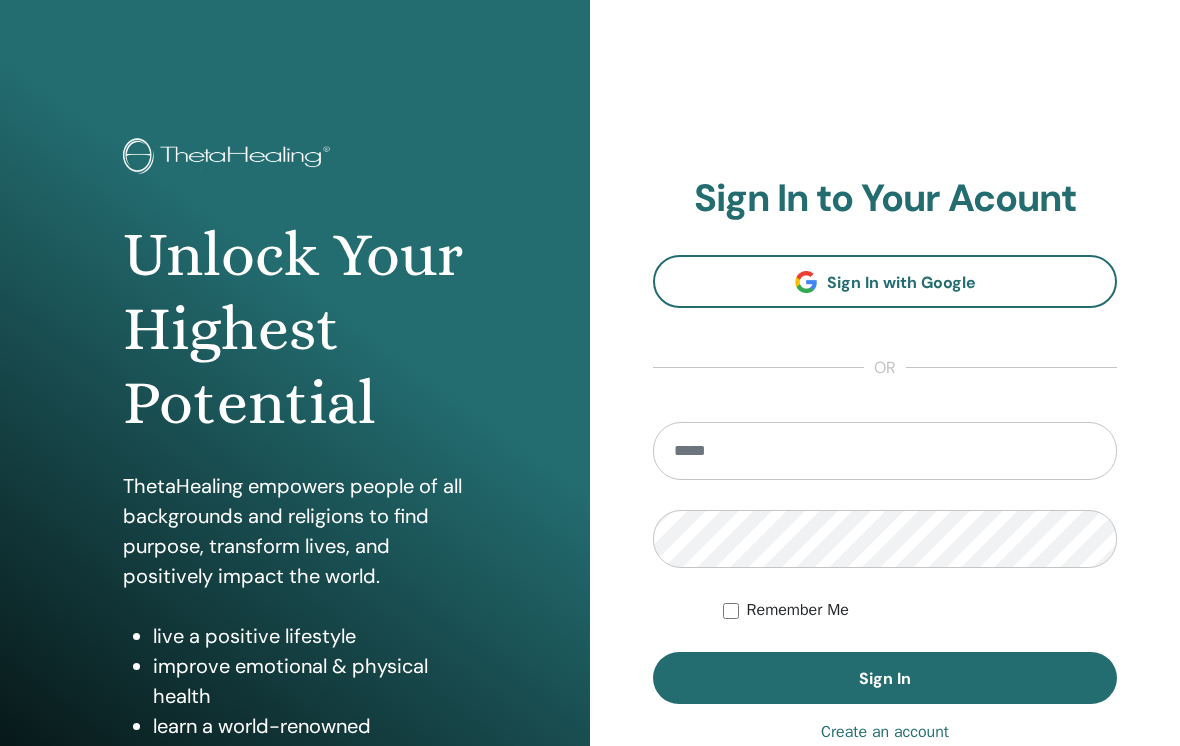 scroll, scrollTop: 270, scrollLeft: 0, axis: vertical 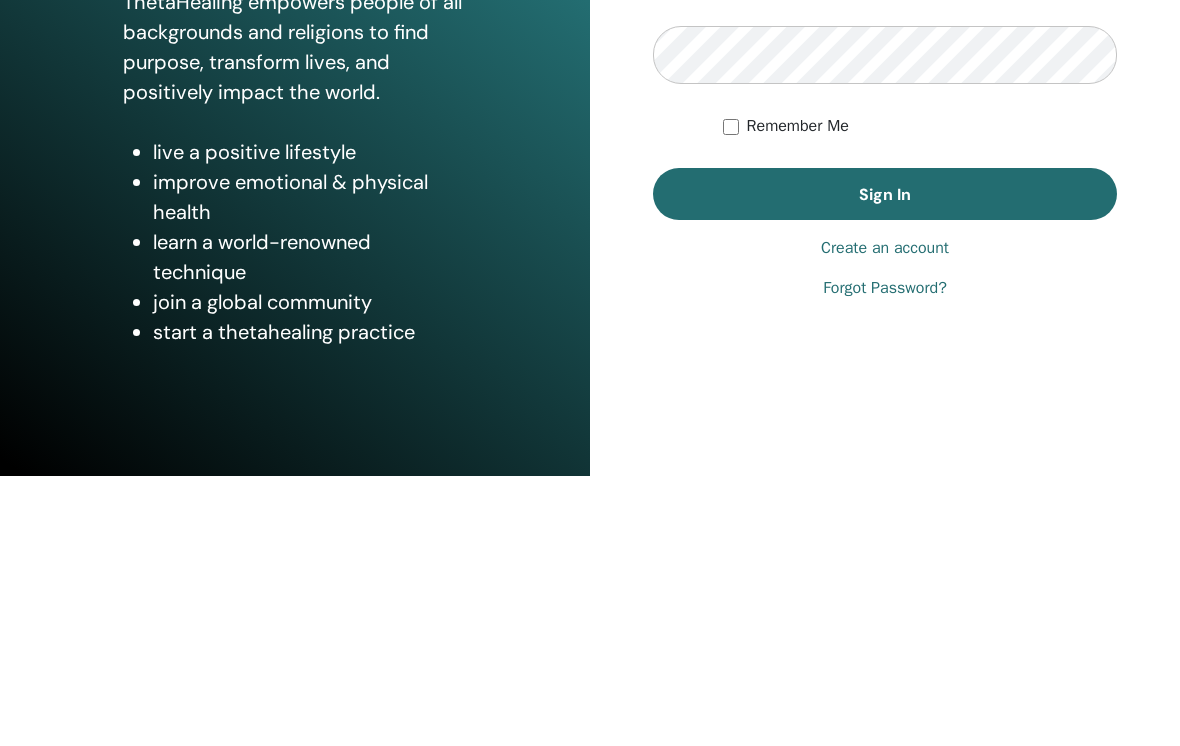 type on "**********" 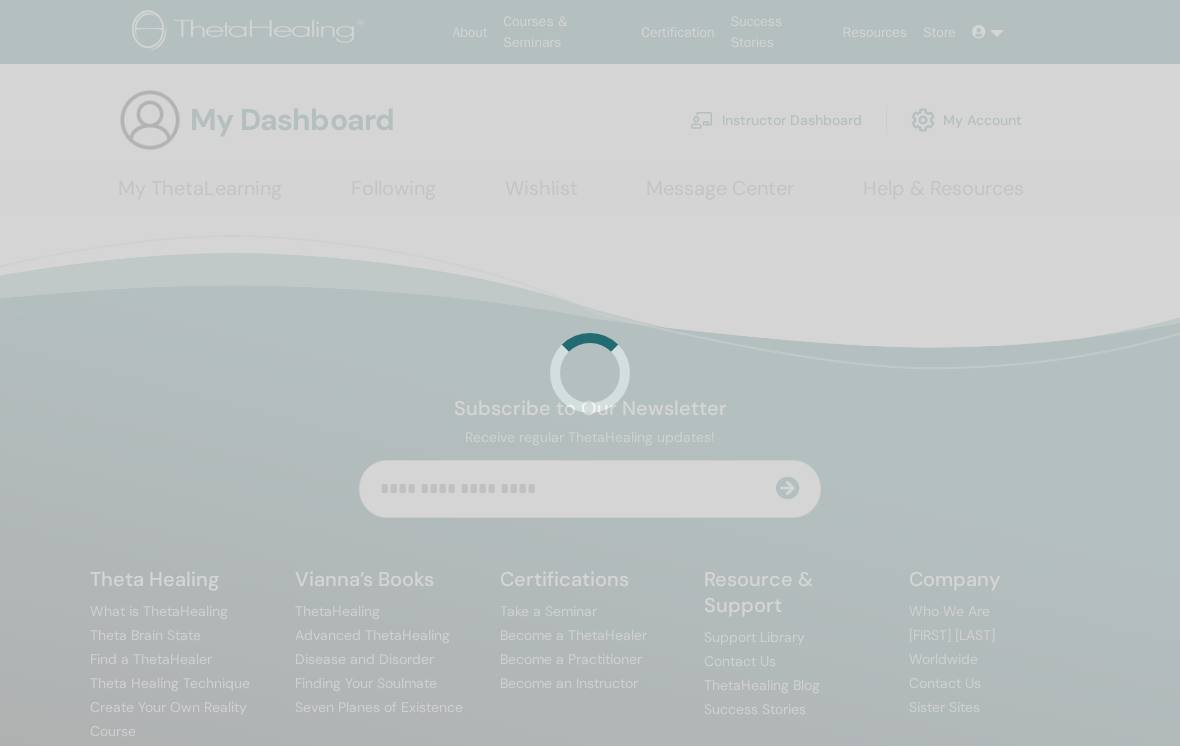 scroll, scrollTop: 0, scrollLeft: 0, axis: both 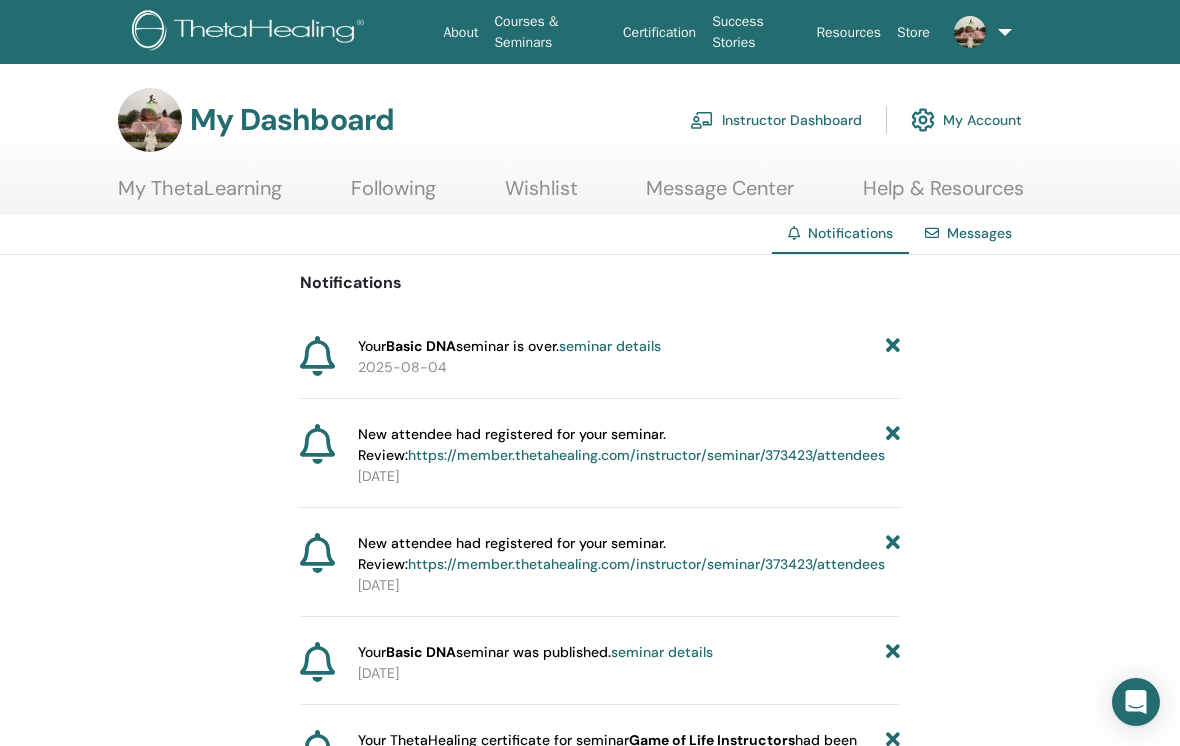 click on "Instructor Dashboard" at bounding box center [776, 120] 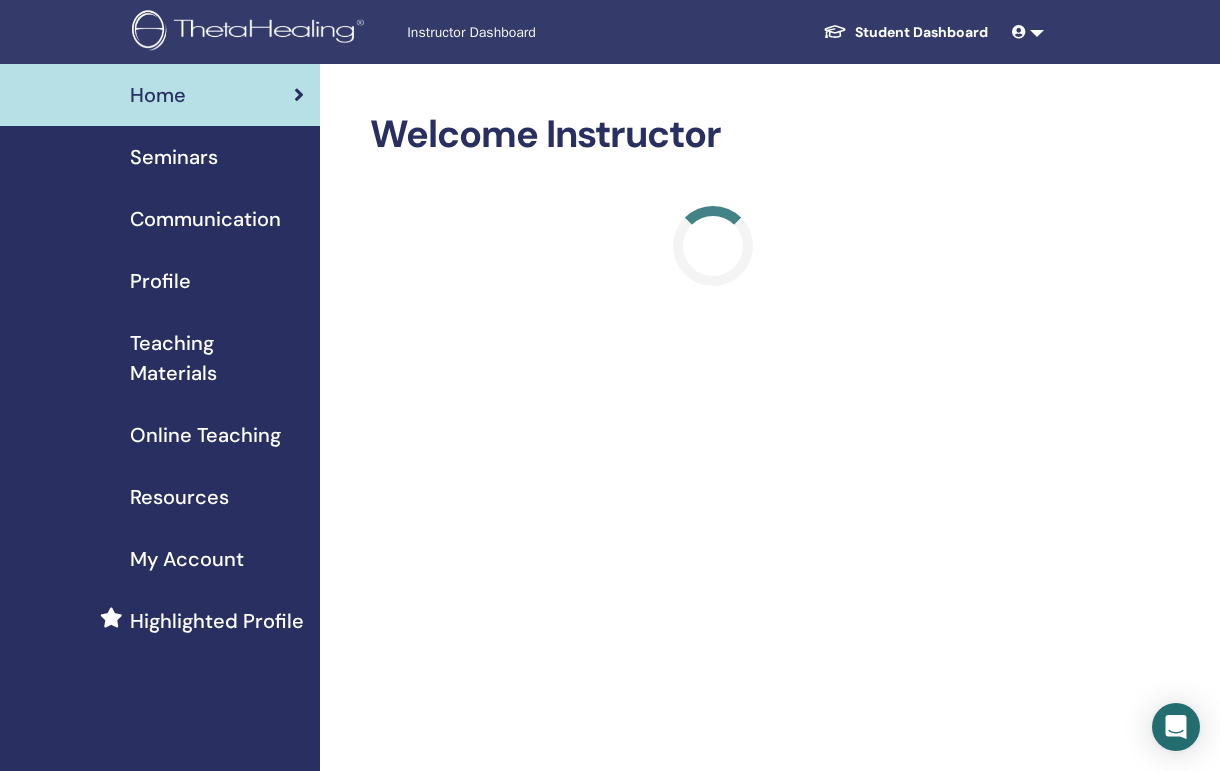 scroll, scrollTop: 0, scrollLeft: 0, axis: both 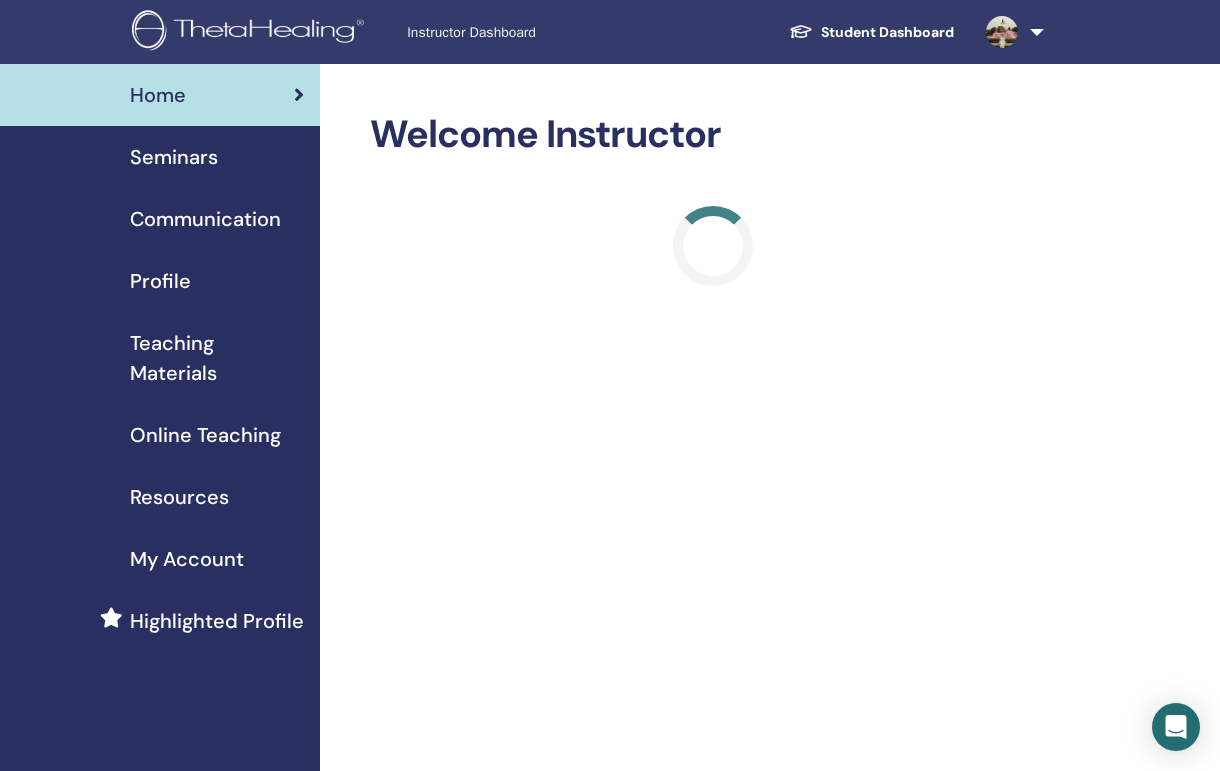 click on "Seminars" at bounding box center (160, 157) 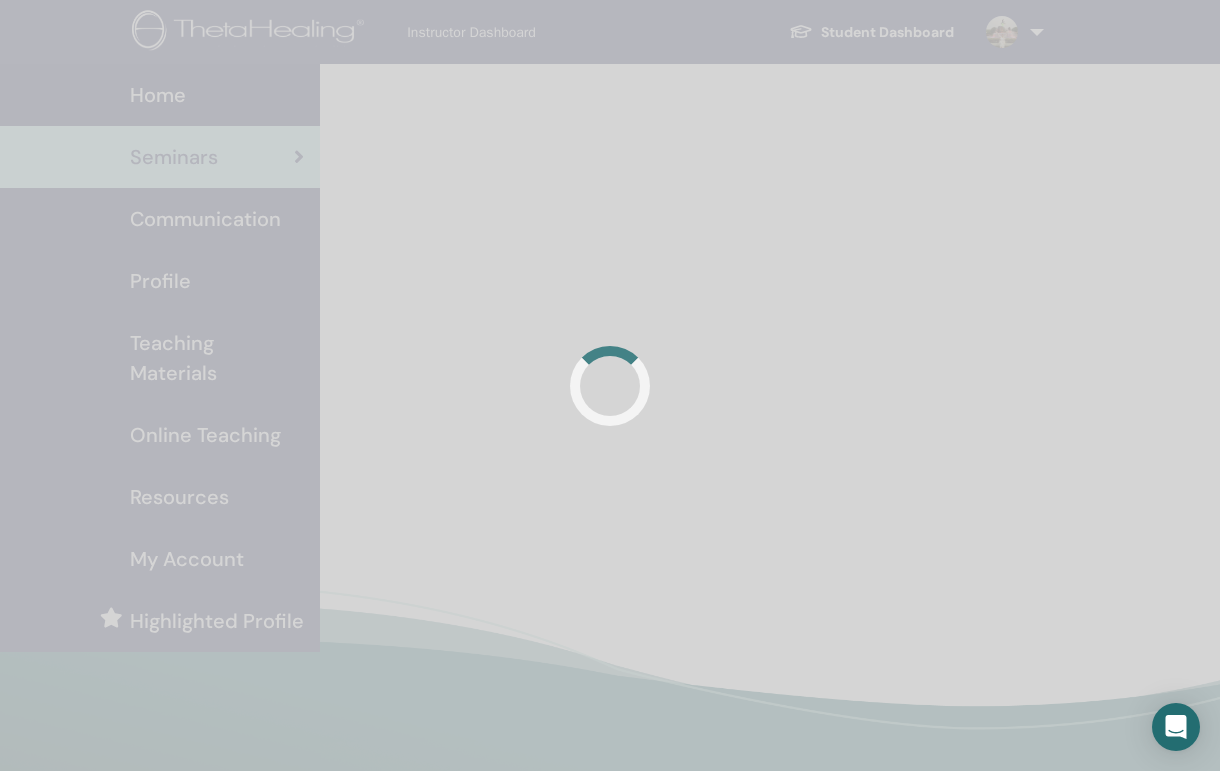 scroll, scrollTop: 3, scrollLeft: 0, axis: vertical 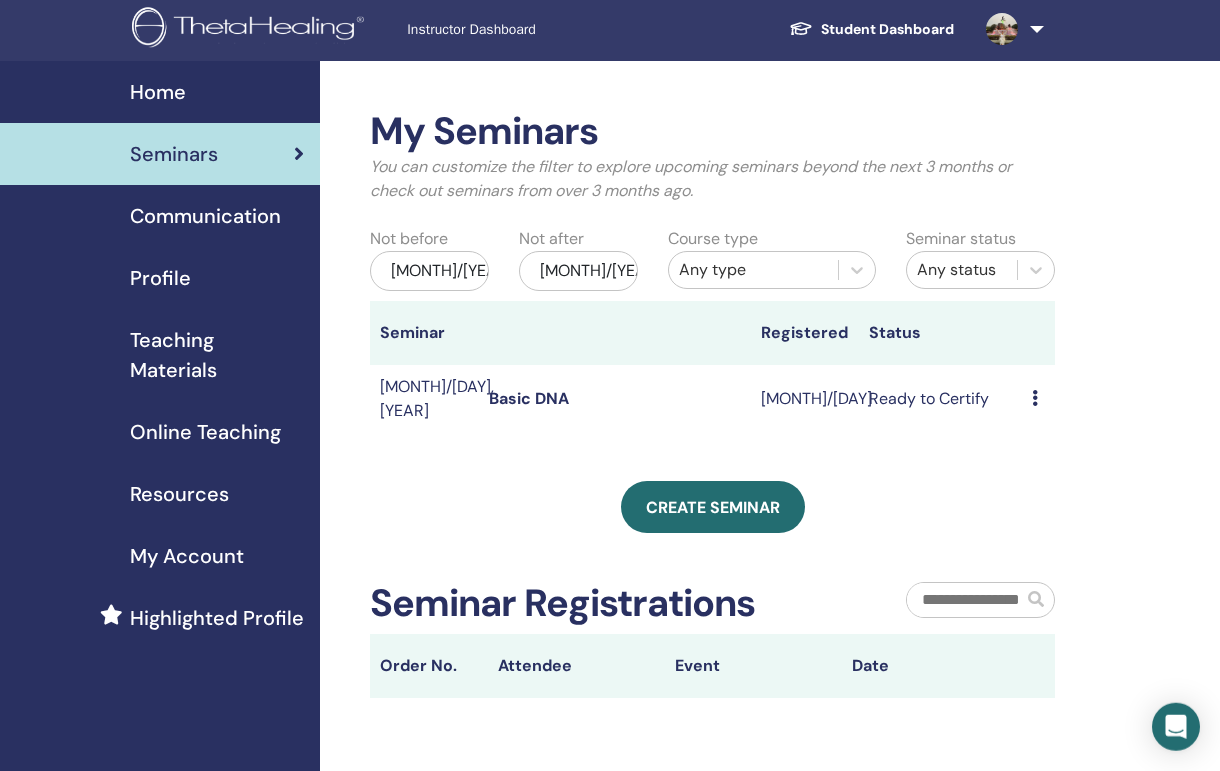 click on "Create seminar" at bounding box center [713, 507] 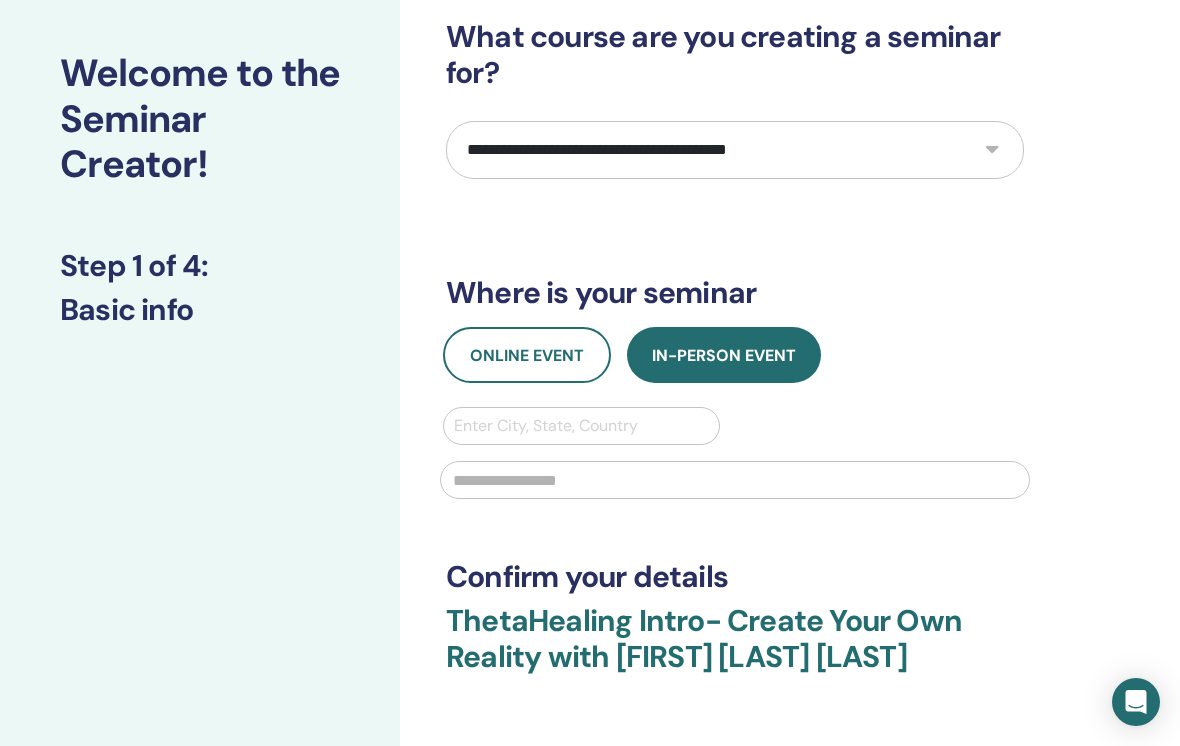 scroll, scrollTop: 91, scrollLeft: 0, axis: vertical 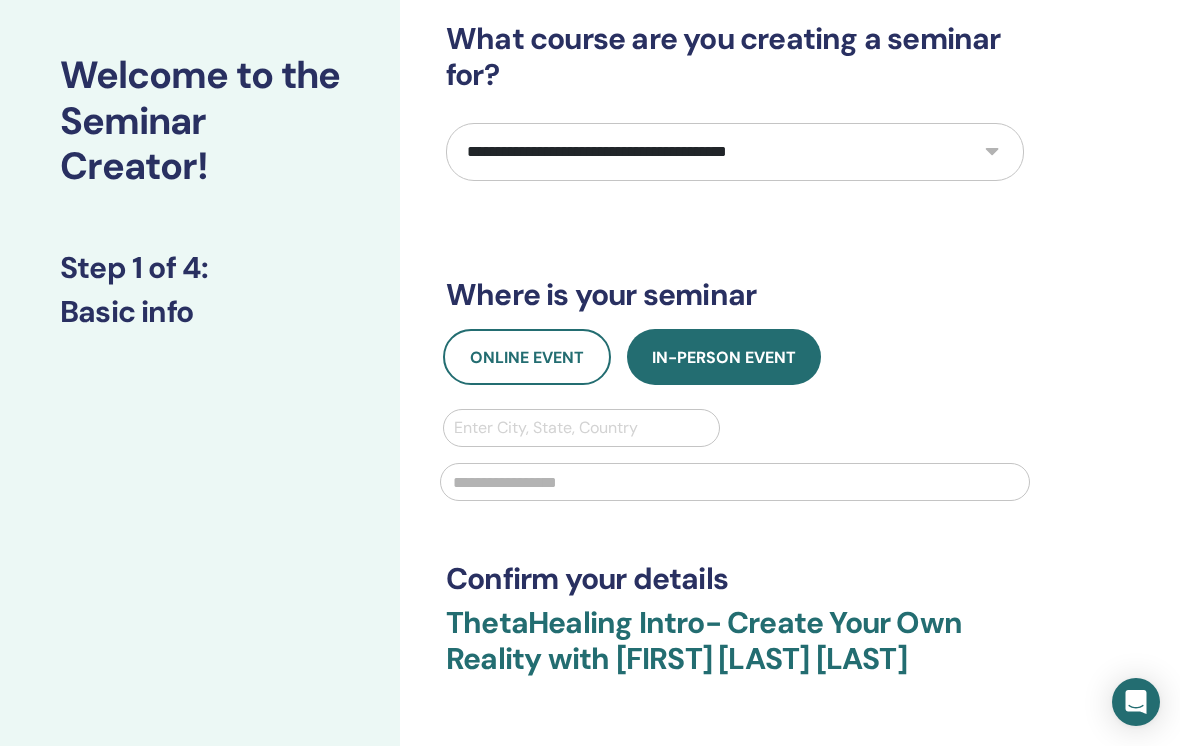 click on "**********" at bounding box center (735, 152) 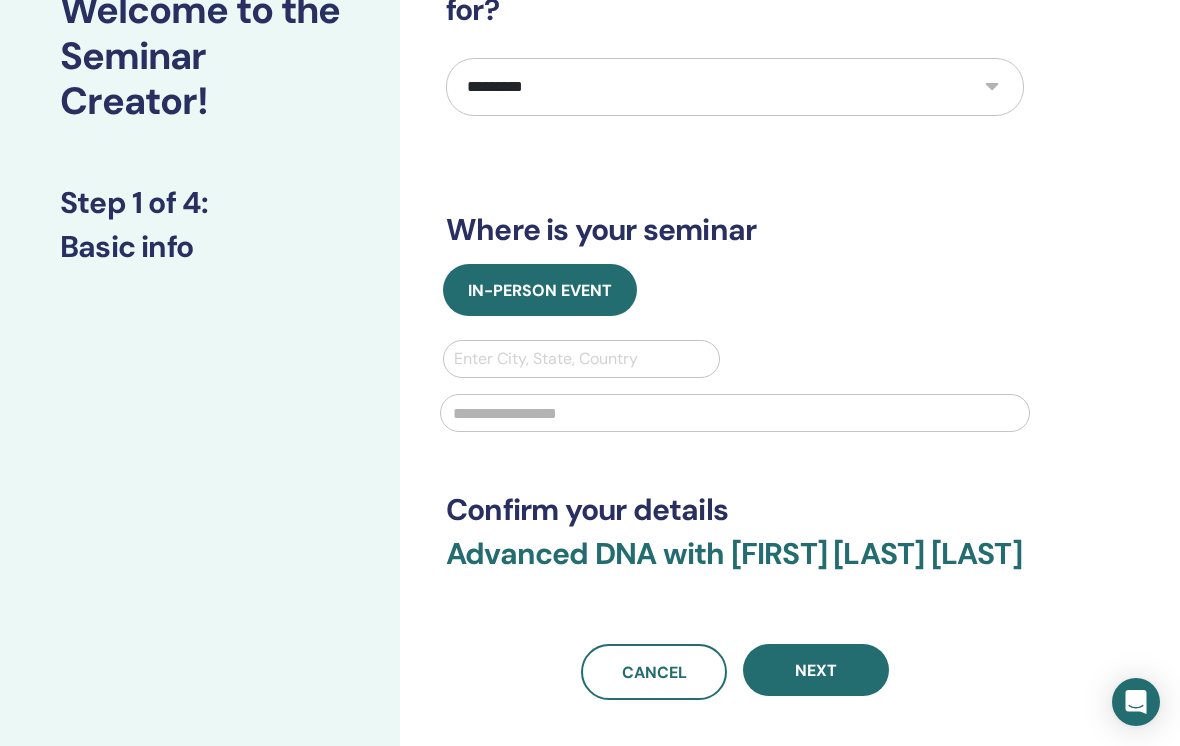scroll, scrollTop: 158, scrollLeft: 0, axis: vertical 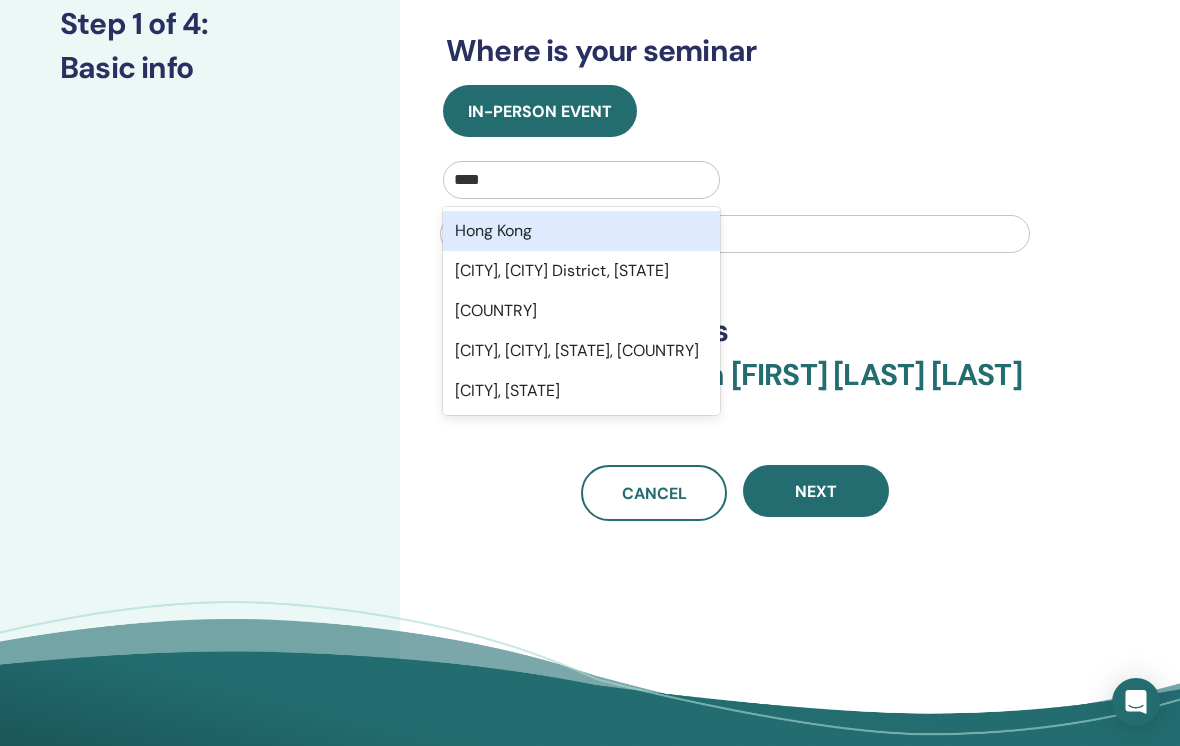 click on "Hong Kong" at bounding box center (581, 231) 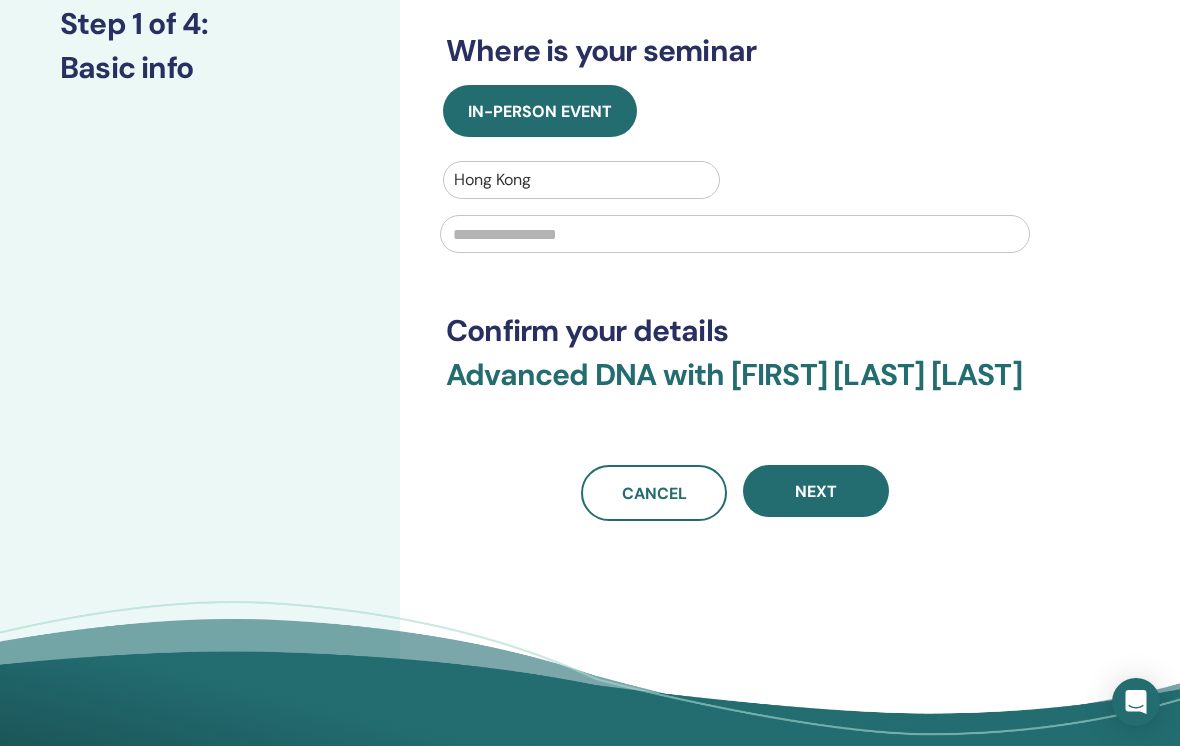 click at bounding box center (735, 234) 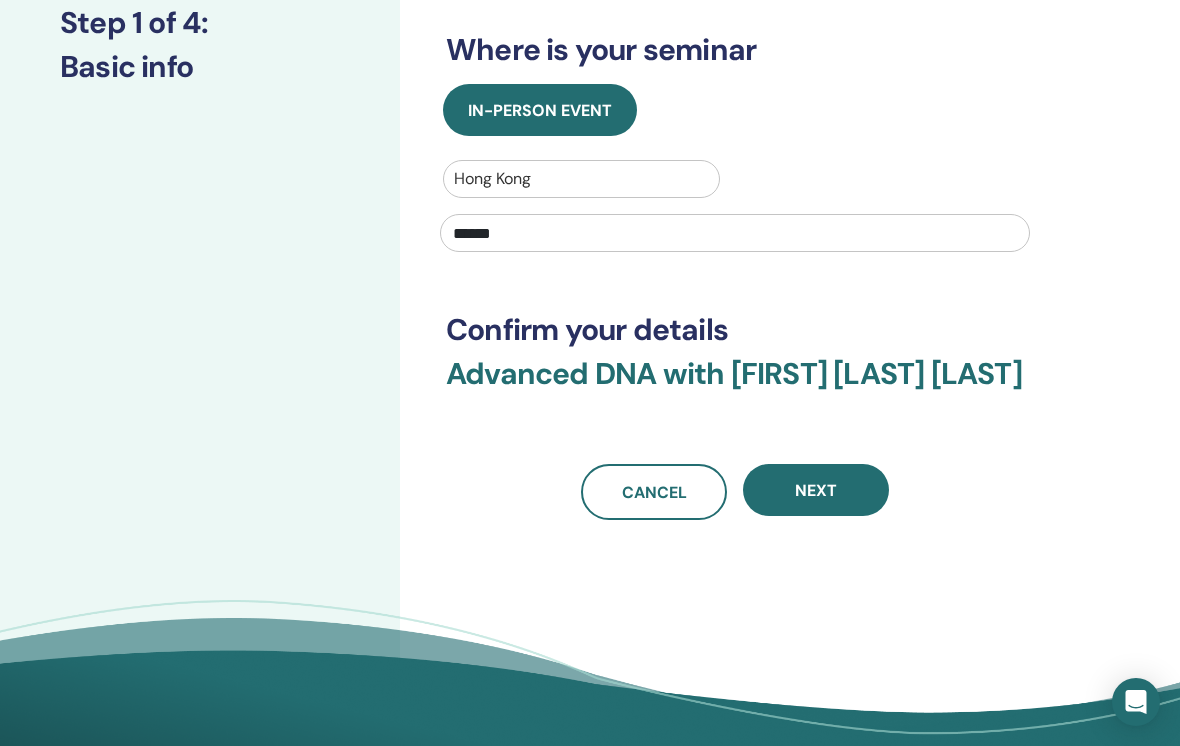 scroll, scrollTop: 335, scrollLeft: 0, axis: vertical 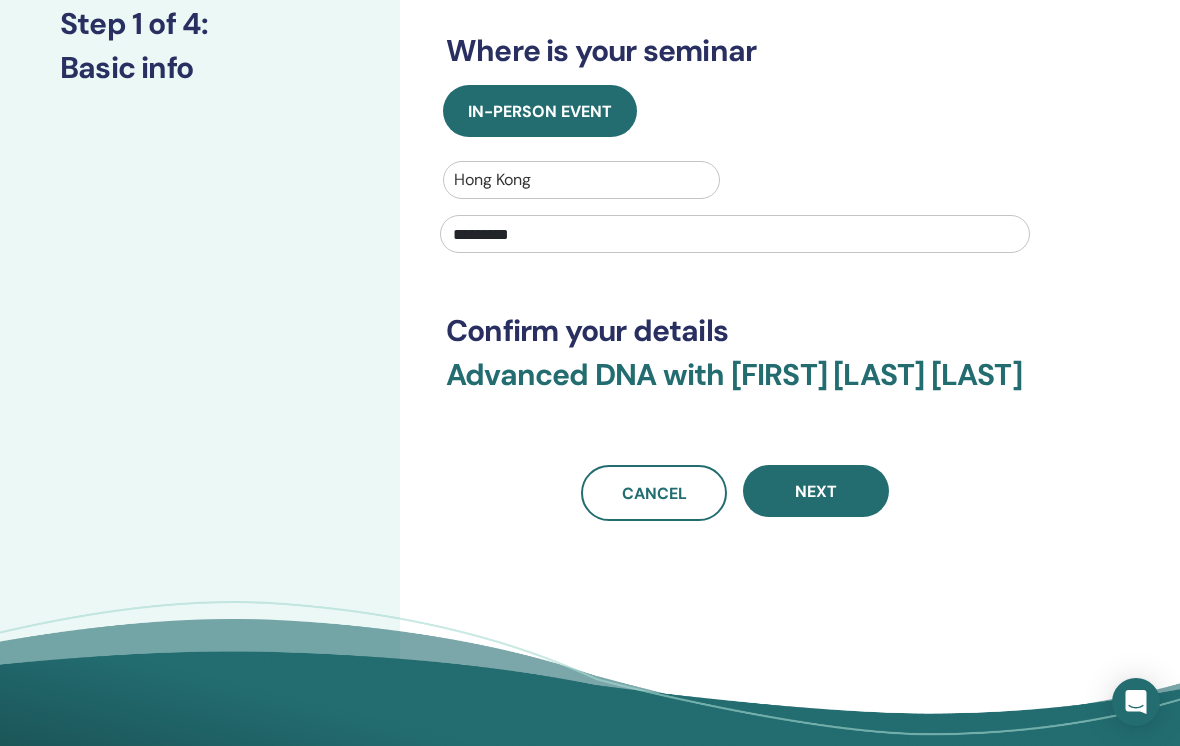type on "*********" 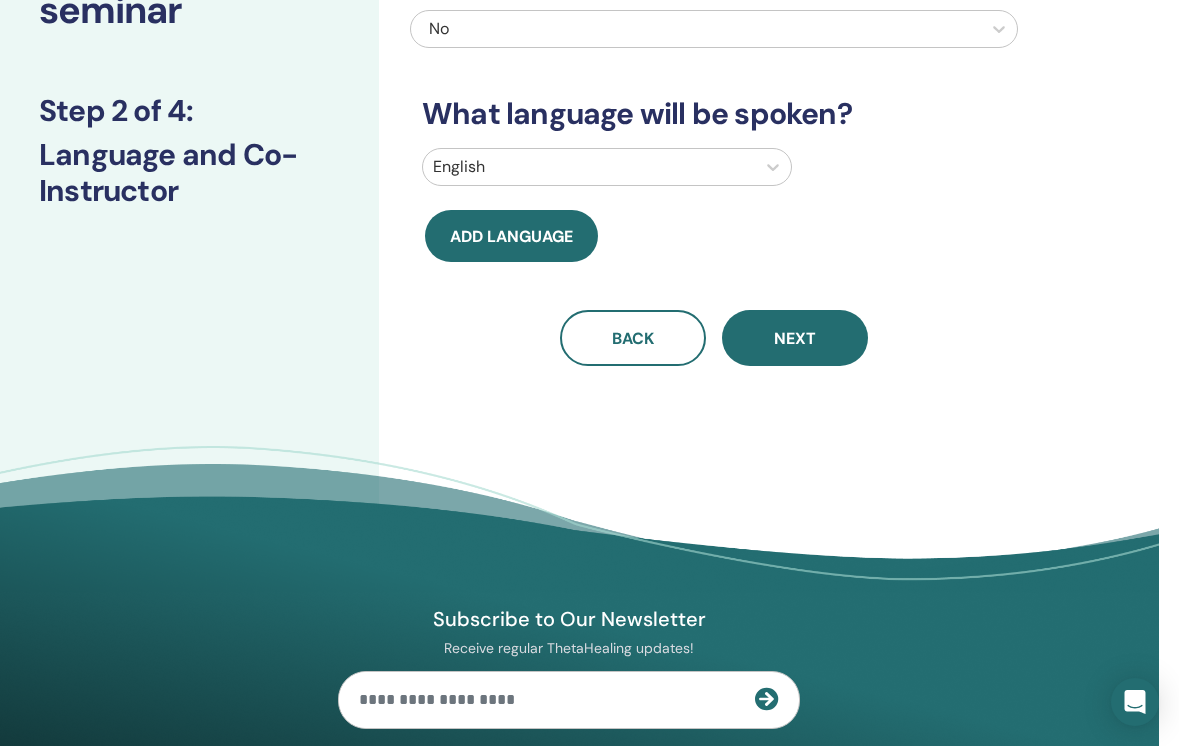 scroll, scrollTop: 0, scrollLeft: 20, axis: horizontal 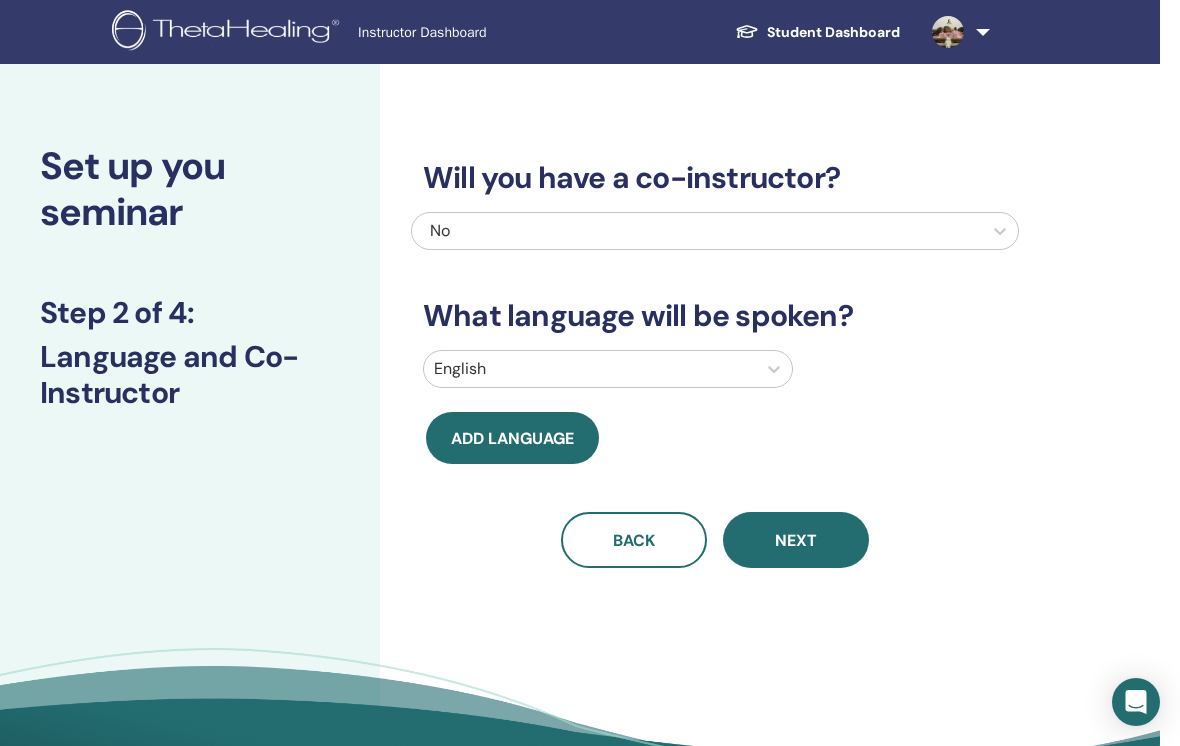 click on "Will you have a co-instructor? No What language will be spoken? English Add language Back Next" at bounding box center [715, 340] 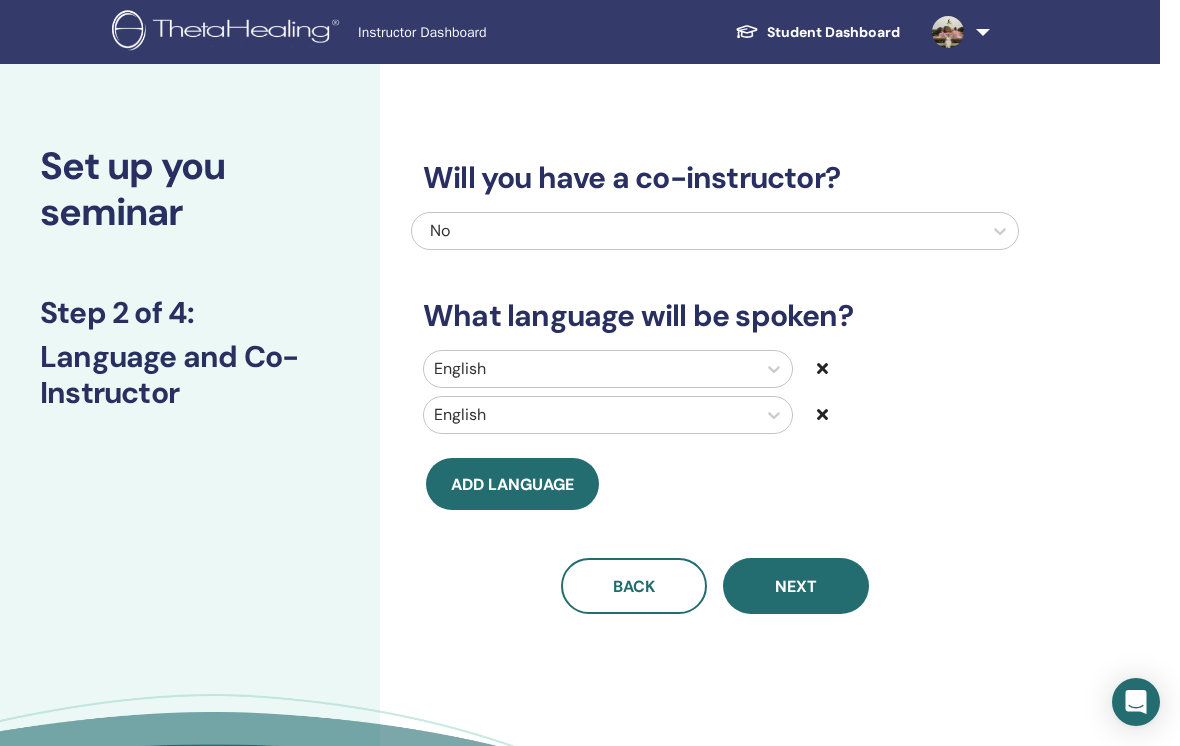 click at bounding box center (822, 368) 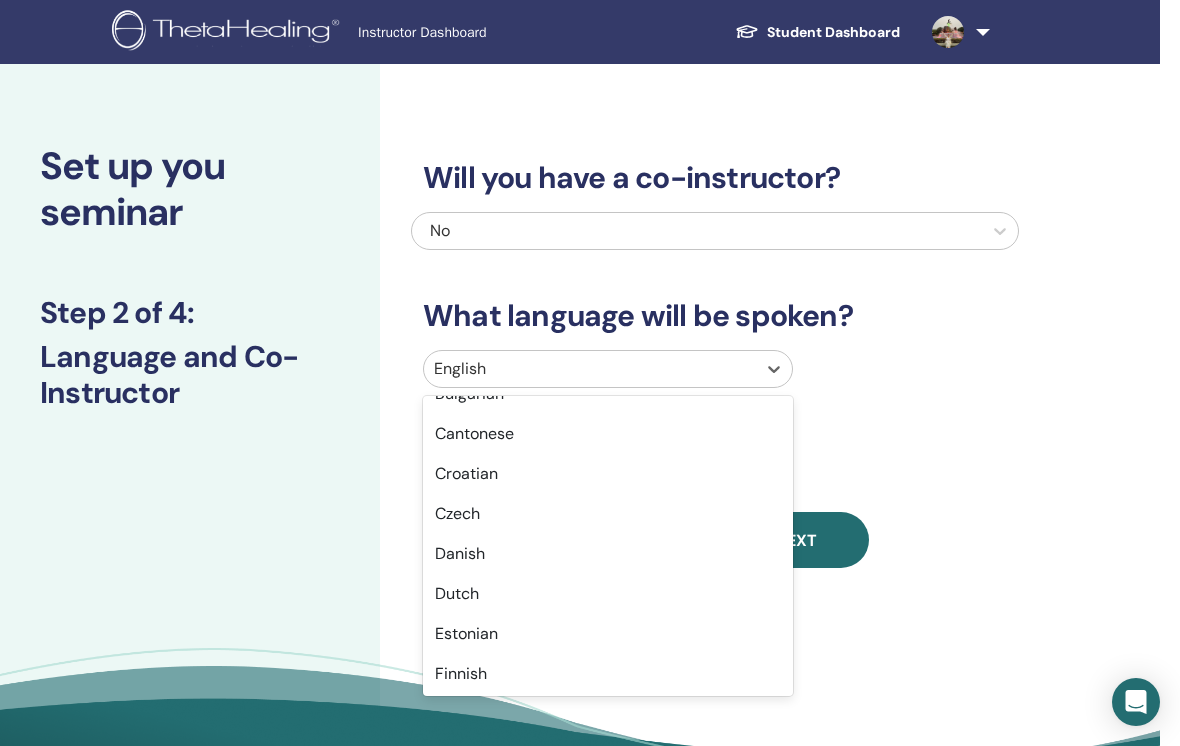 scroll, scrollTop: 472, scrollLeft: 0, axis: vertical 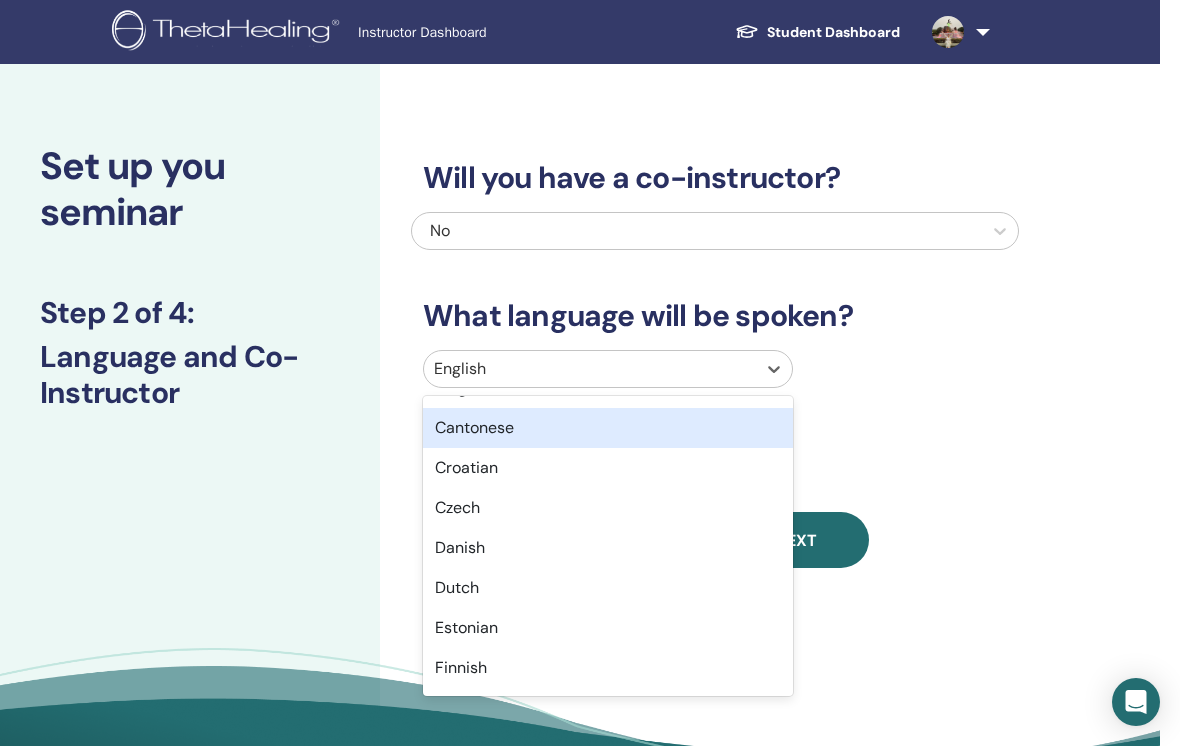click on "Cantonese" at bounding box center [608, 428] 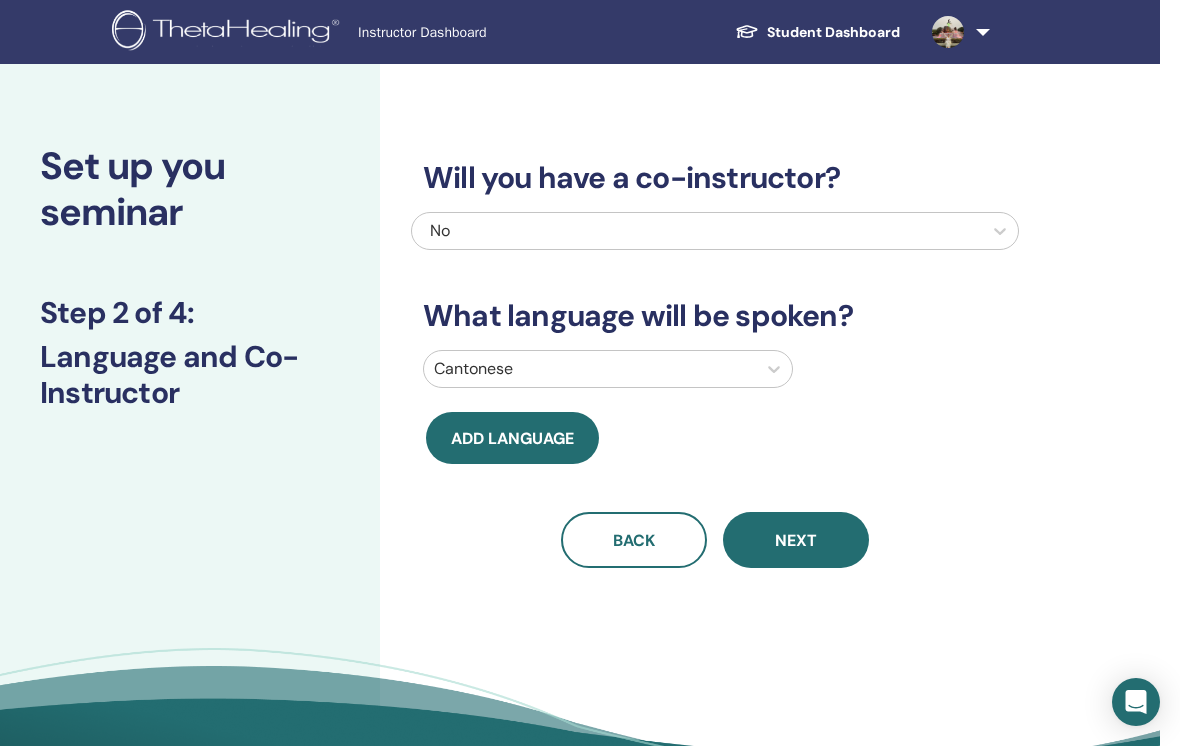 click on "Add language" at bounding box center (512, 438) 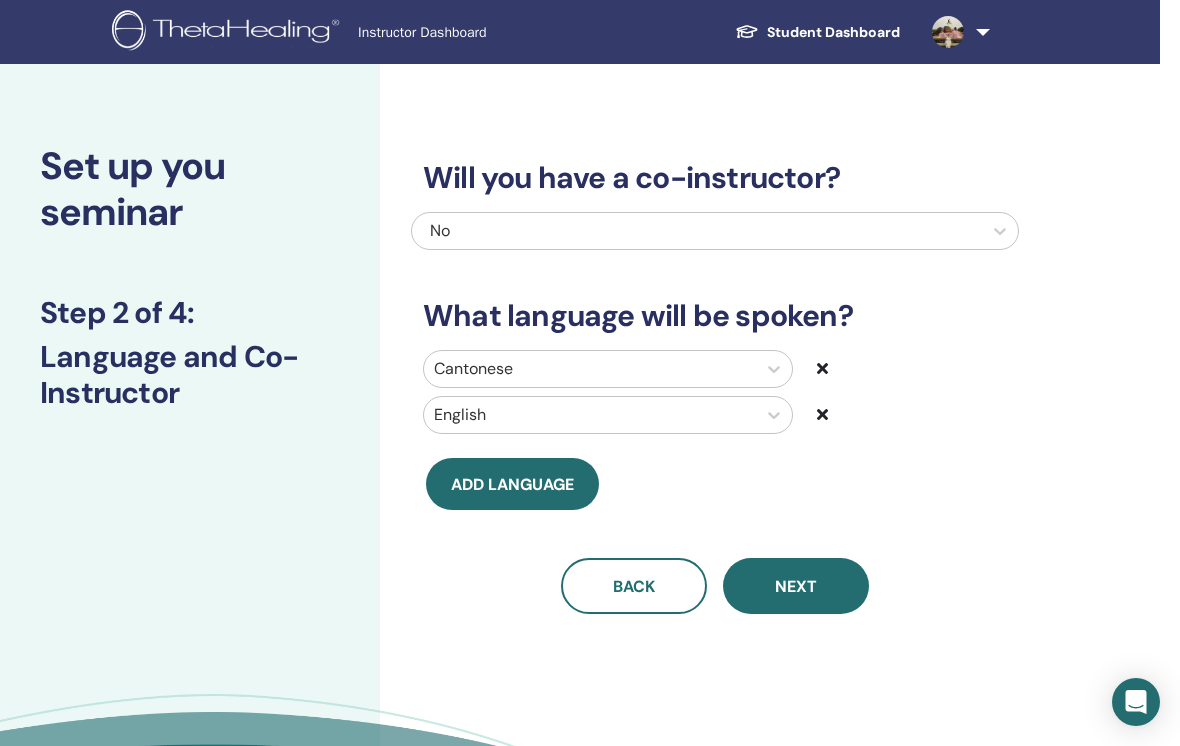 click on "Cantonese English" at bounding box center (715, 396) 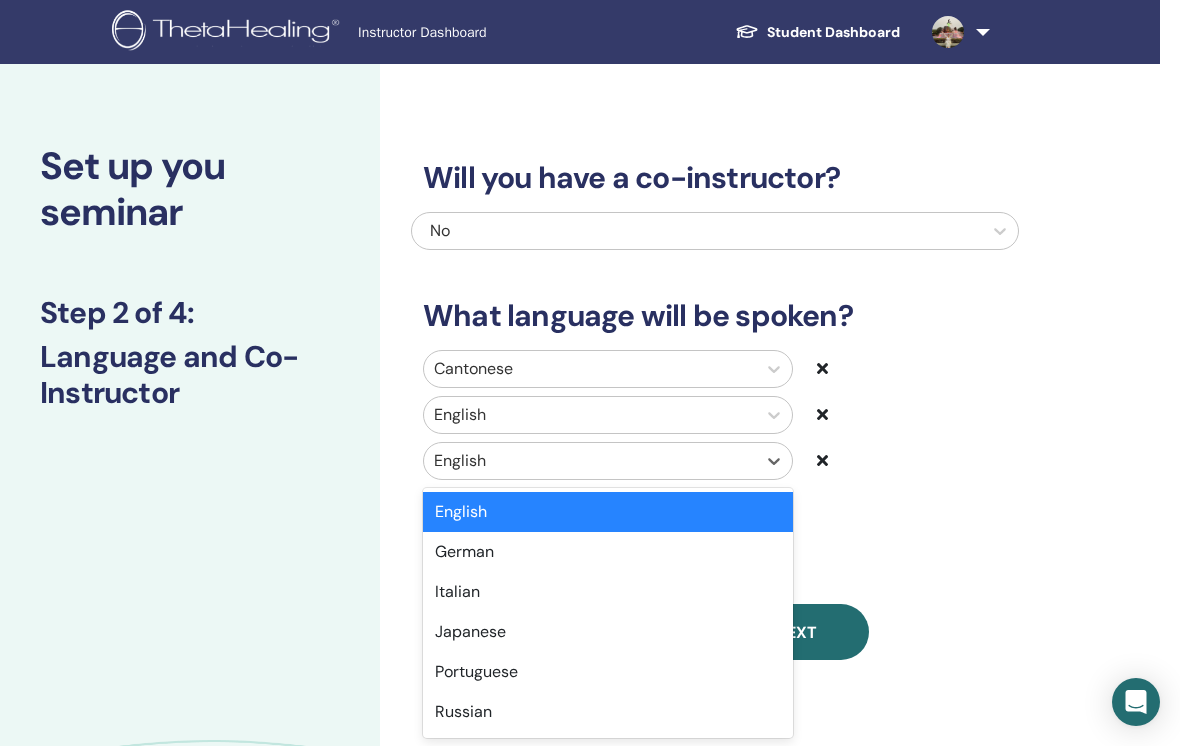 scroll, scrollTop: 0, scrollLeft: 8, axis: horizontal 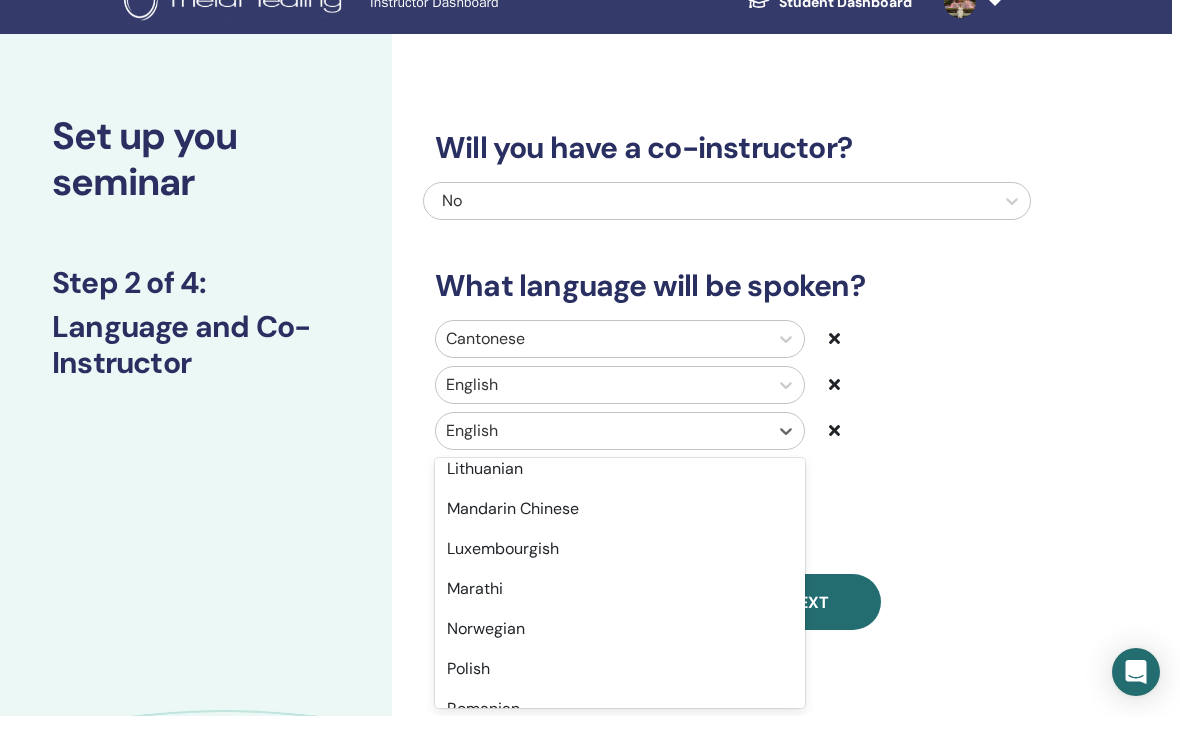 click on "Mandarin Chinese" at bounding box center [620, 539] 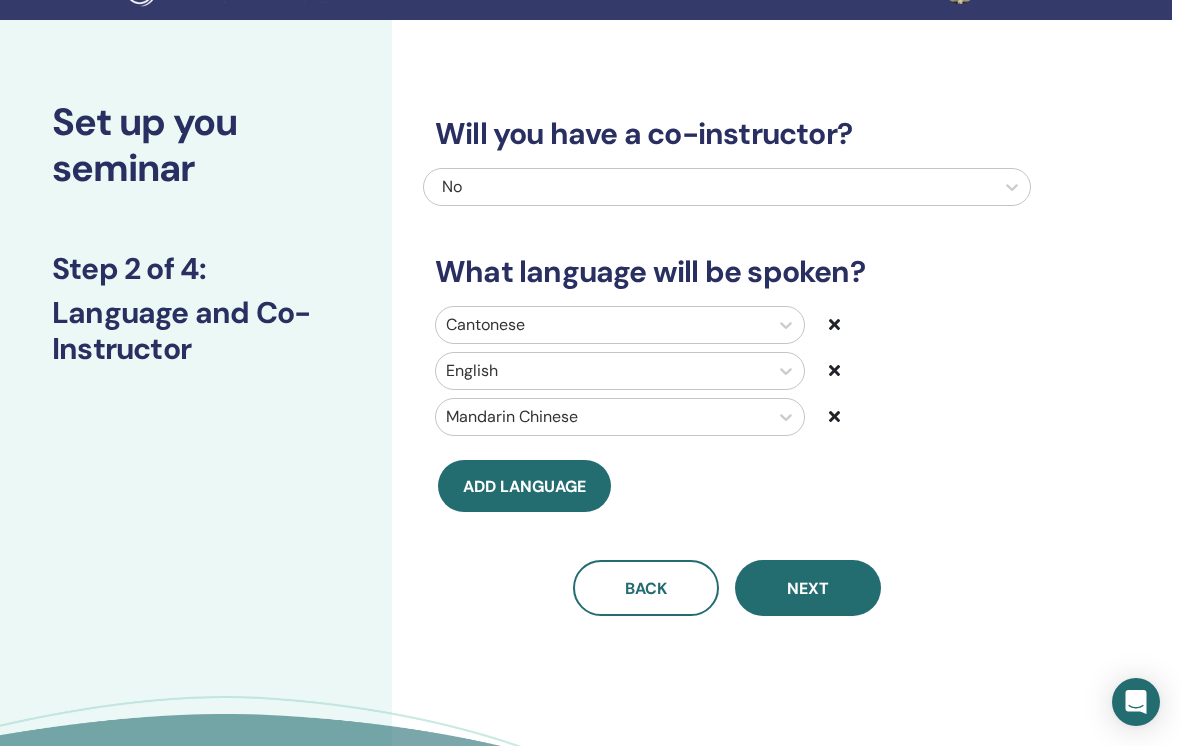 scroll, scrollTop: 62, scrollLeft: 9, axis: both 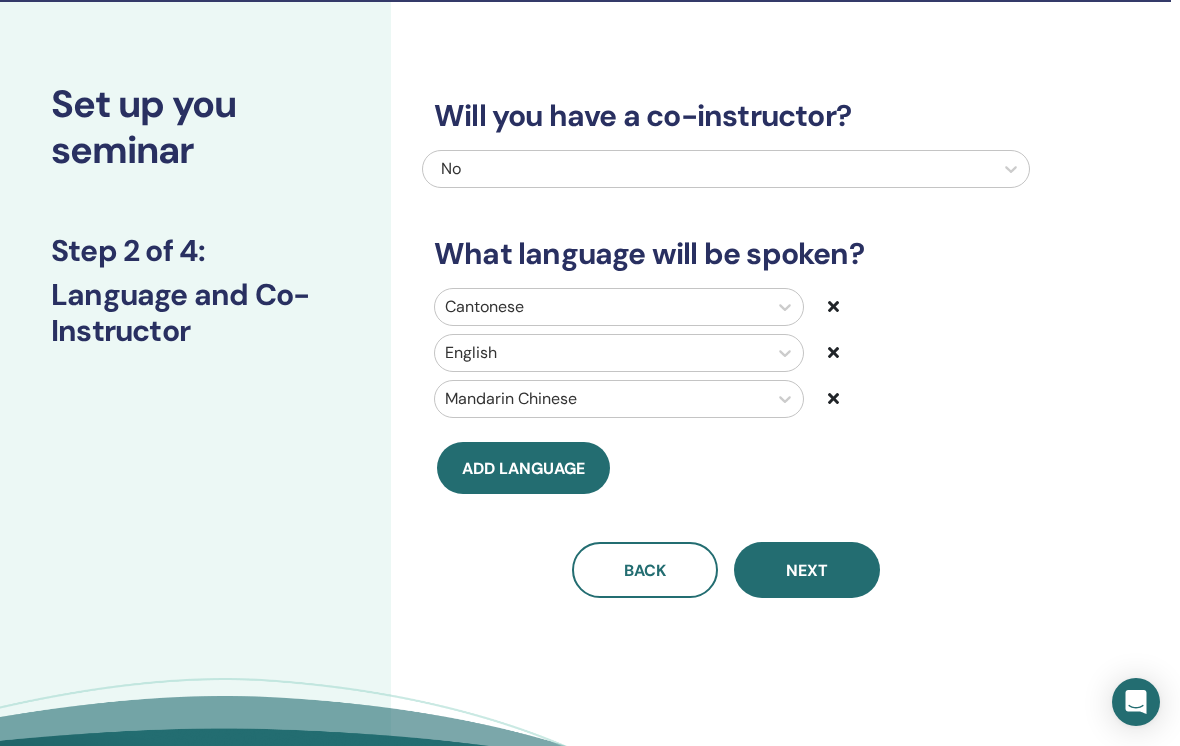 click on "Next" at bounding box center (807, 570) 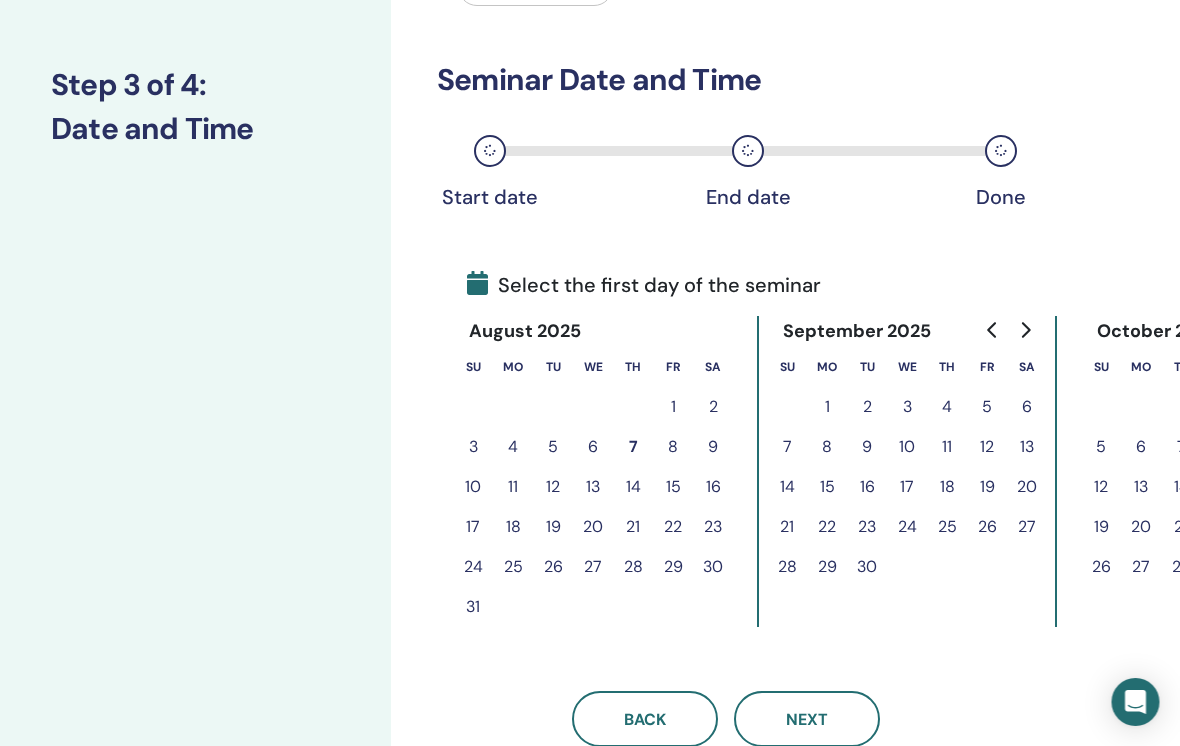 scroll, scrollTop: 231, scrollLeft: 8, axis: both 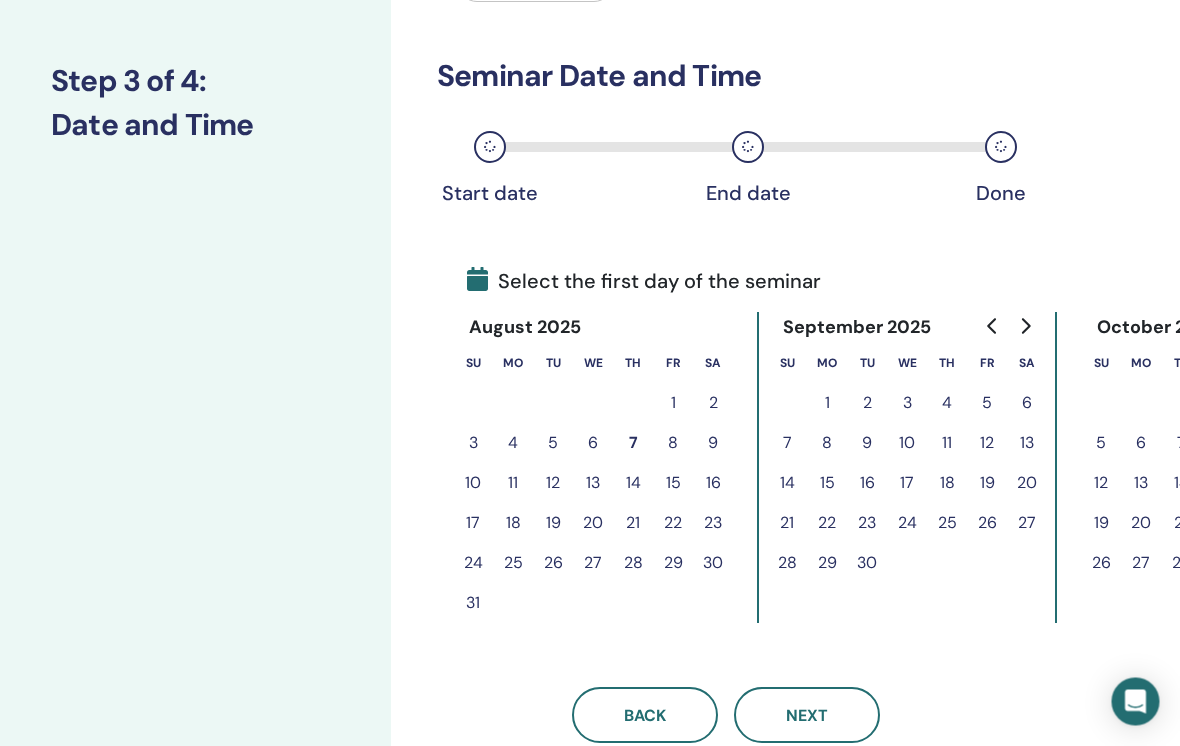 click on "8" at bounding box center (674, 444) 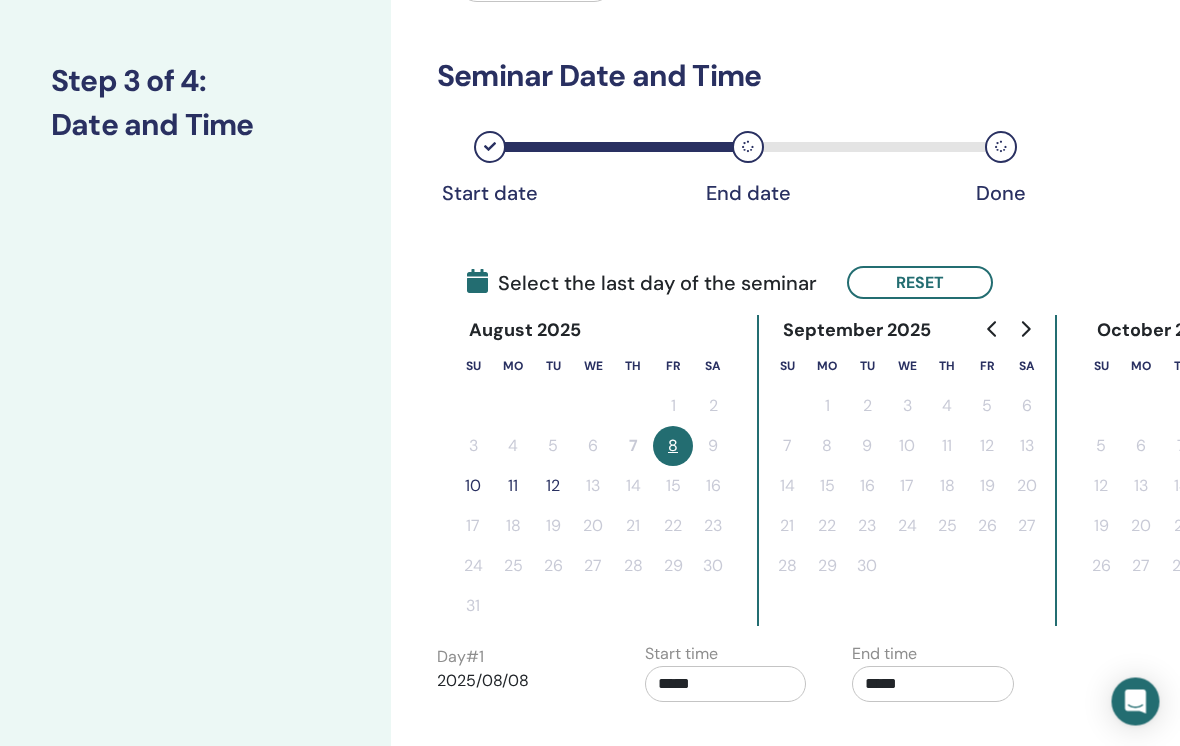 scroll, scrollTop: 232, scrollLeft: 9, axis: both 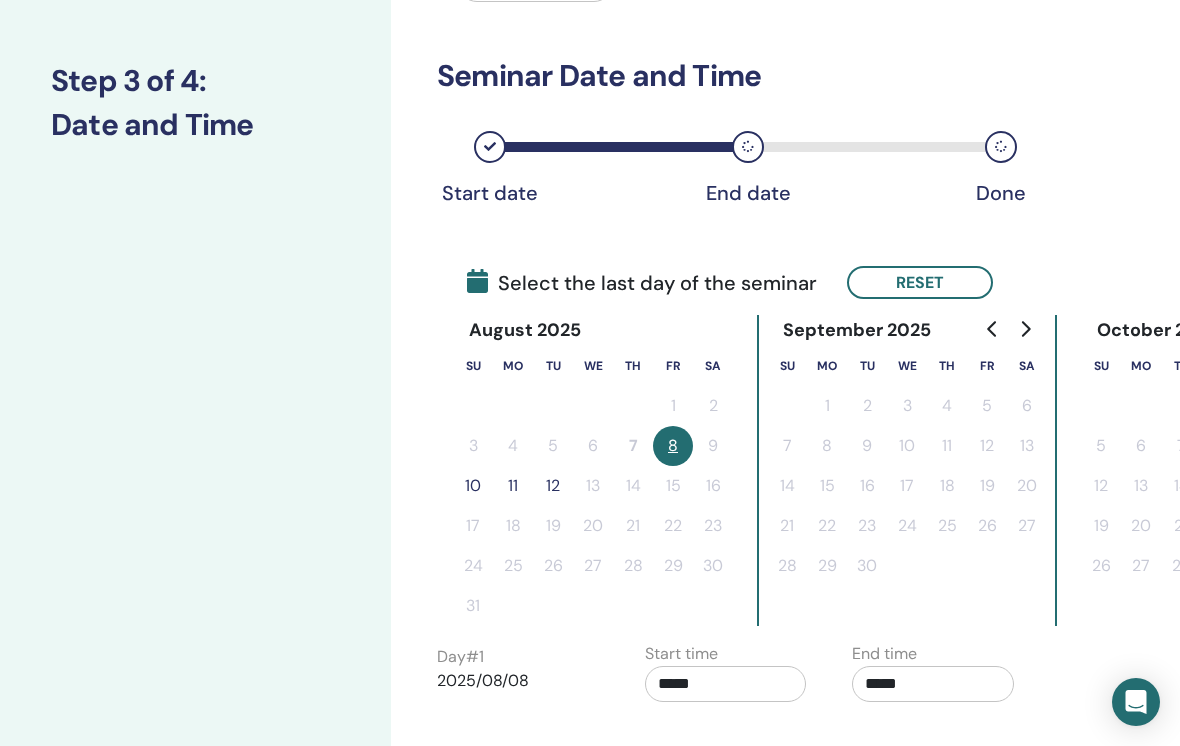 click on "10" at bounding box center [473, 486] 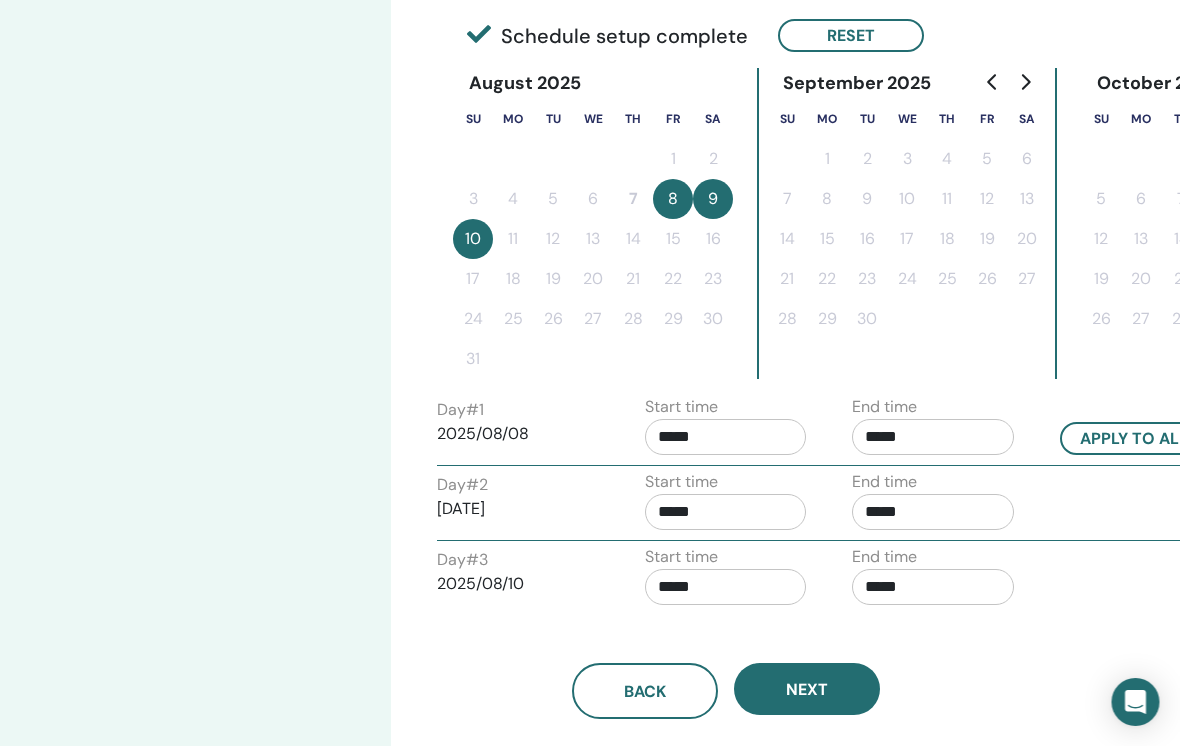 scroll, scrollTop: 479, scrollLeft: 8, axis: both 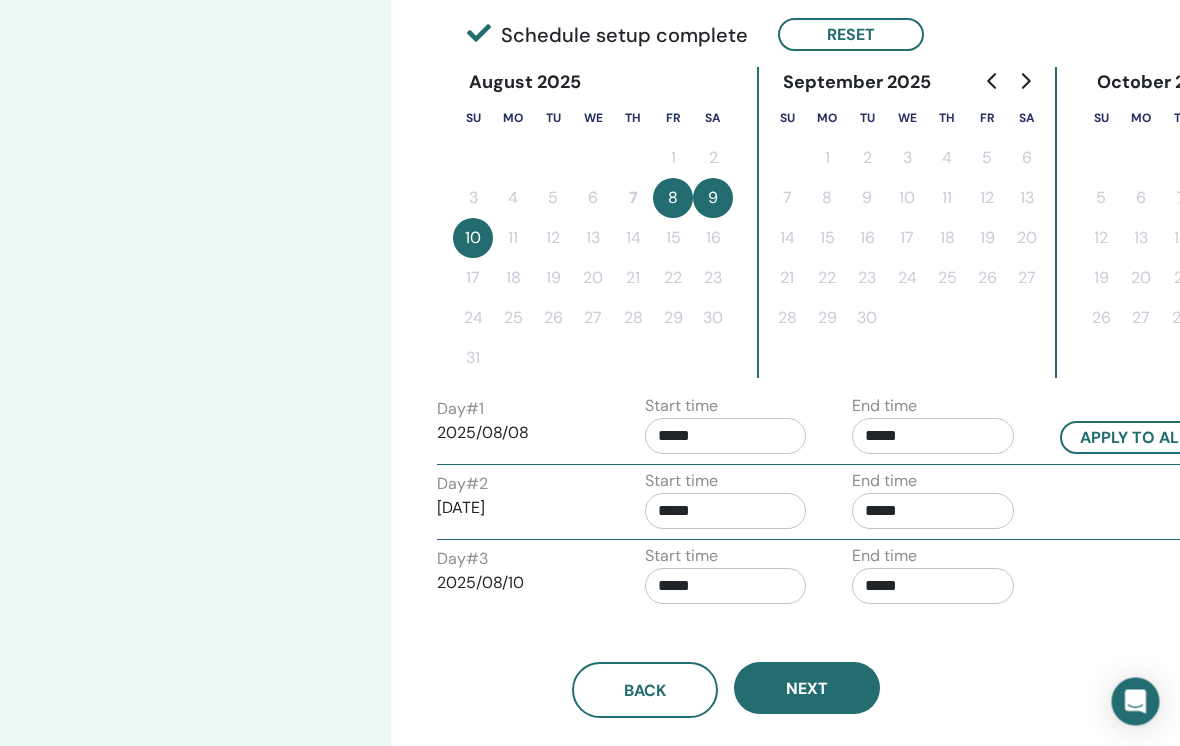 click on "*****" at bounding box center (727, 437) 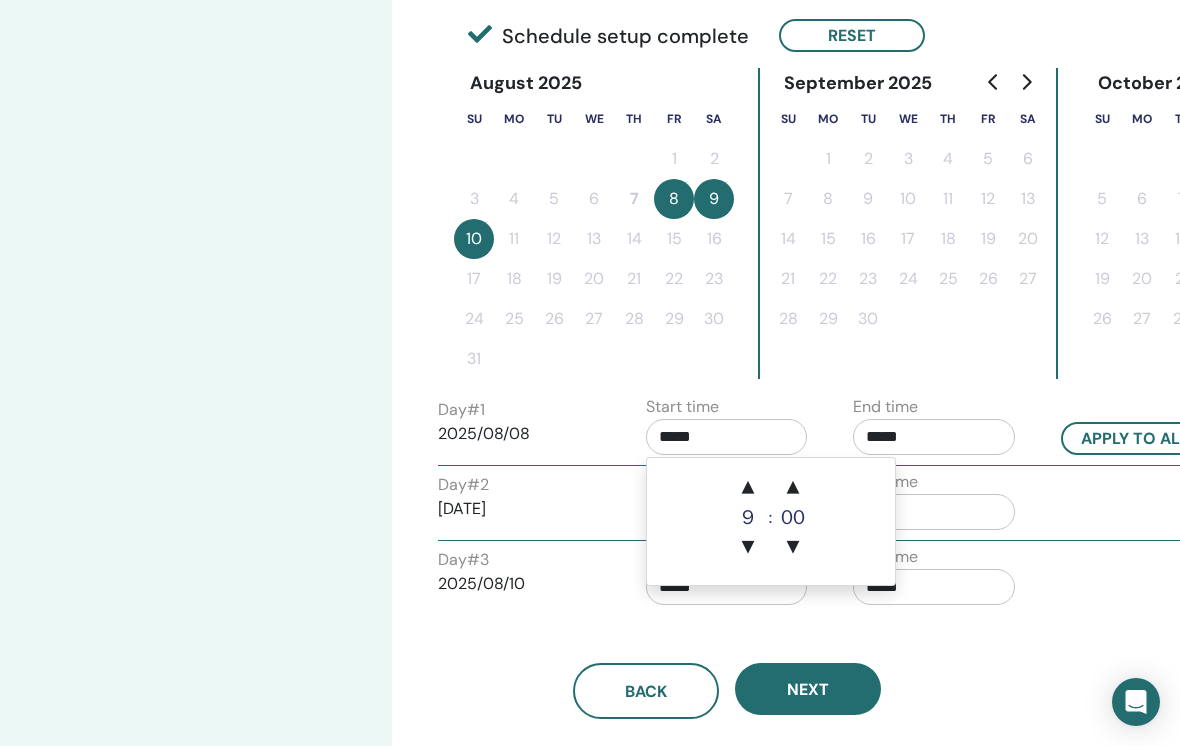 click on "*****" at bounding box center [727, 437] 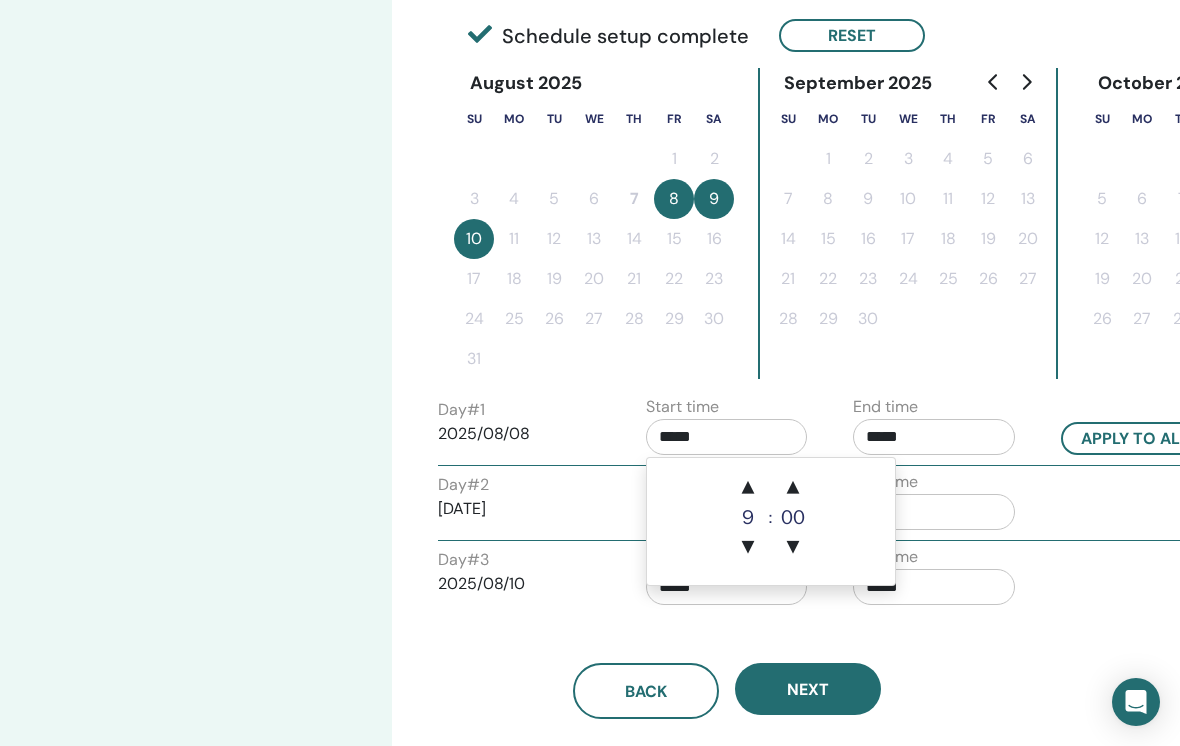 click on "9" at bounding box center (748, 518) 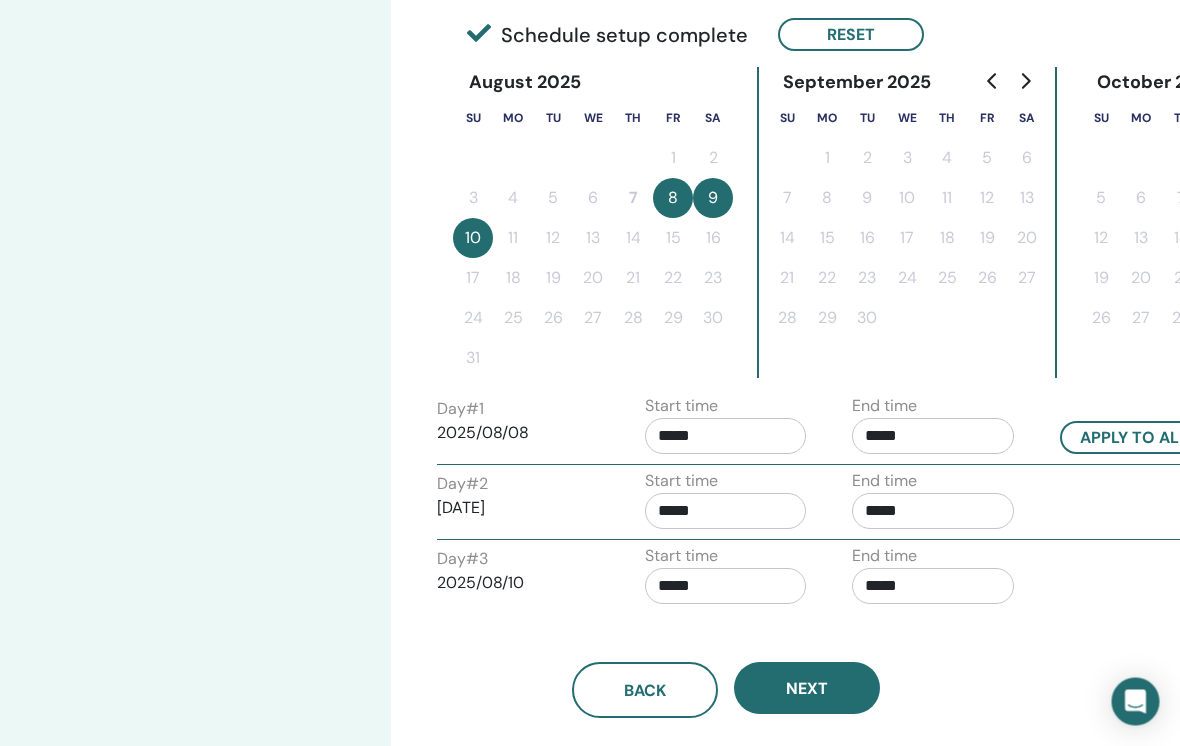 click on "*****" at bounding box center (727, 437) 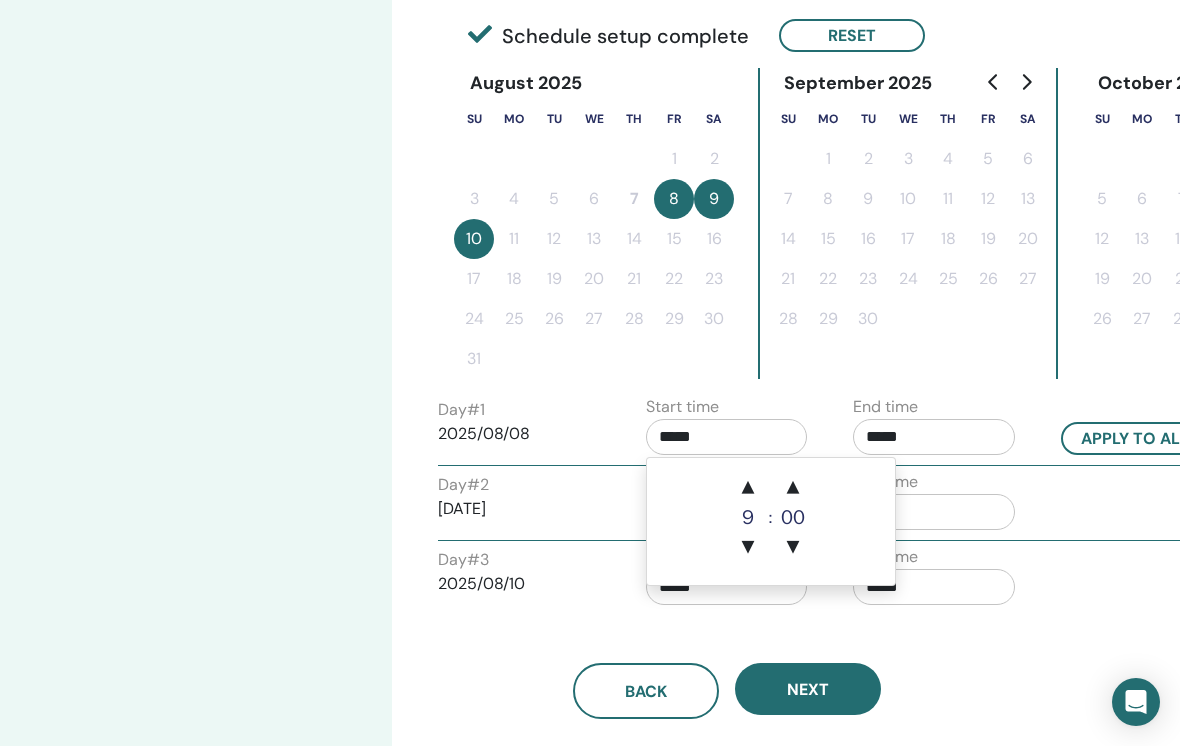 click on "*****" at bounding box center [727, 437] 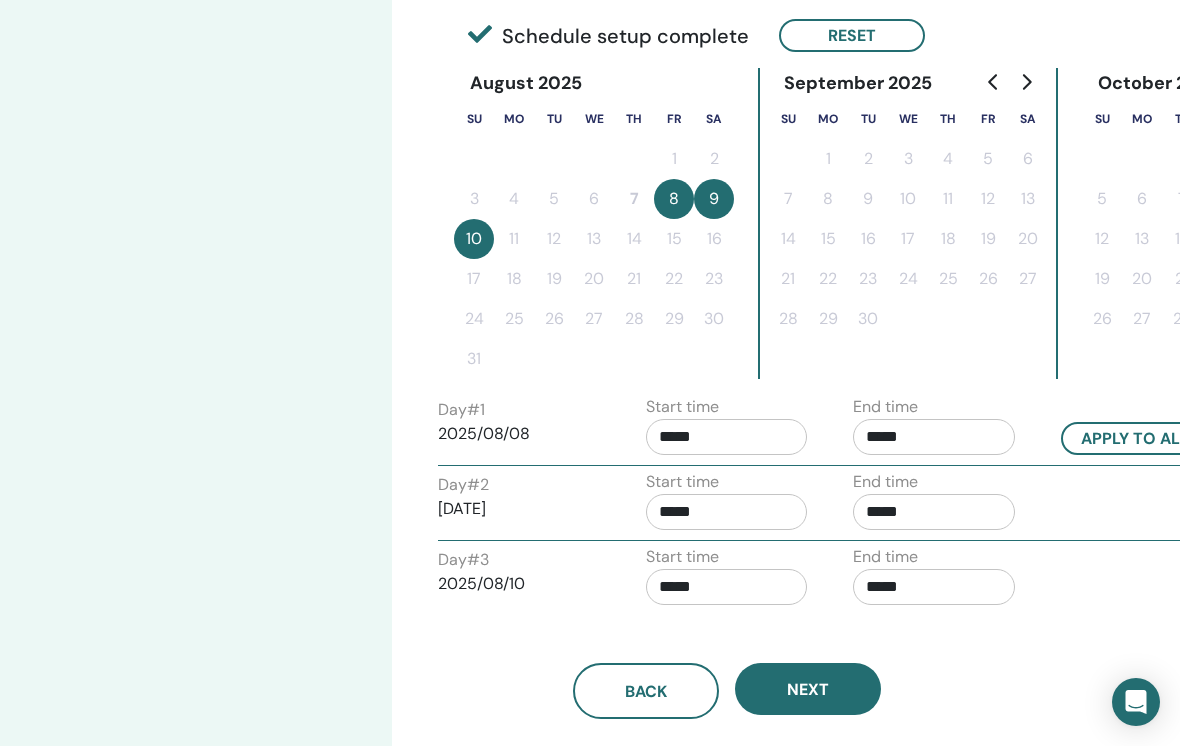 click on "*****" at bounding box center [727, 437] 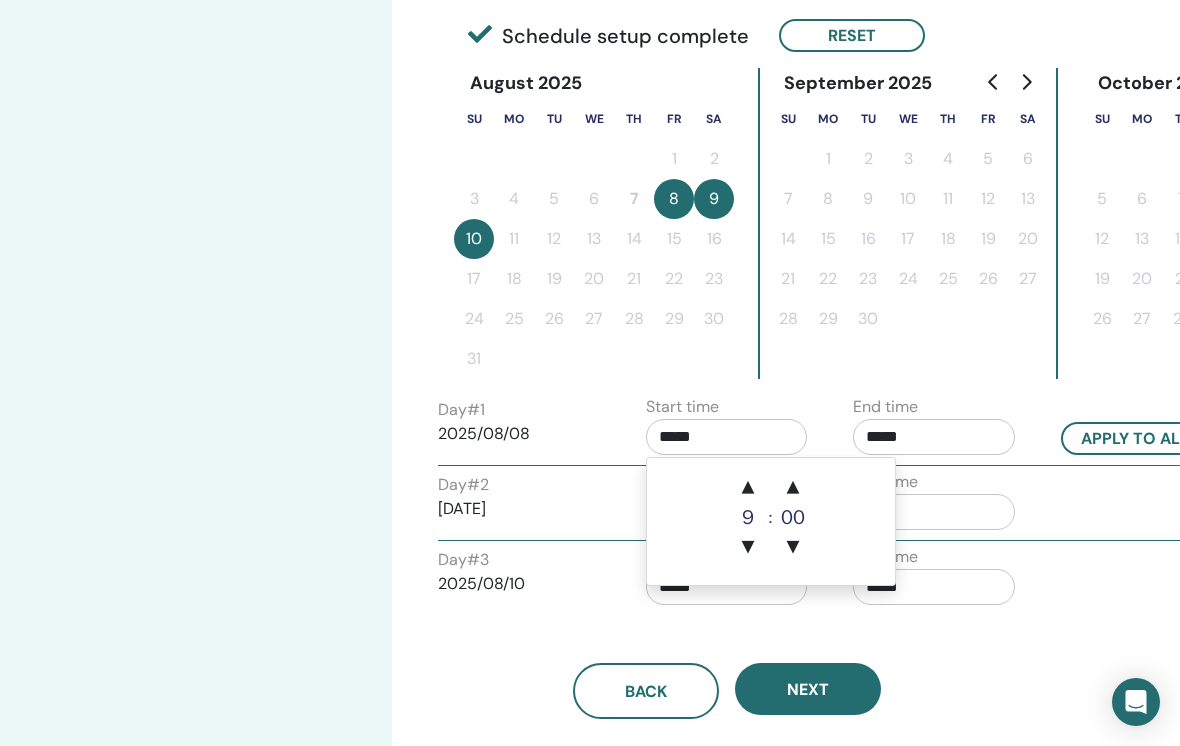 click on "*****" at bounding box center (727, 437) 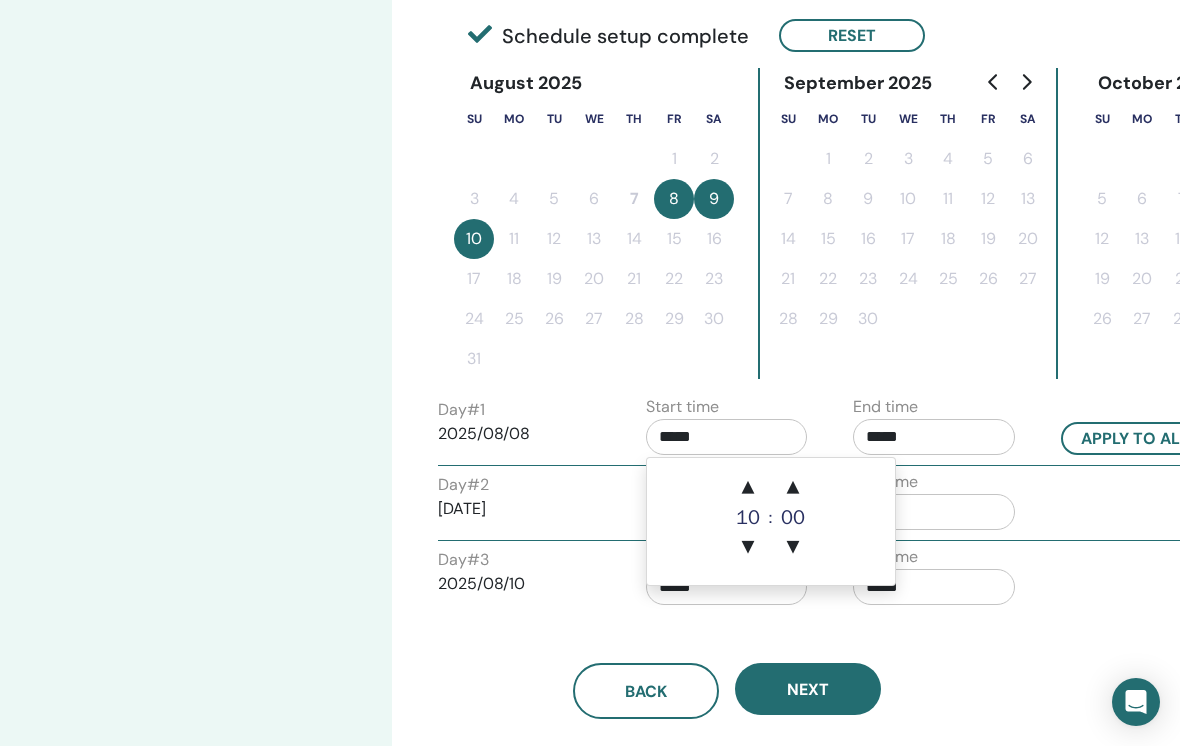 click on "▲" at bounding box center (748, 488) 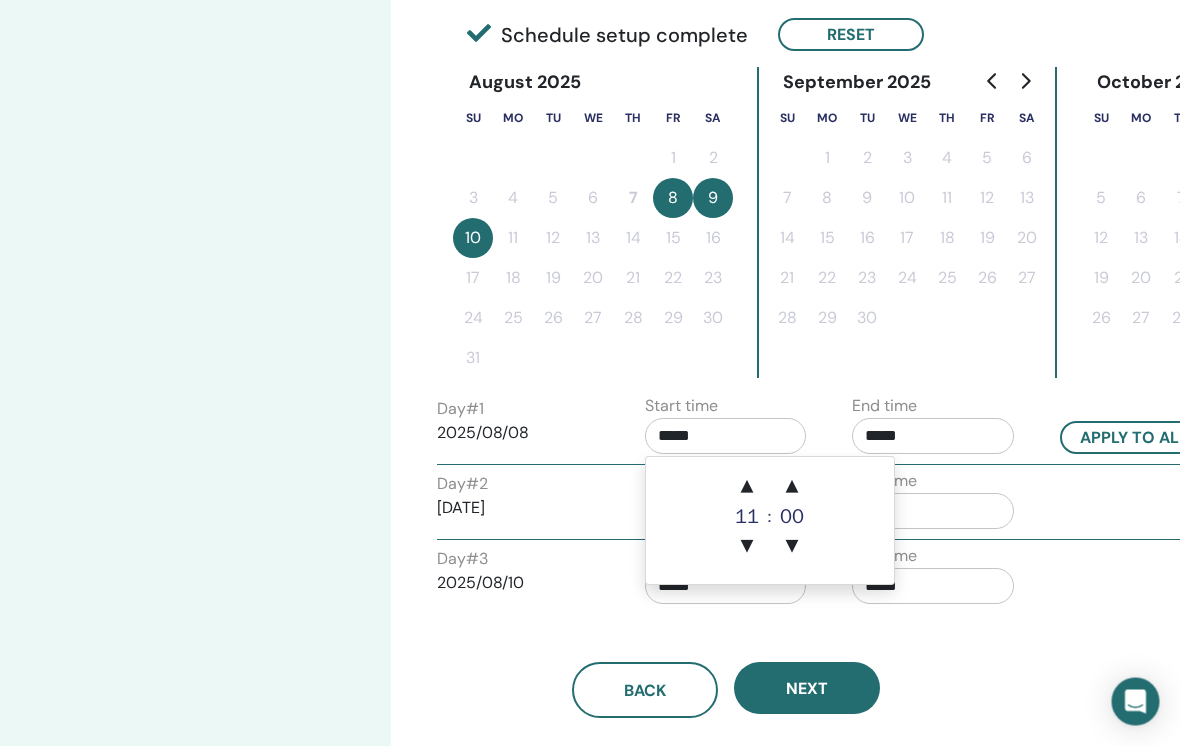 click on "▲" at bounding box center (748, 488) 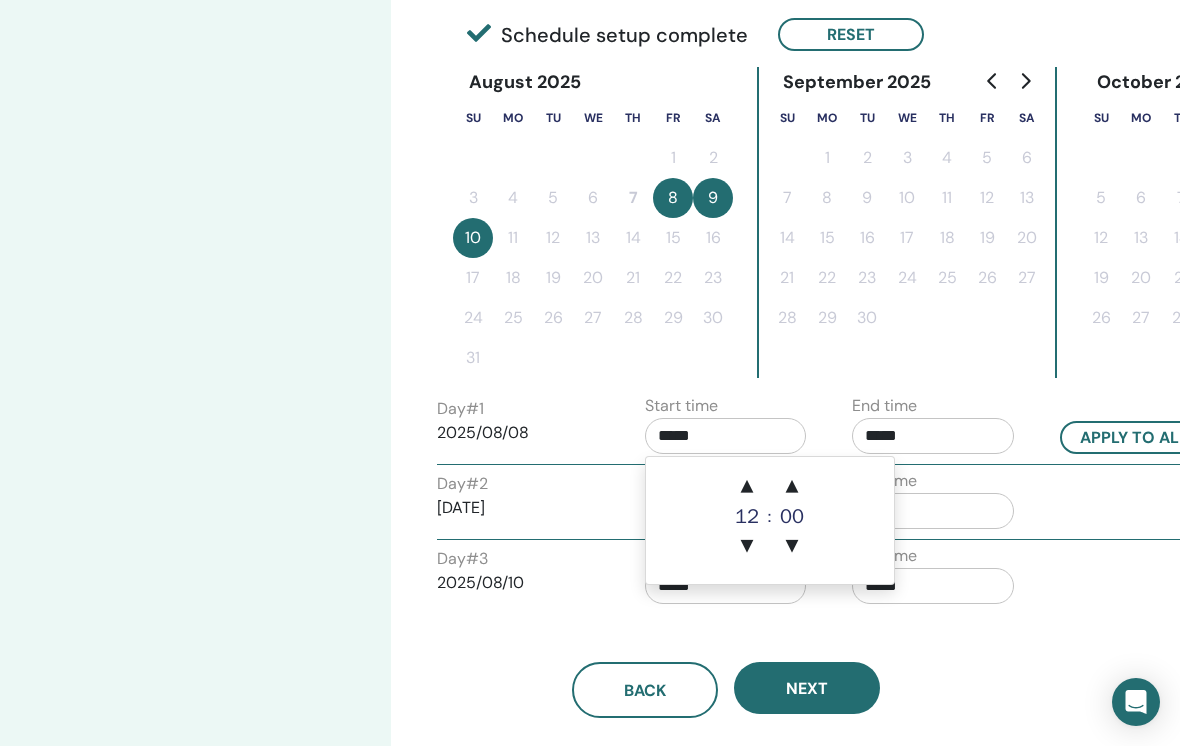 click on "▲" at bounding box center [747, 487] 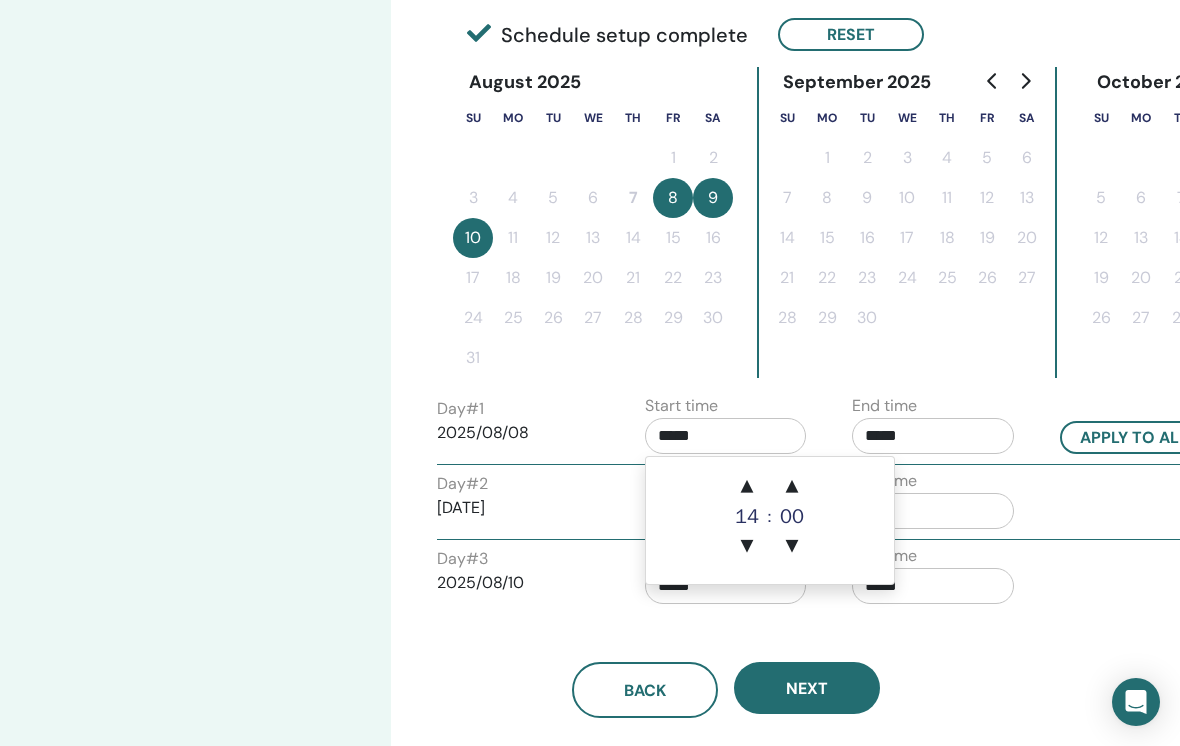 click on "▲" at bounding box center (747, 487) 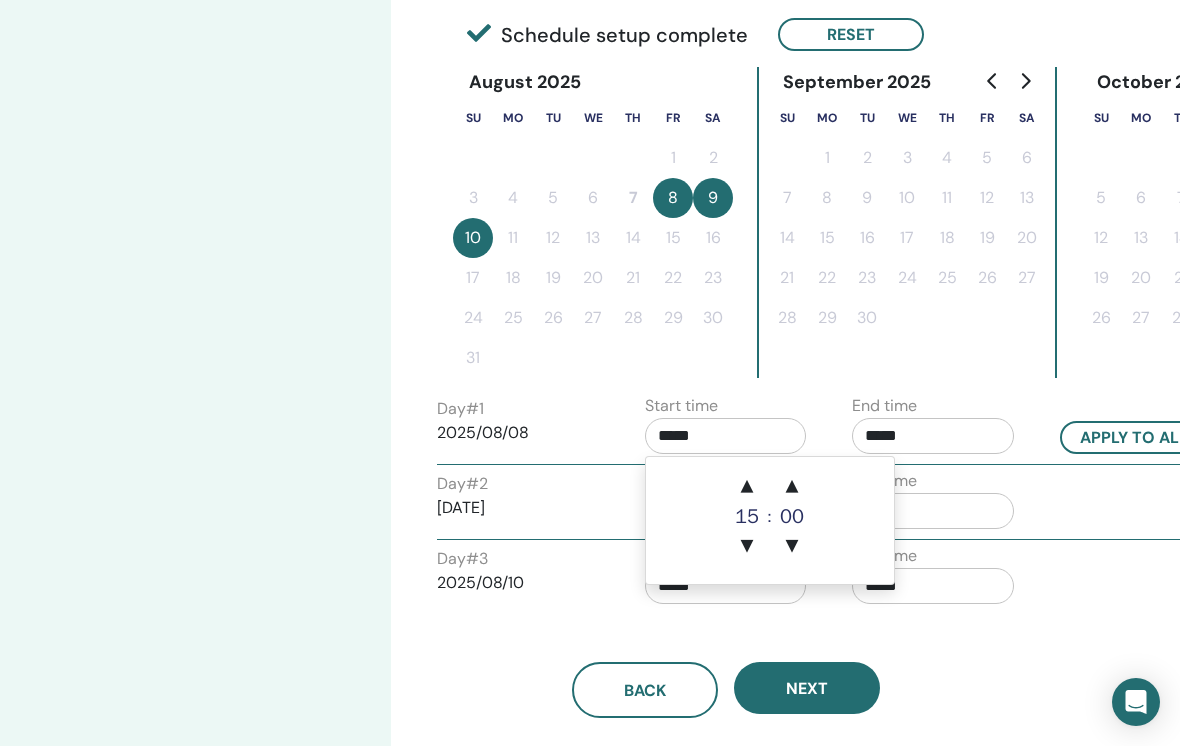 click on "▲" at bounding box center (747, 487) 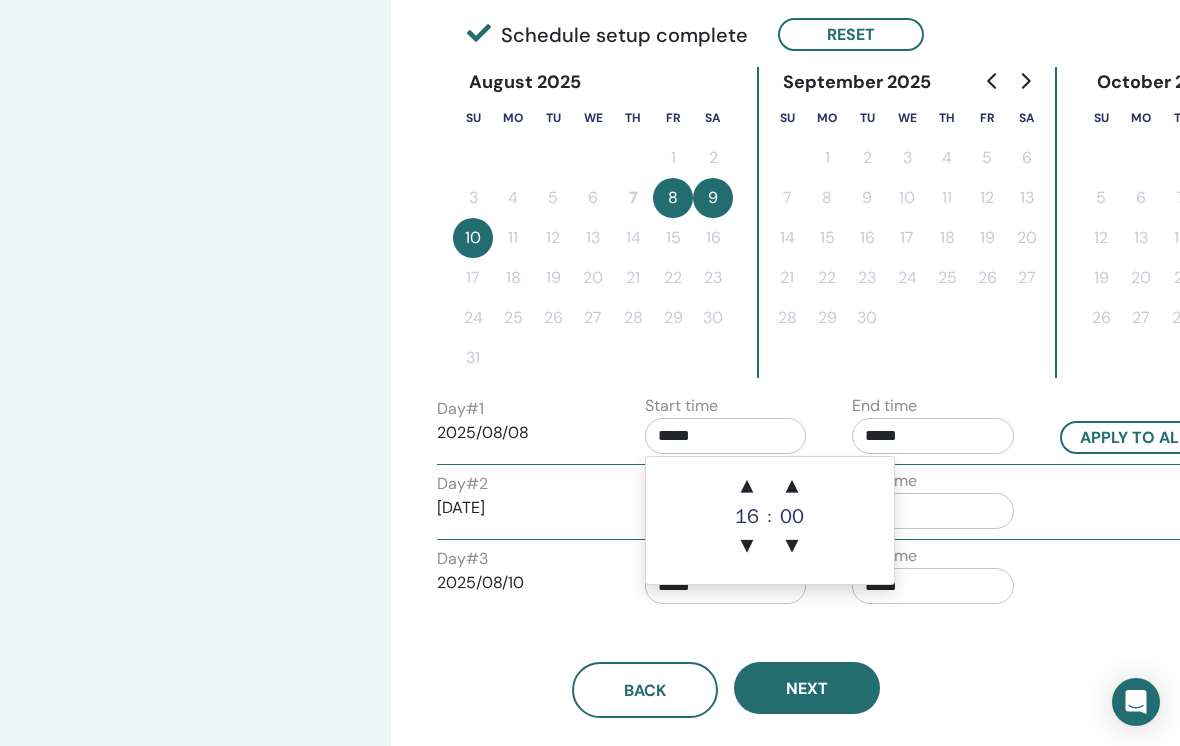 click on "▲" at bounding box center [747, 487] 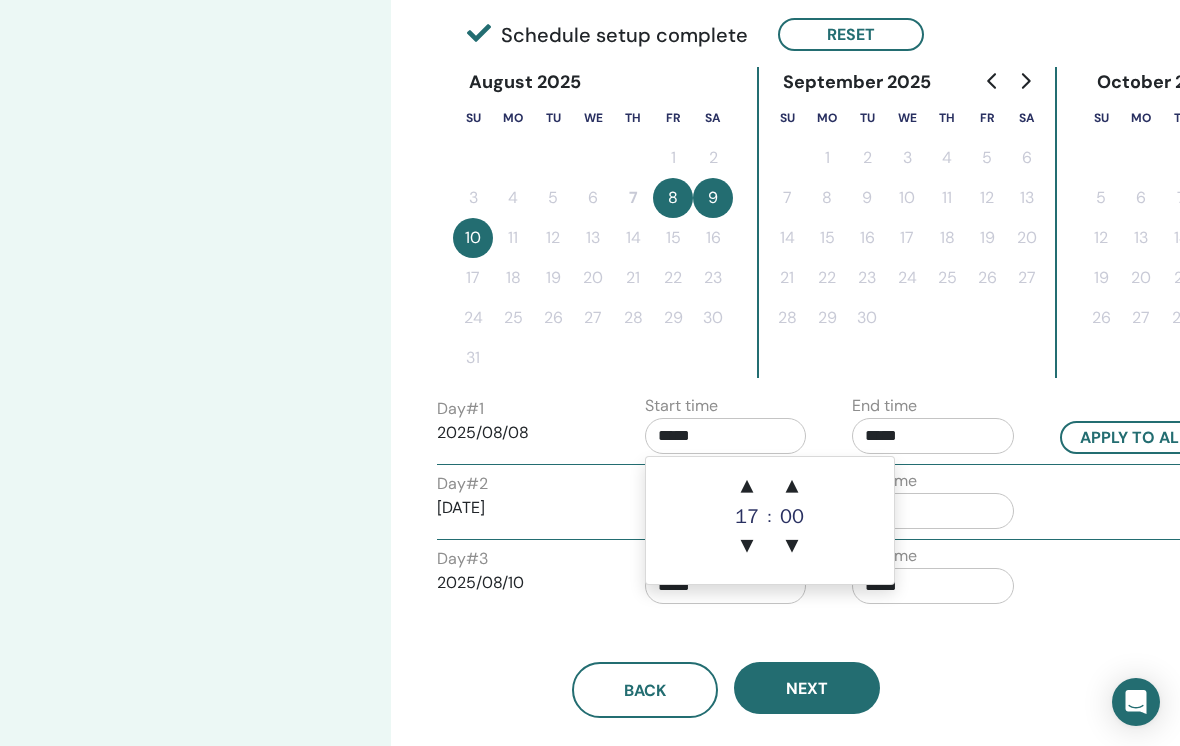 click on "▲" at bounding box center [747, 487] 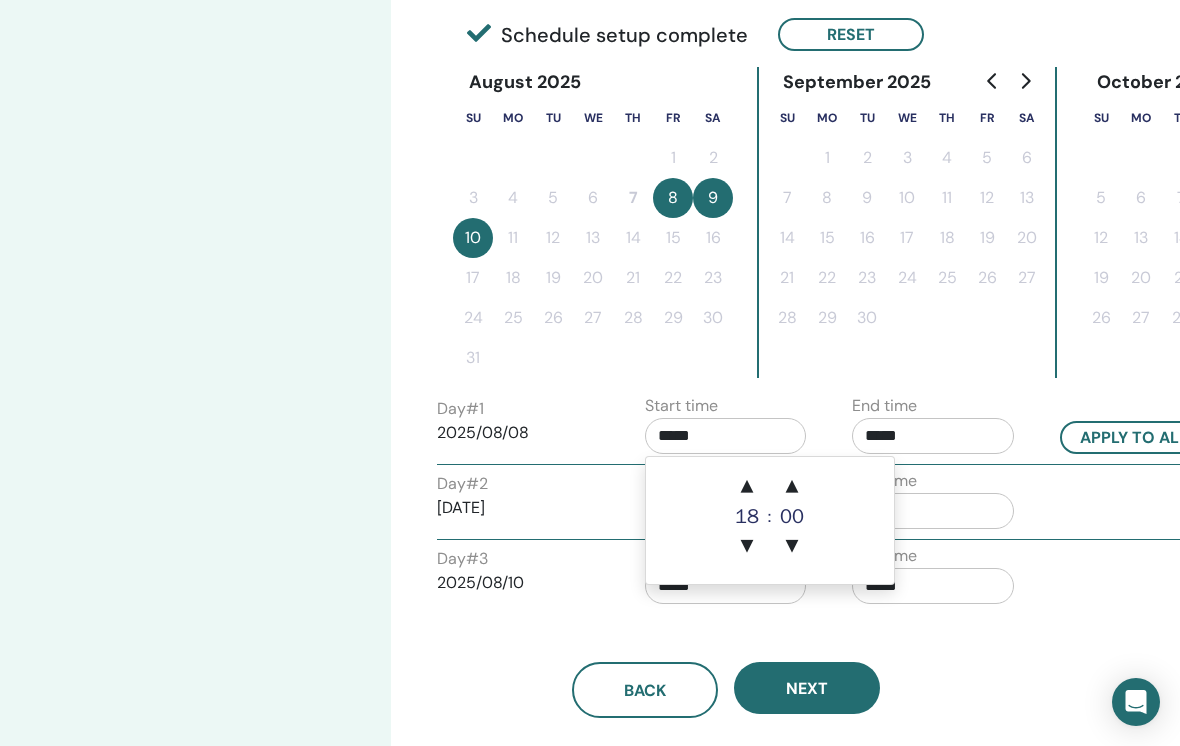 click on "▲" at bounding box center (747, 487) 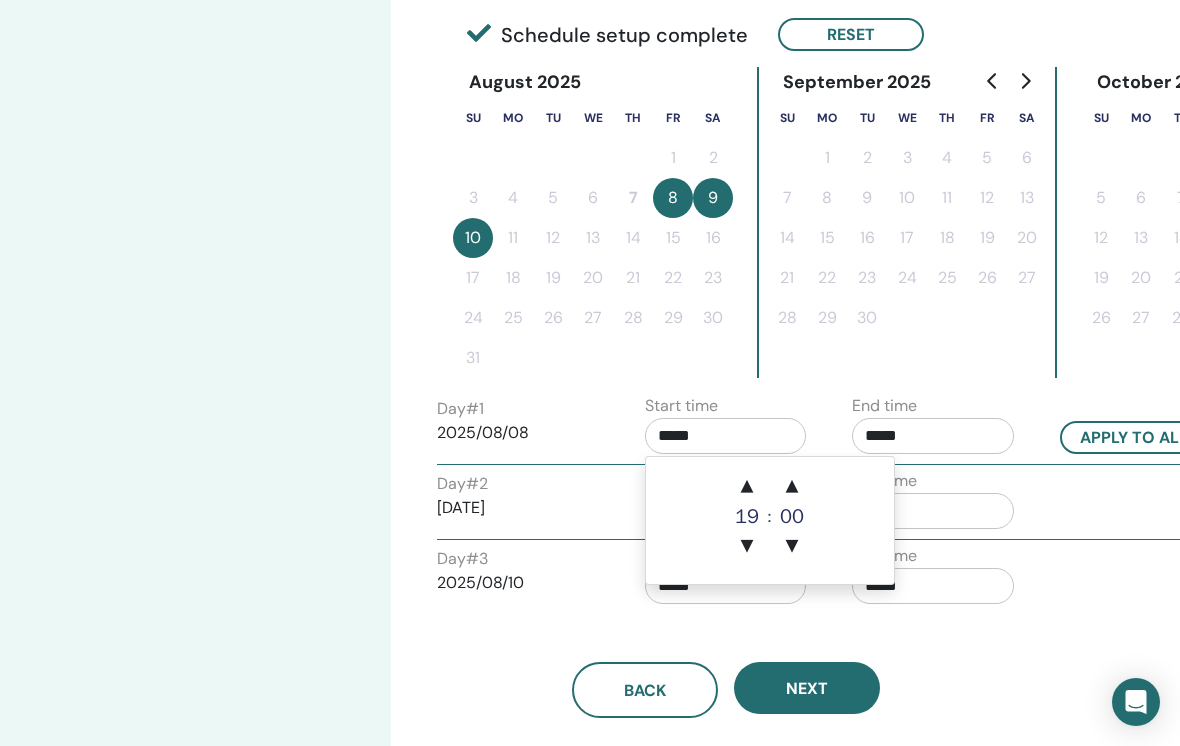 click on "▲" at bounding box center (792, 487) 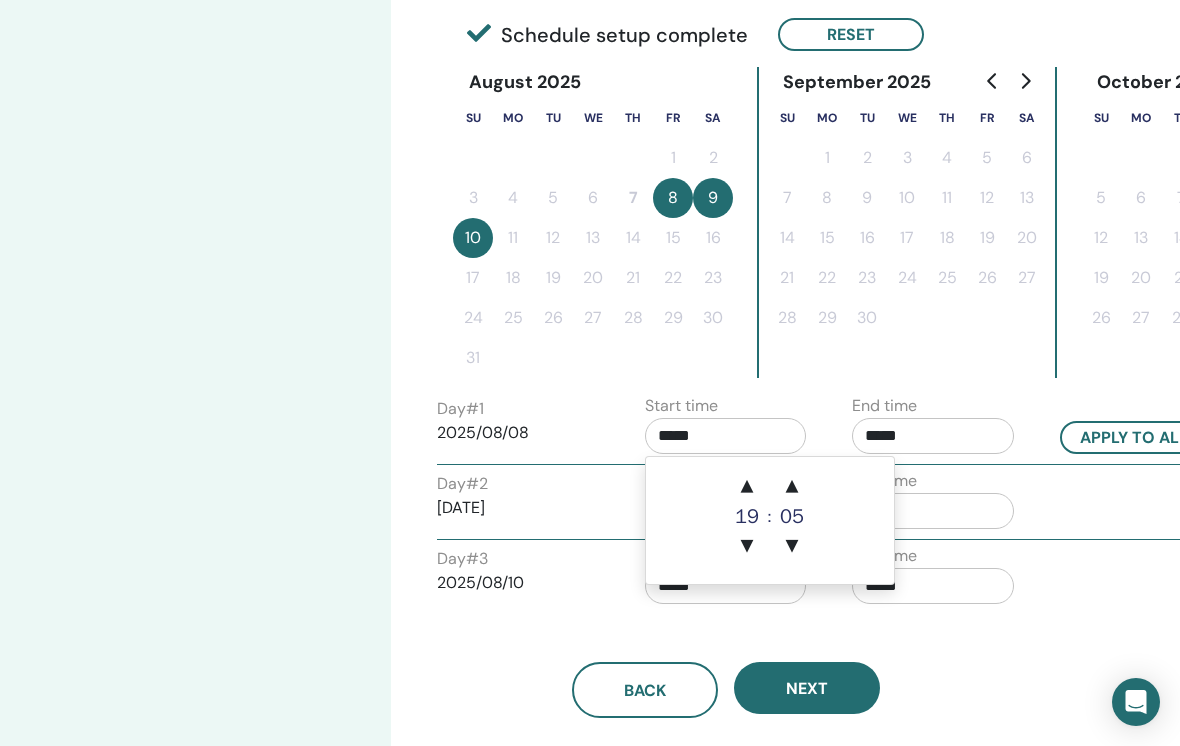 click on "▲" at bounding box center [792, 487] 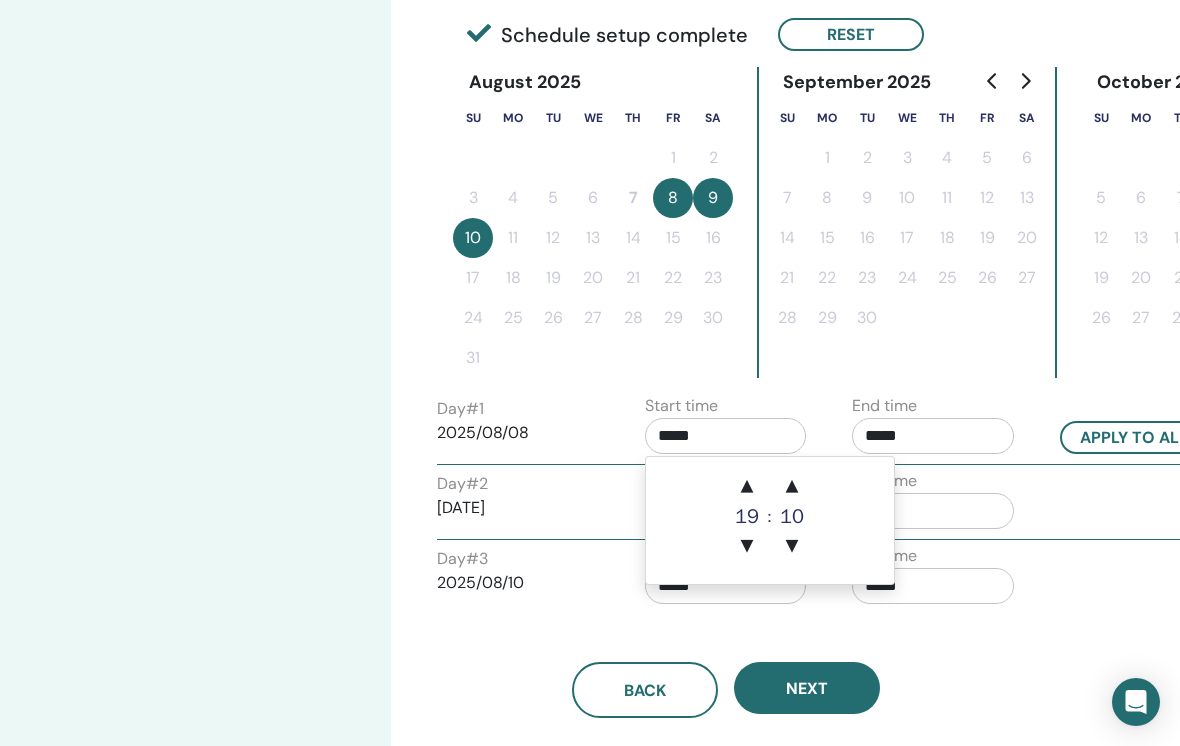 click on "▲" at bounding box center (792, 487) 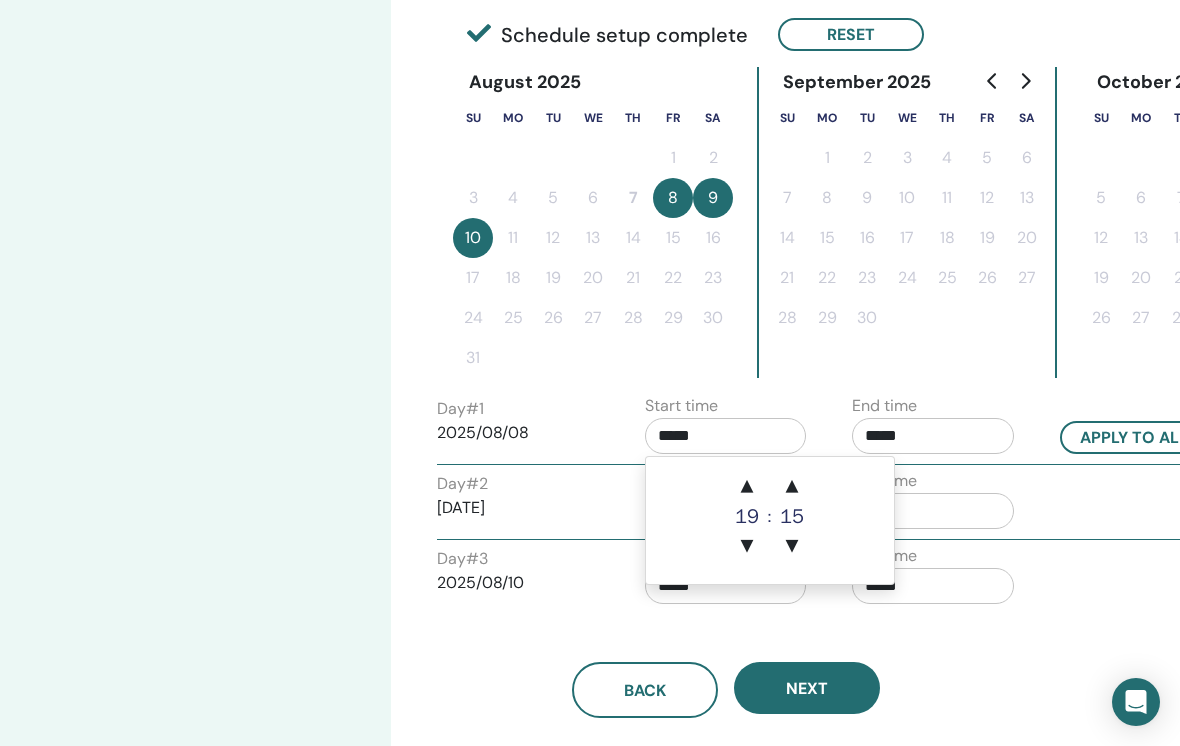 click on "▲" at bounding box center [792, 487] 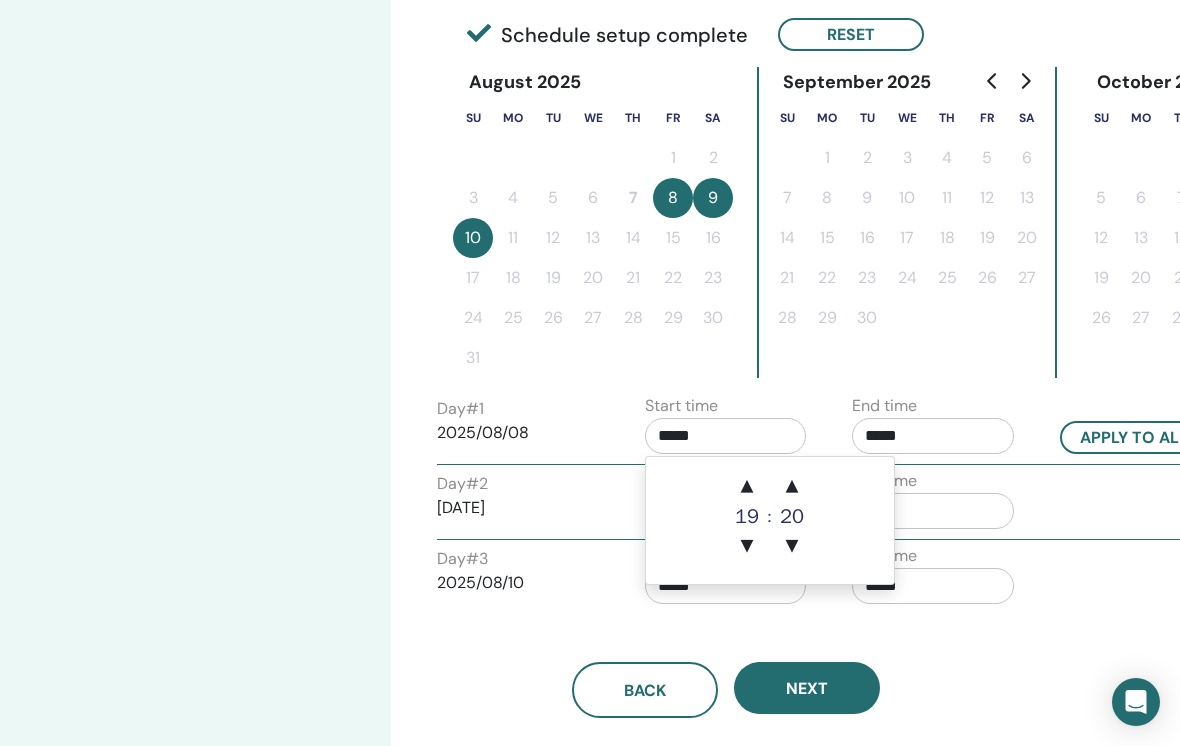 click on "▲" at bounding box center [792, 487] 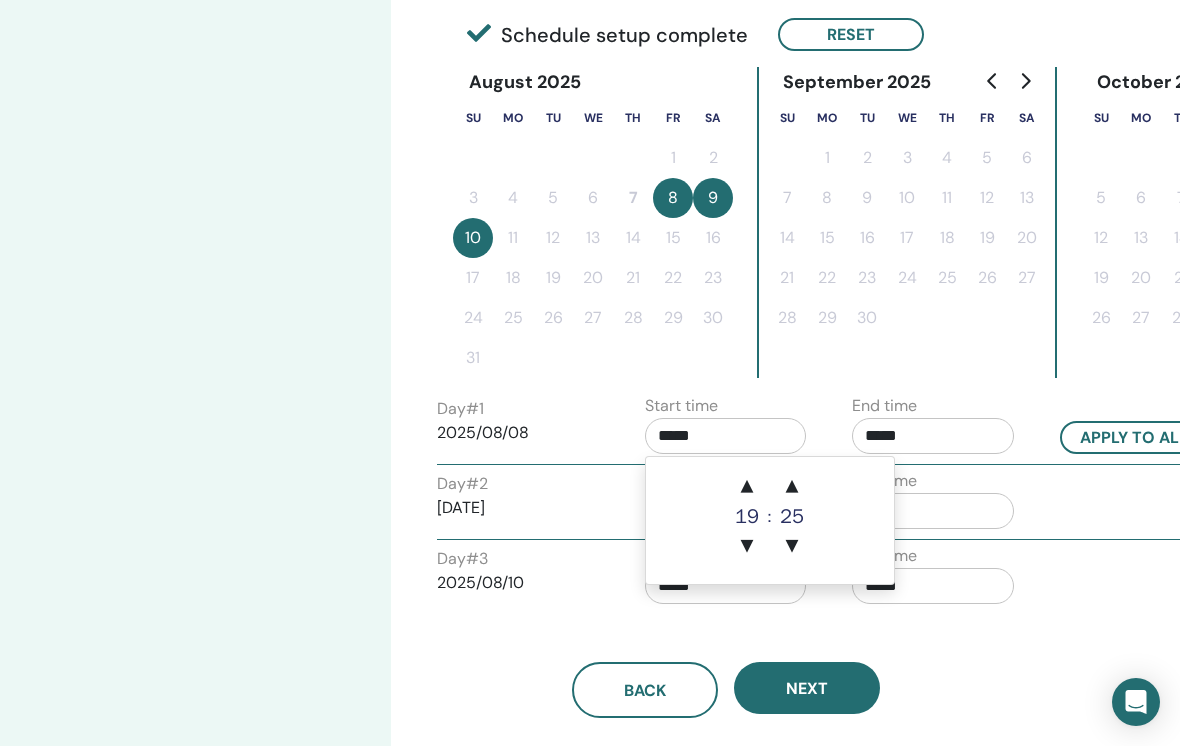click on "▲" at bounding box center (792, 487) 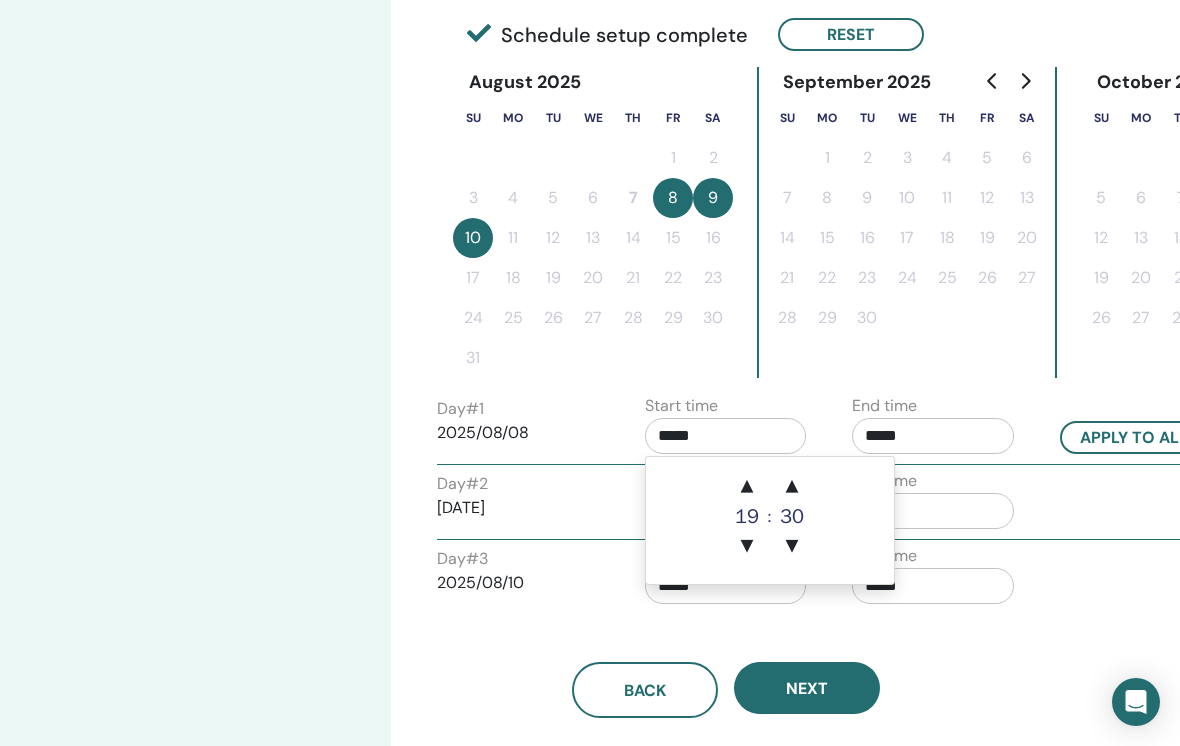 click on "Day  # 2 2025/08/09 Start time ***** End time *****" at bounding box center [837, 504] 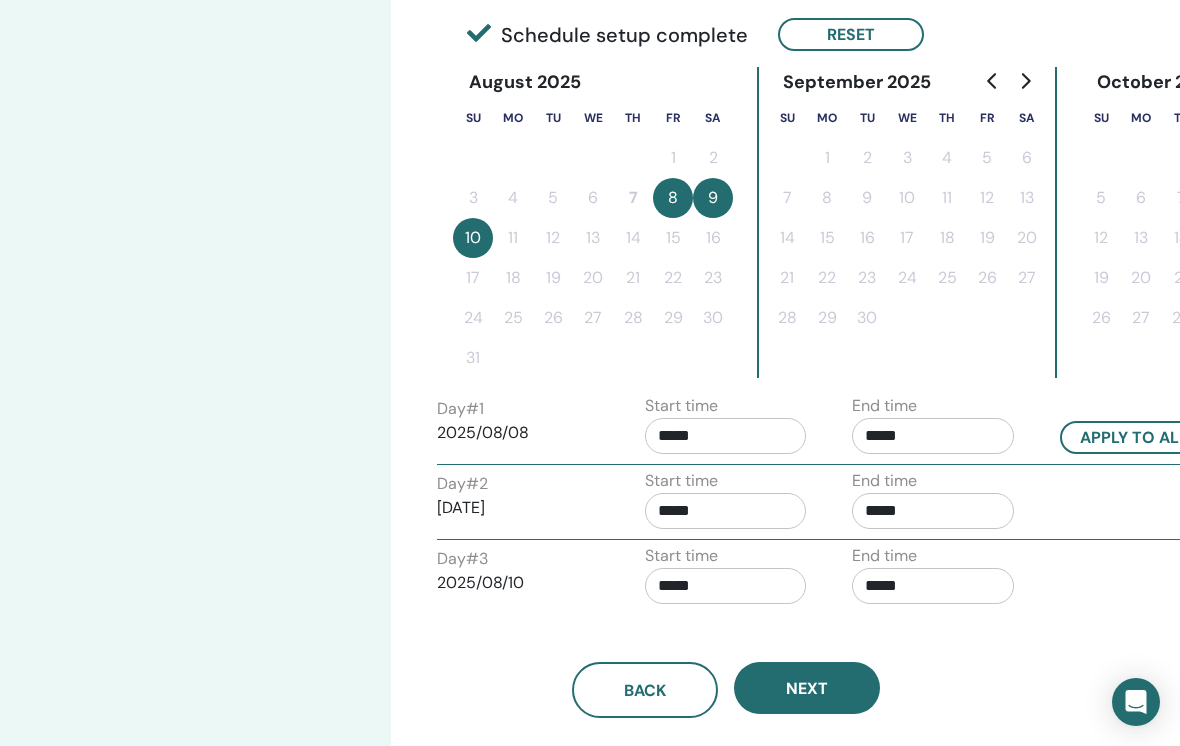 click on "*****" at bounding box center [726, 436] 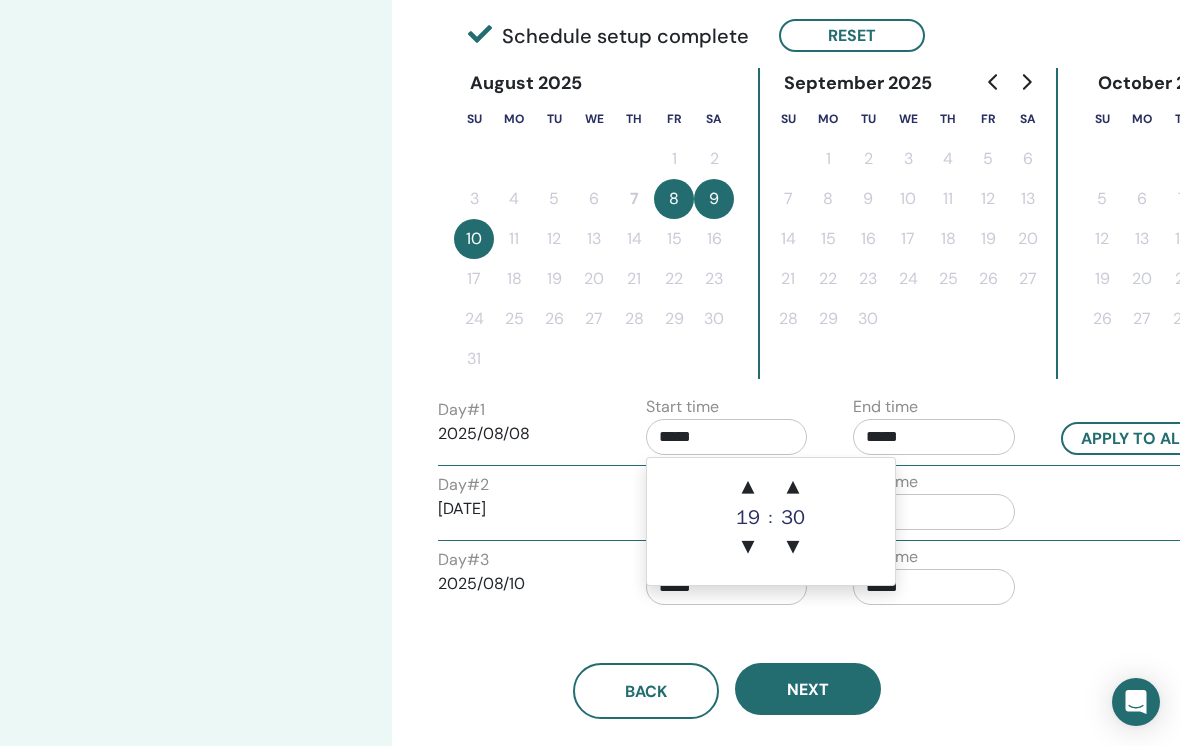 click on "19" at bounding box center (748, 518) 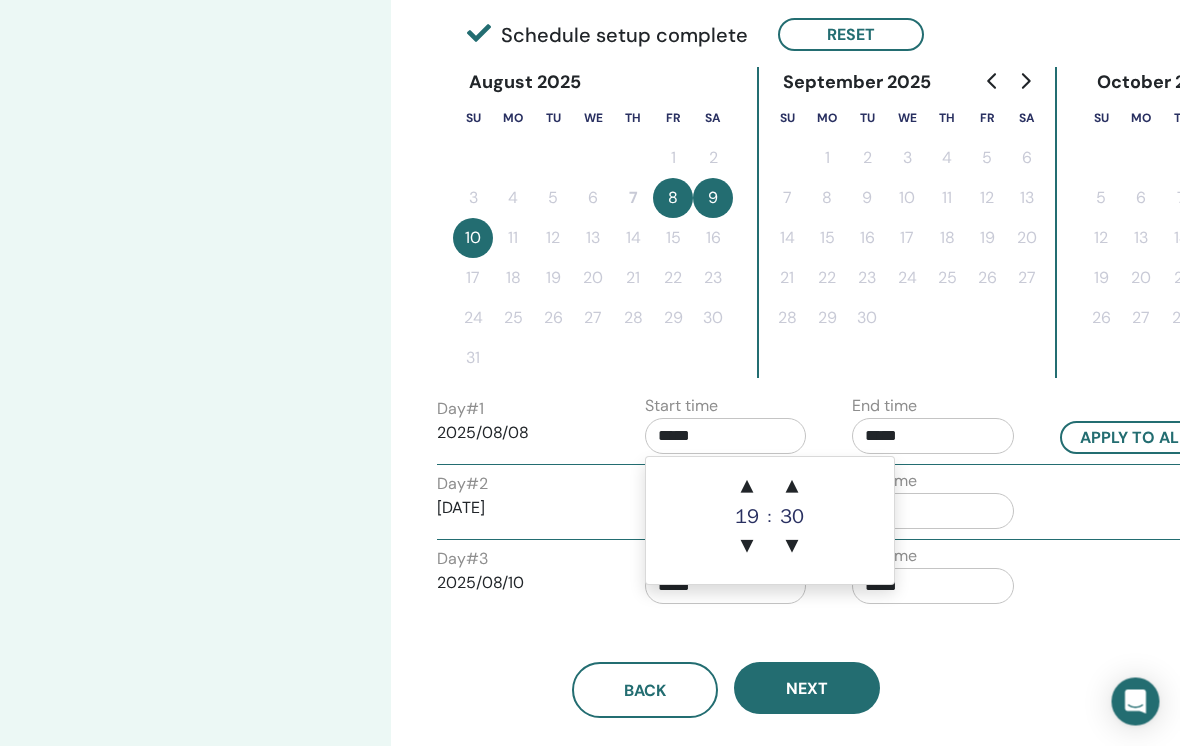 click on "*****" at bounding box center (934, 437) 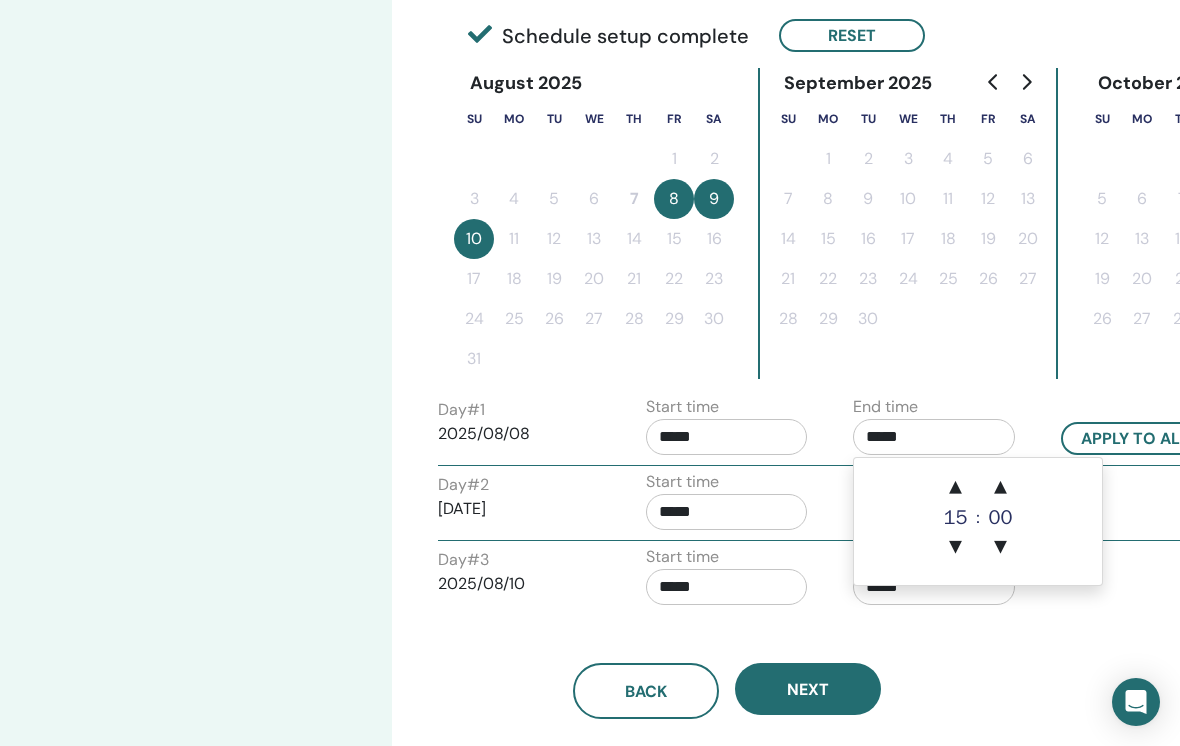 click on "▲" at bounding box center [956, 488] 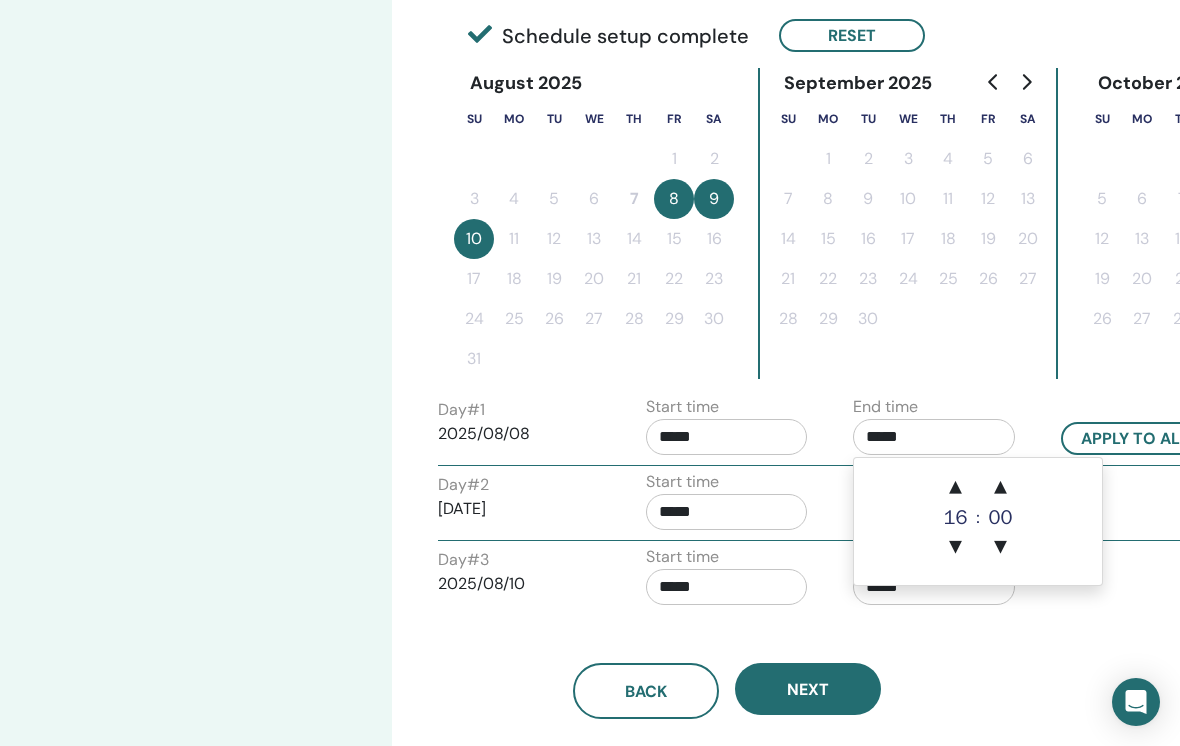 click on "▲" at bounding box center [956, 488] 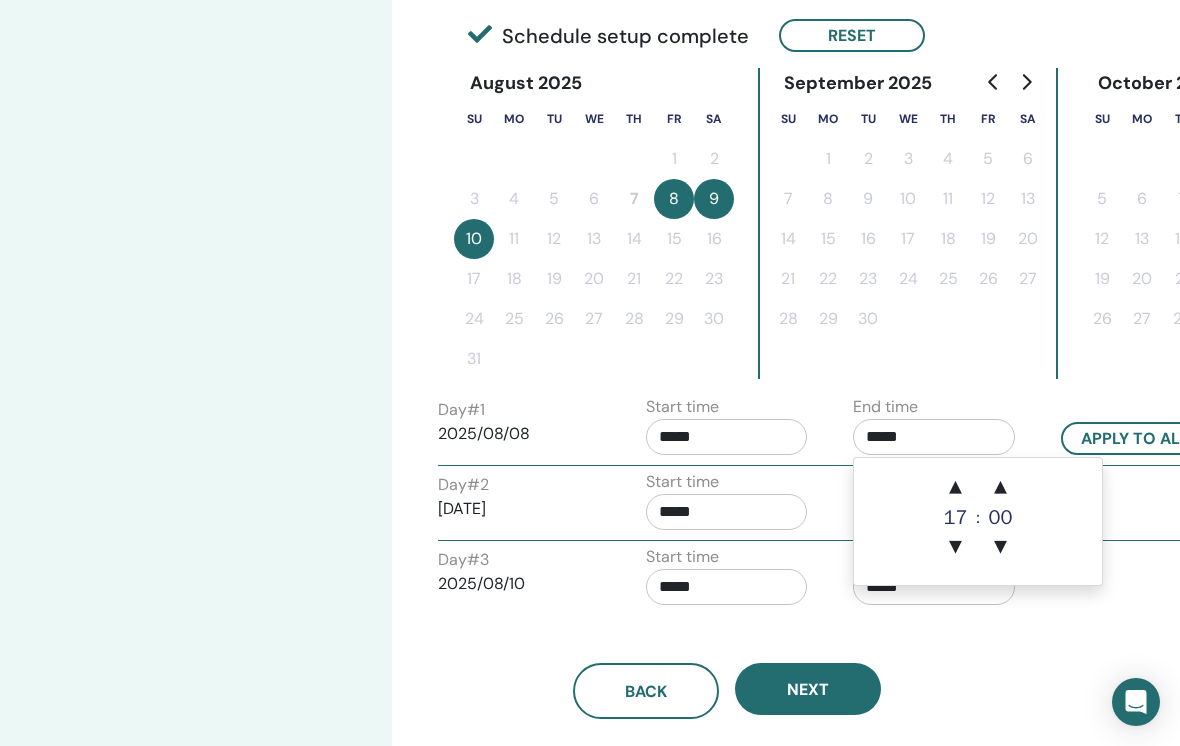 click on "▲" at bounding box center [956, 488] 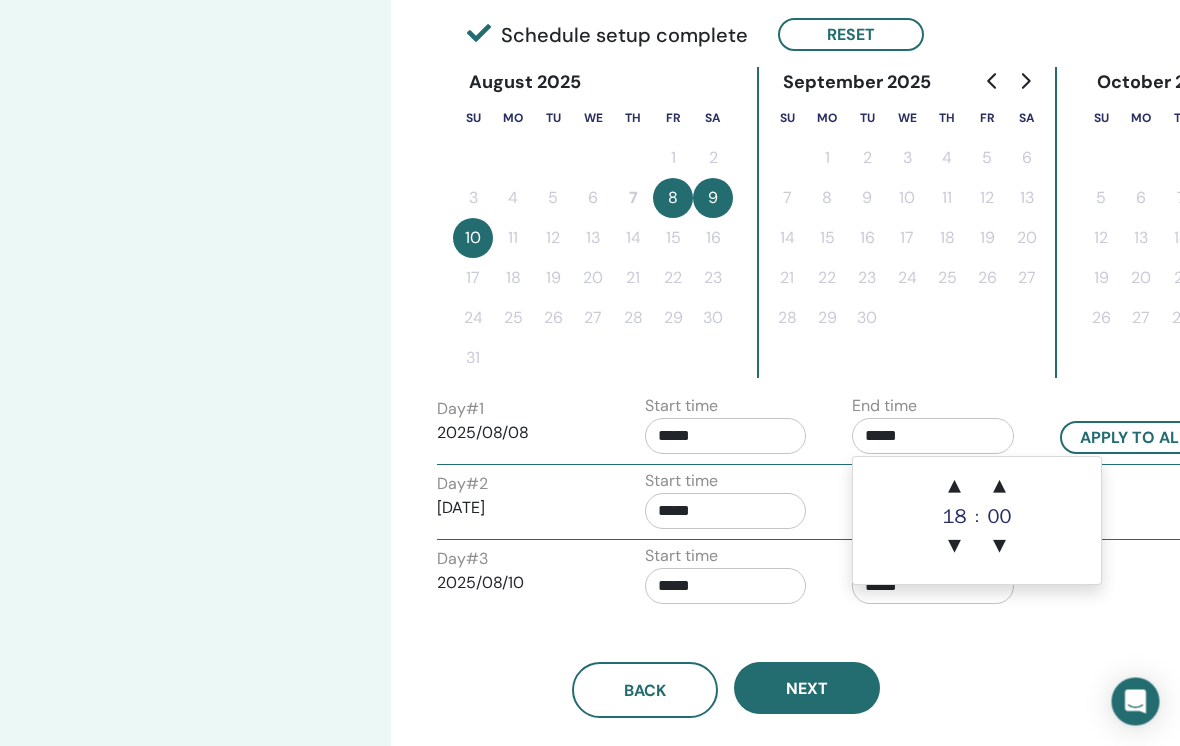 click on "▲" at bounding box center [956, 488] 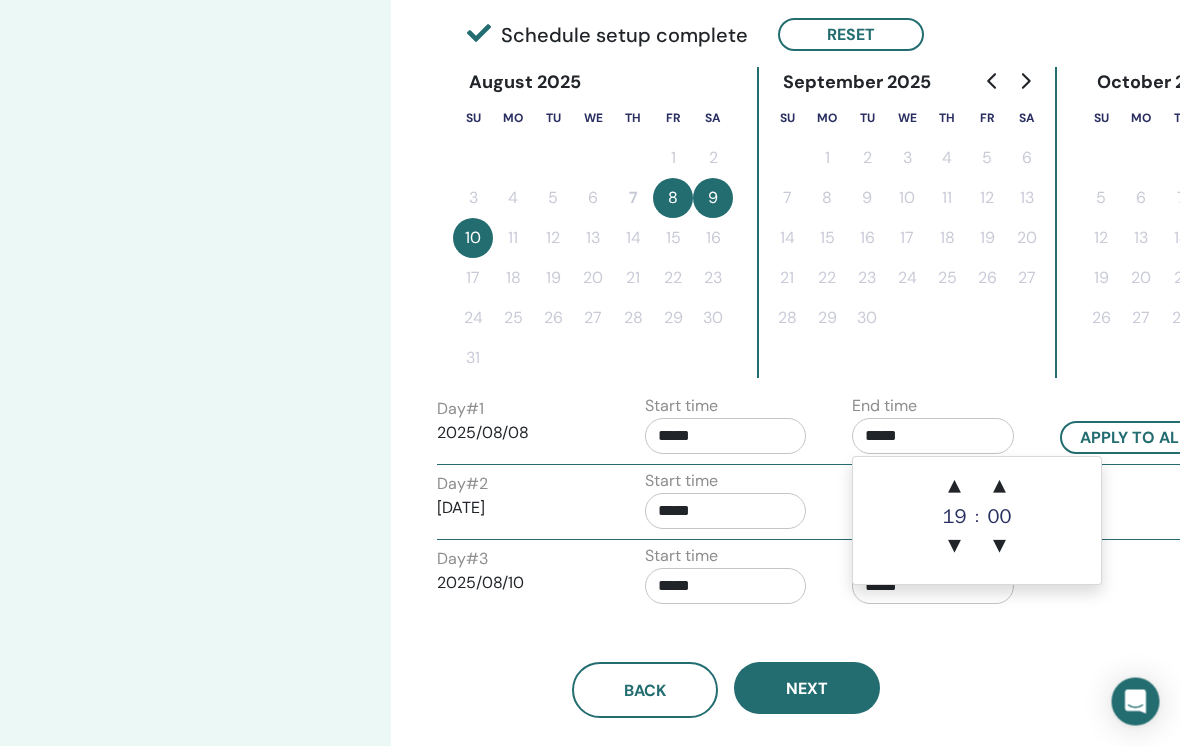 scroll, scrollTop: 480, scrollLeft: 9, axis: both 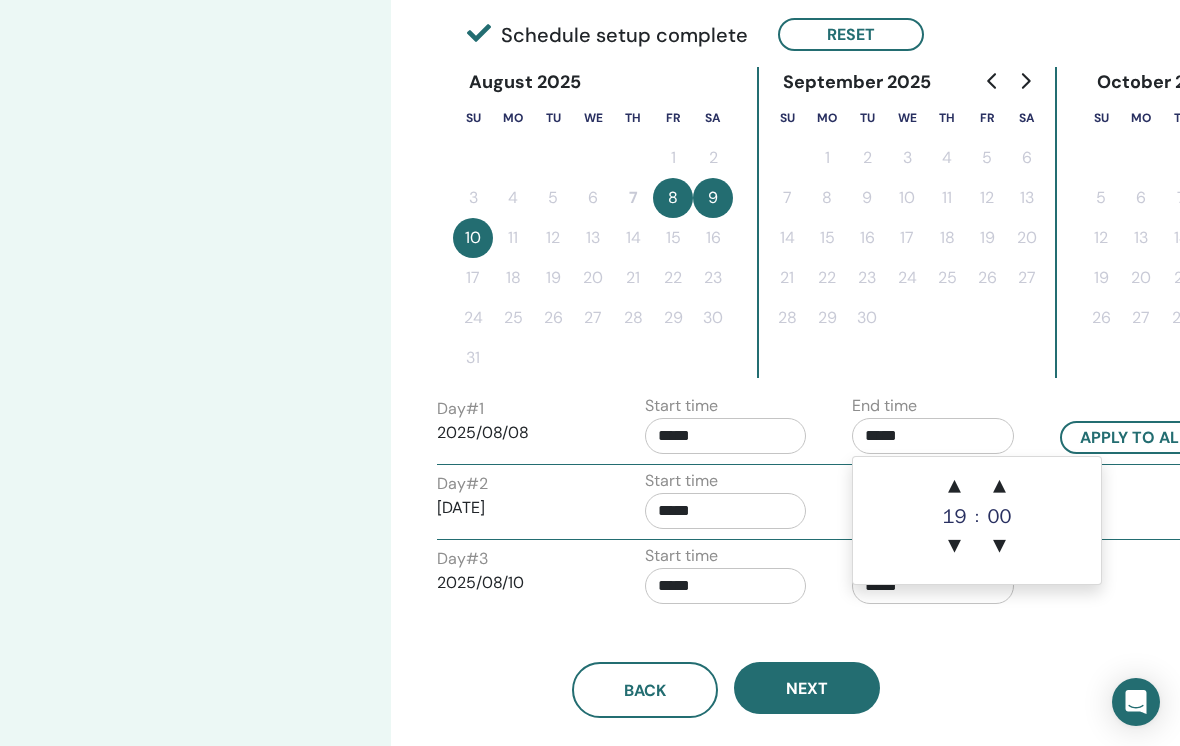 click on "▲" at bounding box center (955, 487) 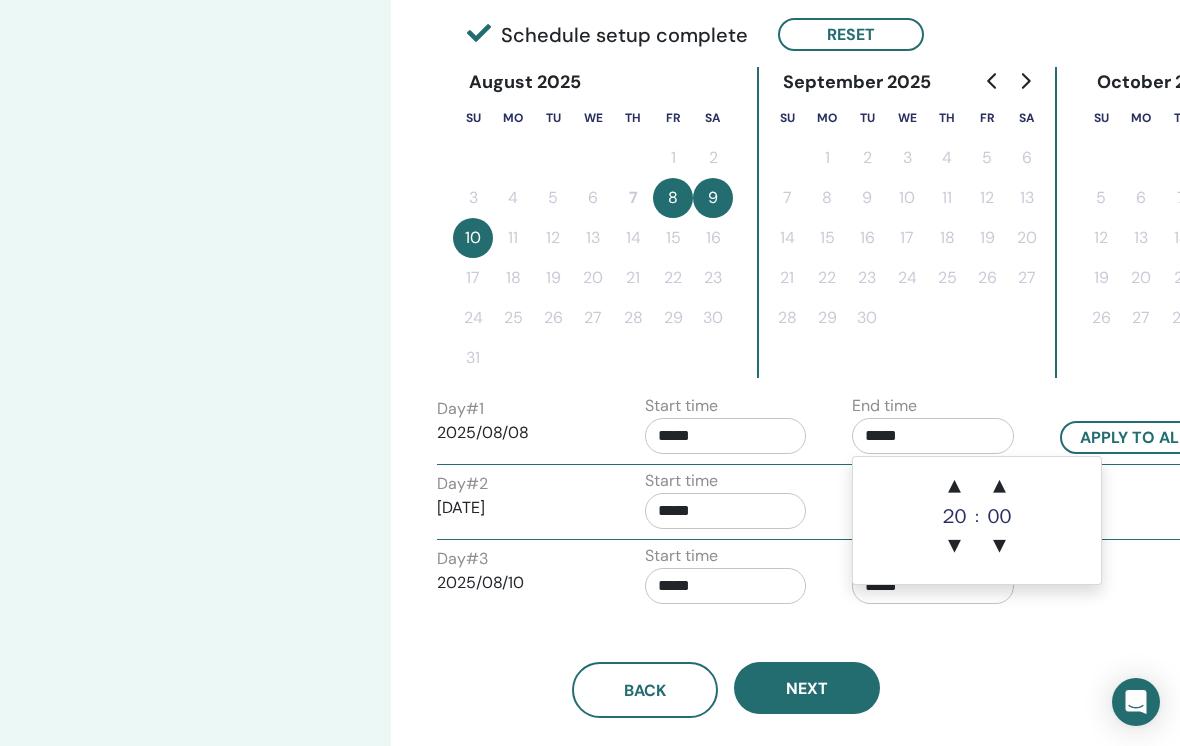 click on "▲" at bounding box center (955, 487) 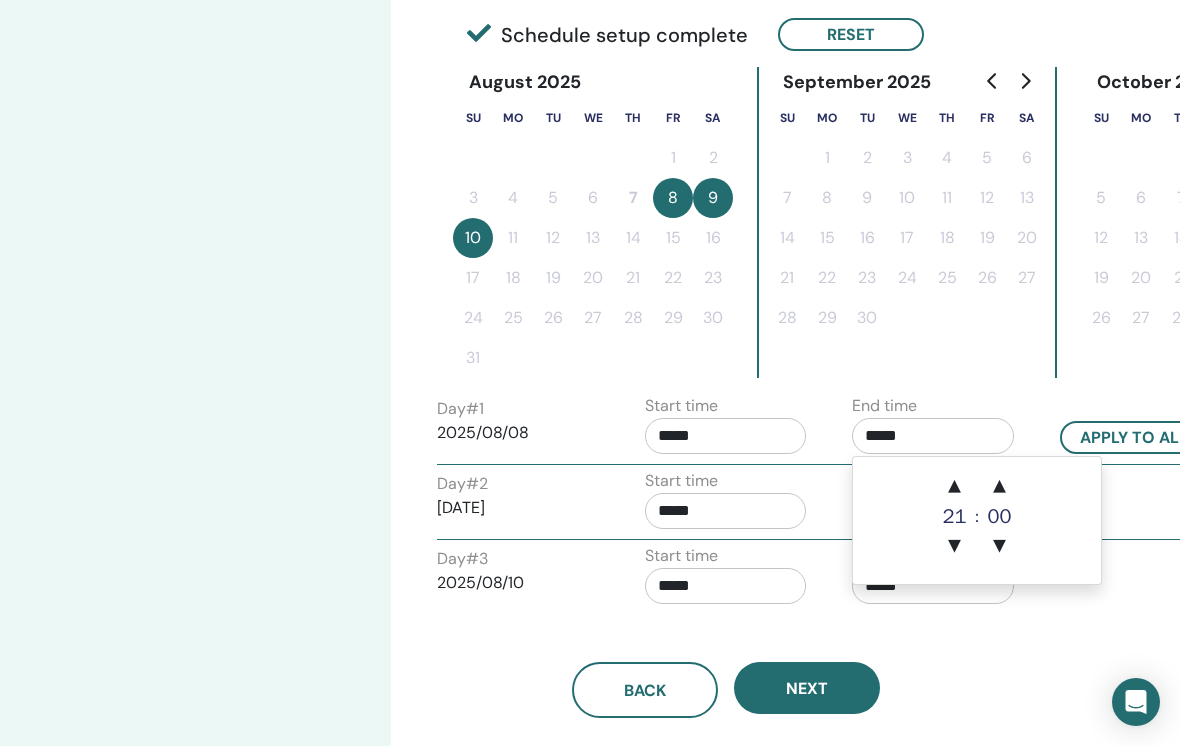 click on "▲" at bounding box center [999, 487] 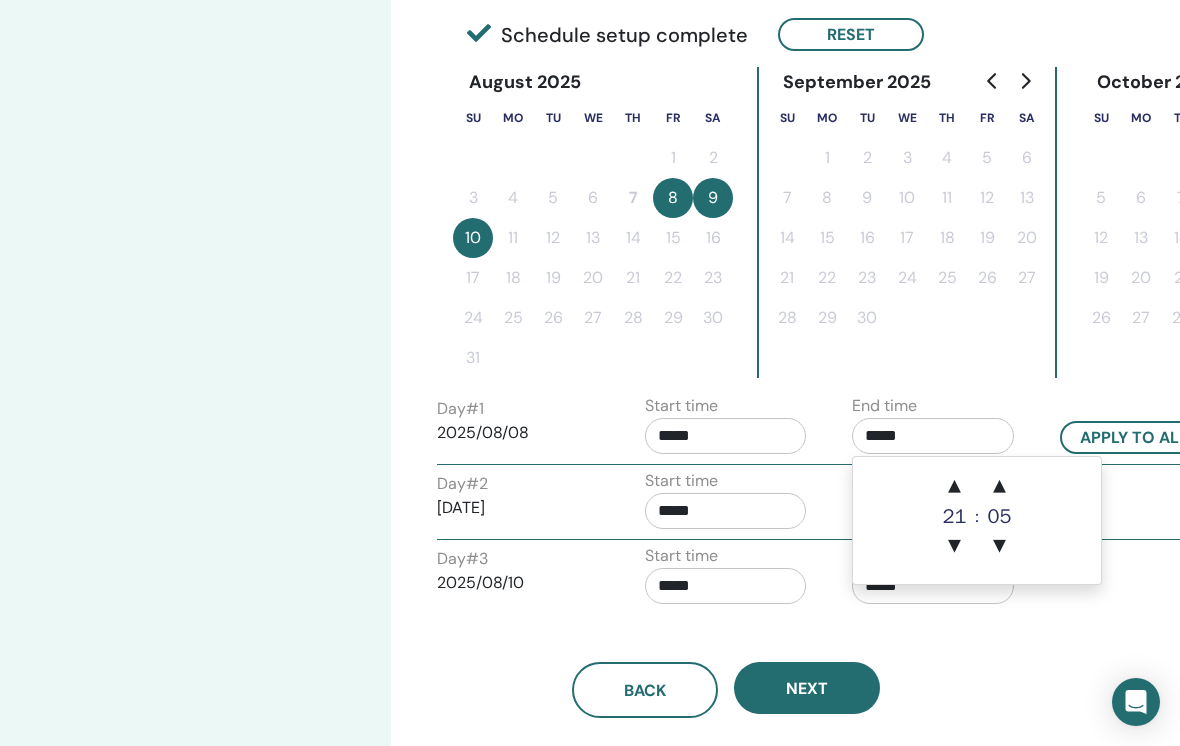 click on "▲" at bounding box center (955, 487) 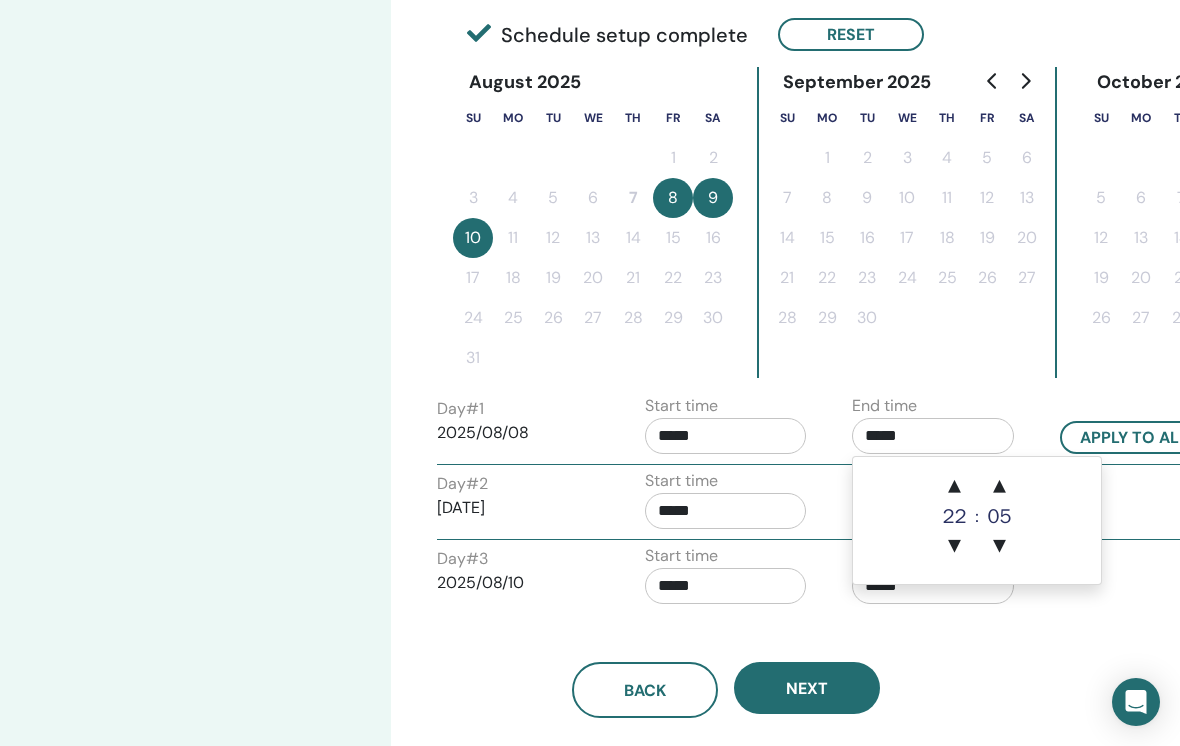 click on "▲" at bounding box center (999, 487) 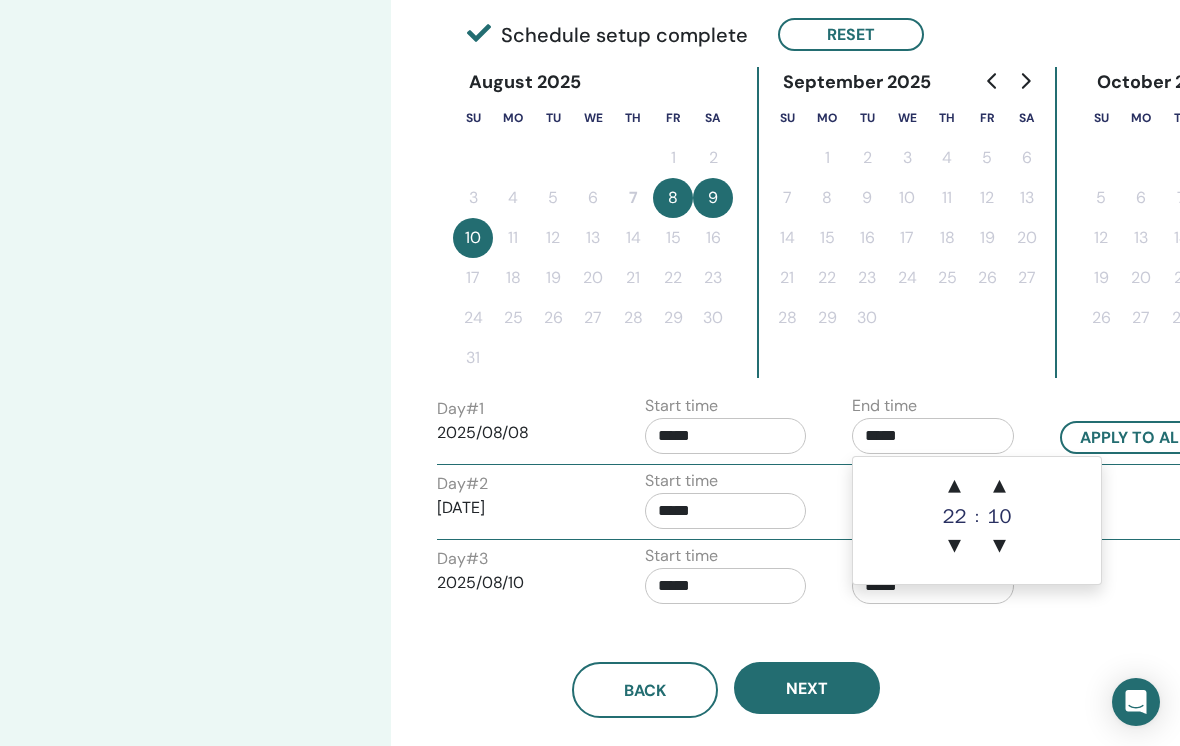 click on "▲" at bounding box center [999, 487] 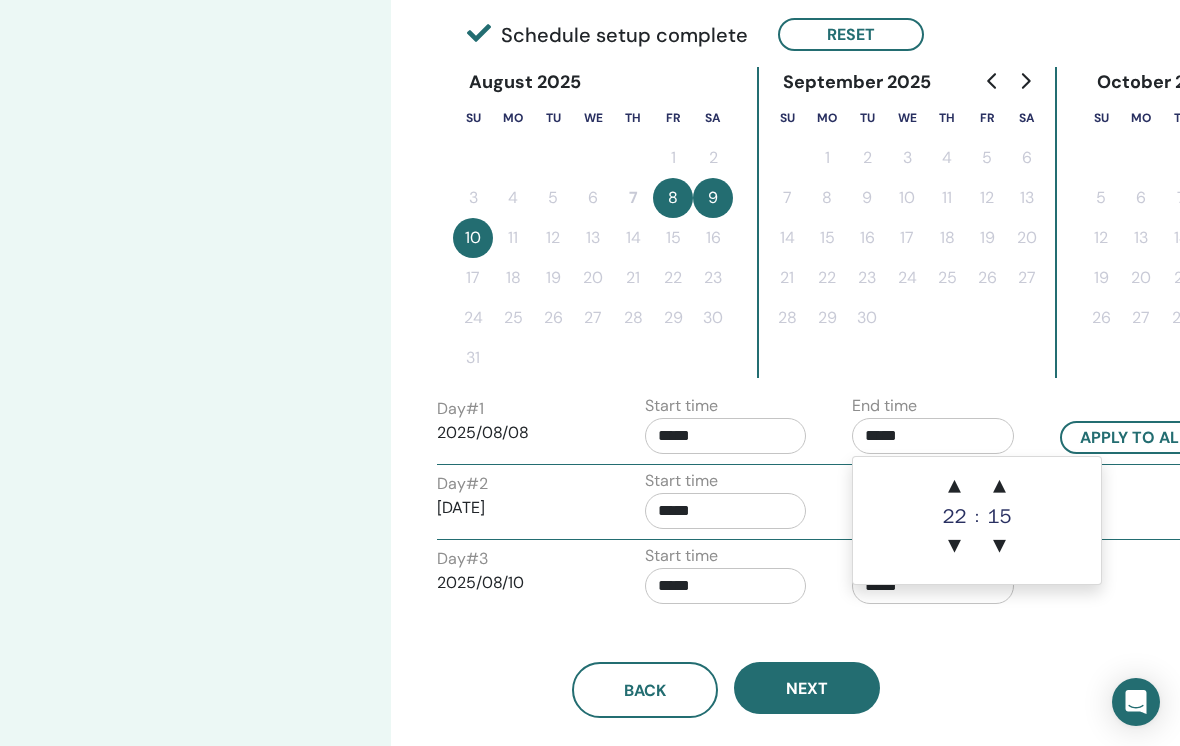 click on "▲" at bounding box center (999, 487) 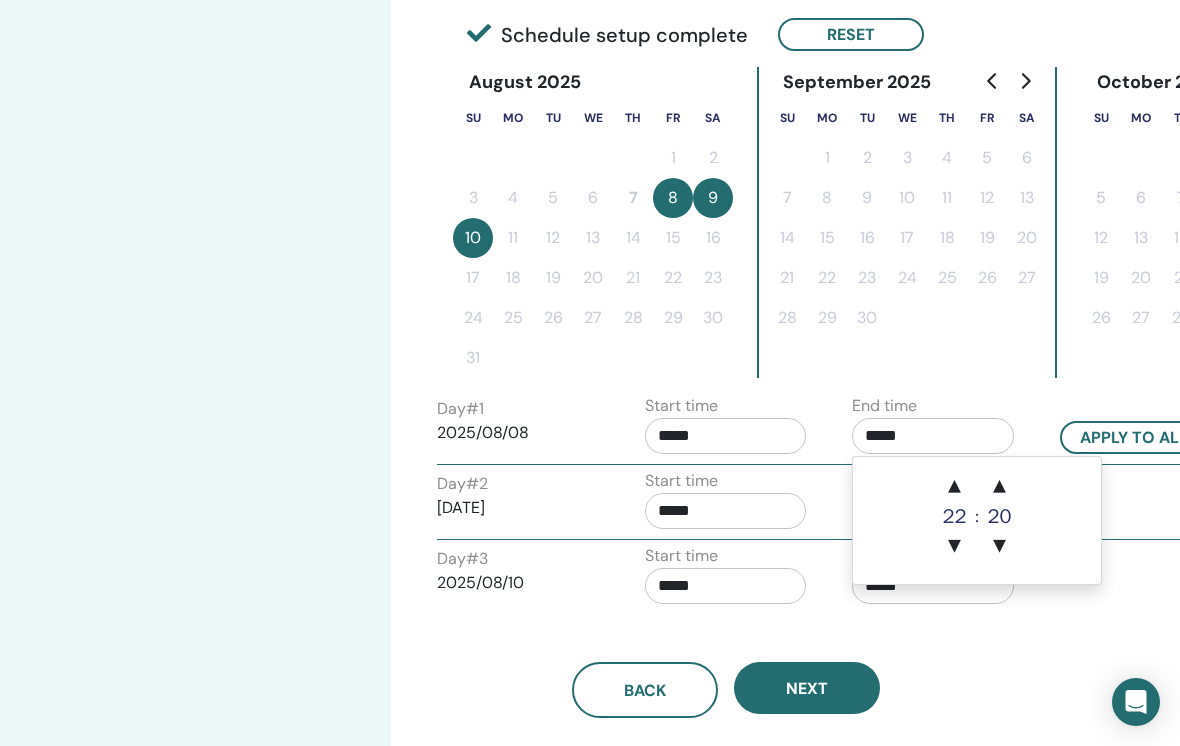 click on "▲" at bounding box center (999, 487) 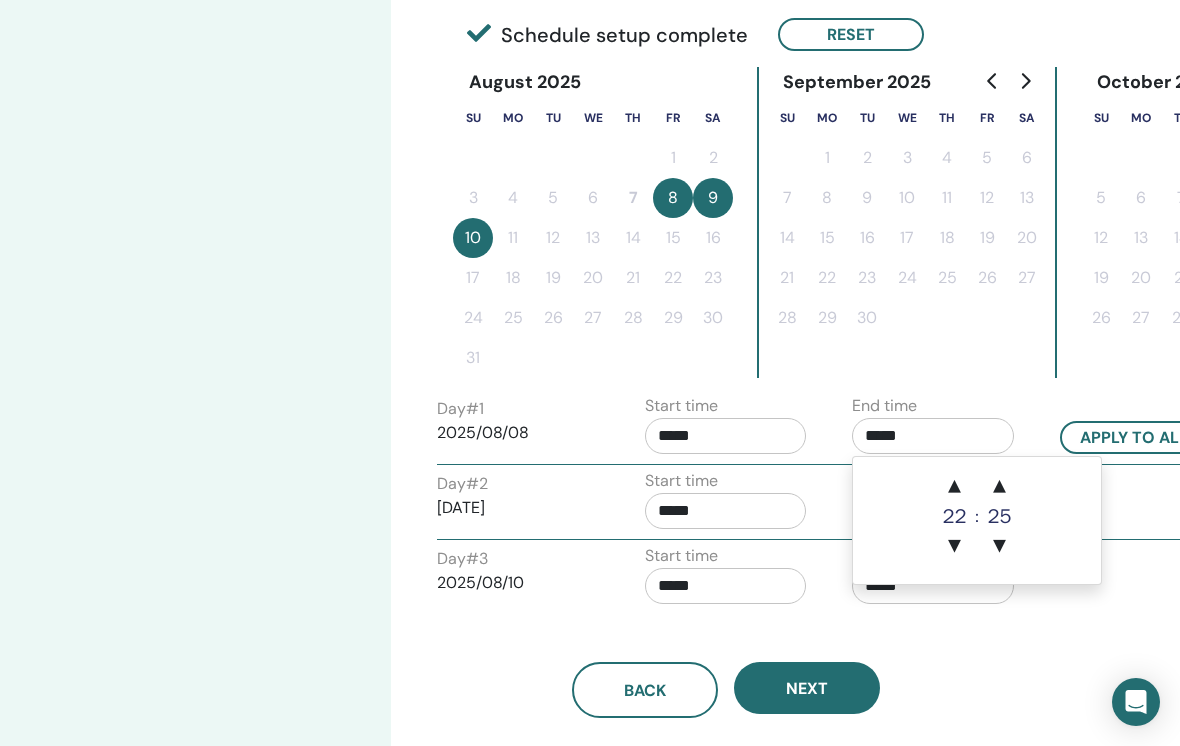 click on "▲" at bounding box center (999, 487) 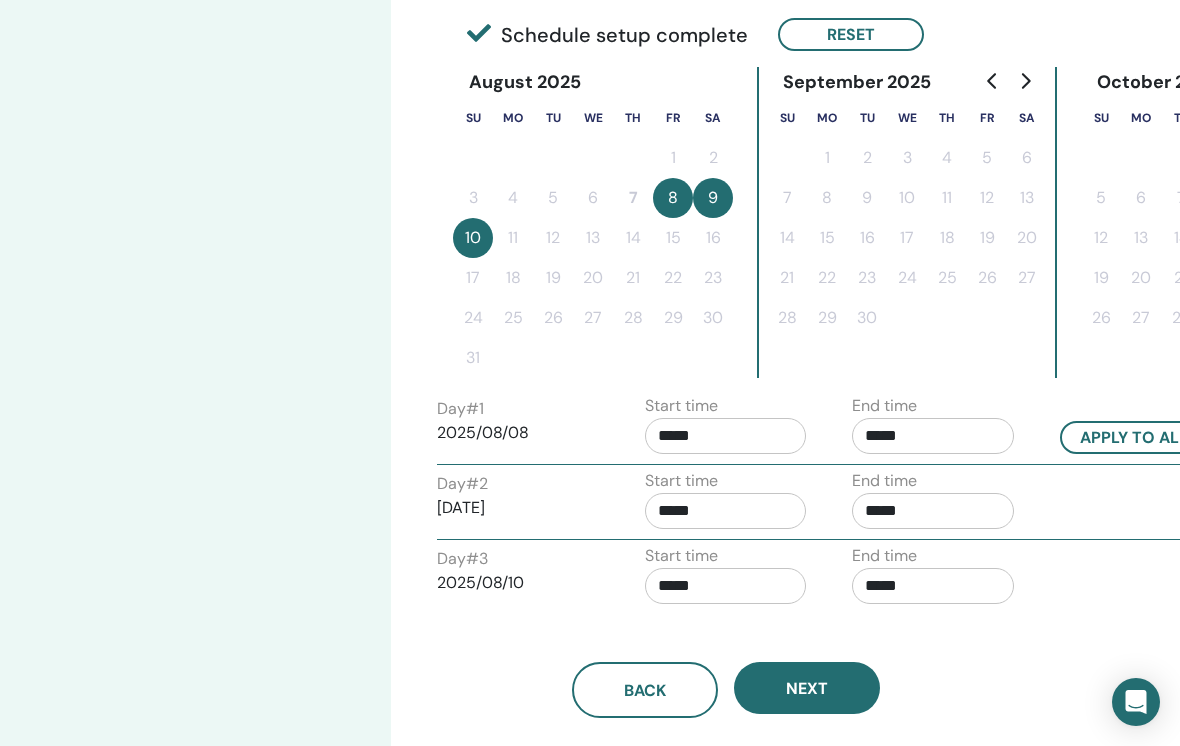 click on "Back Next" at bounding box center [726, 666] 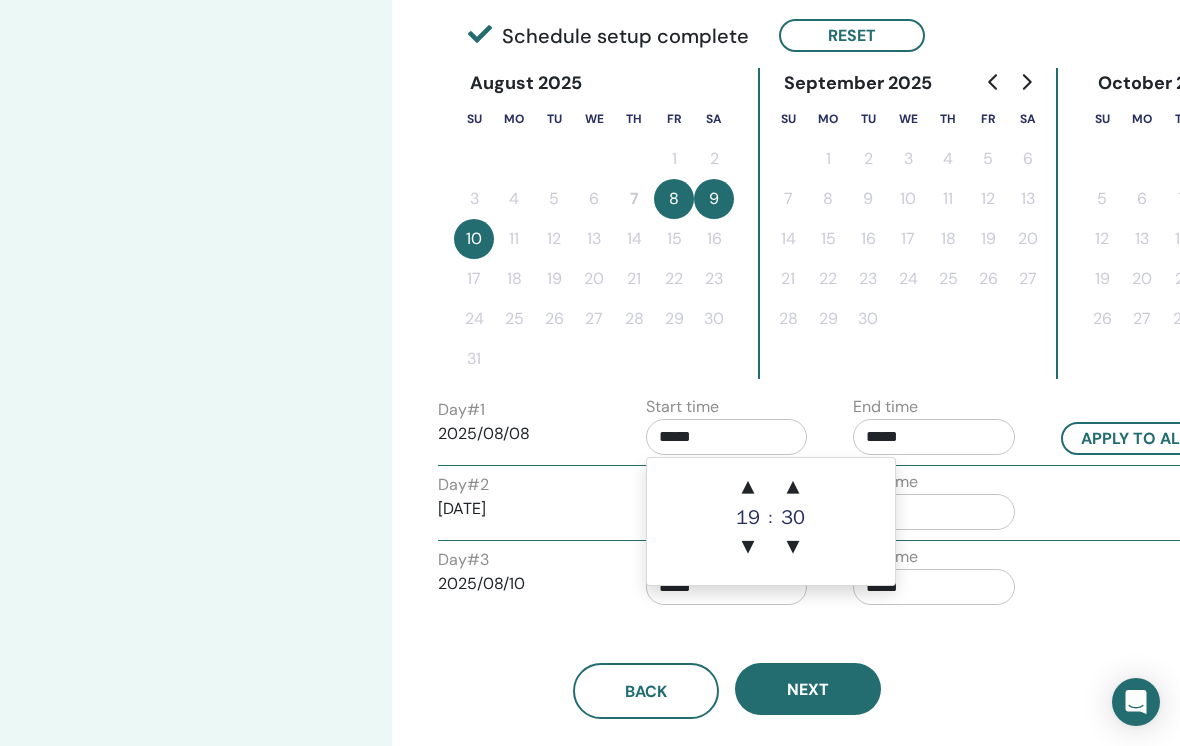 click on "19" at bounding box center [748, 518] 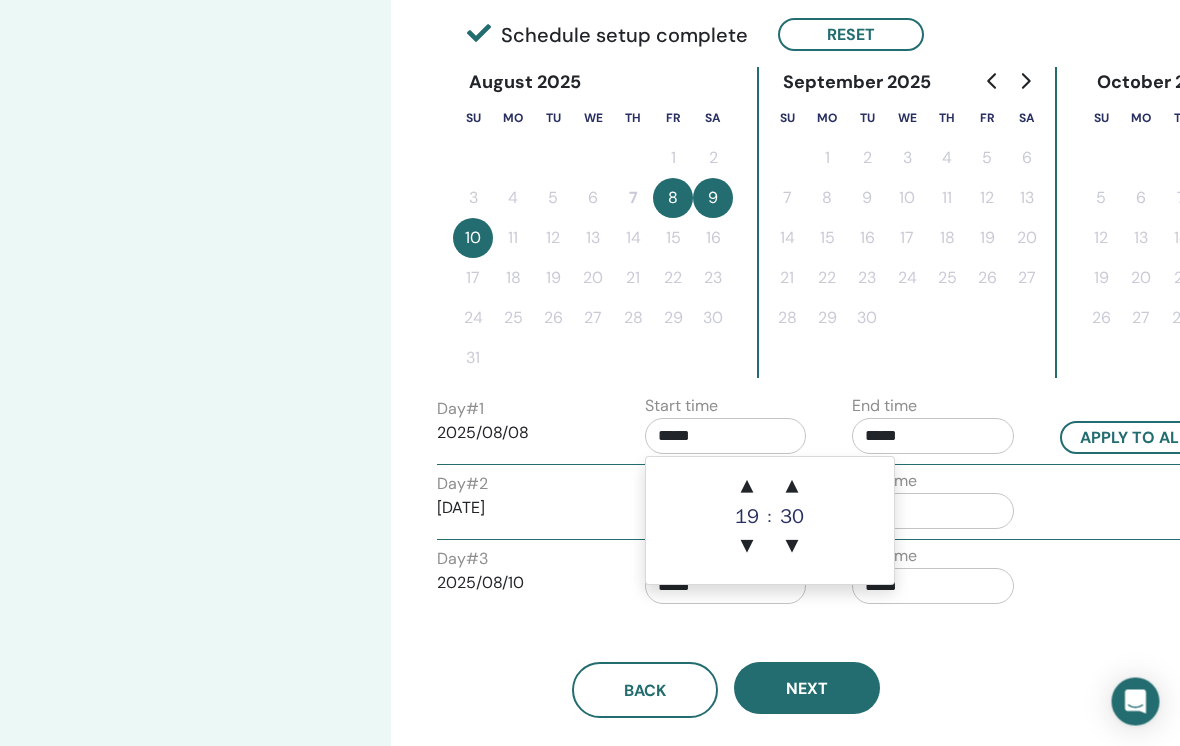 click on "*****" at bounding box center [727, 437] 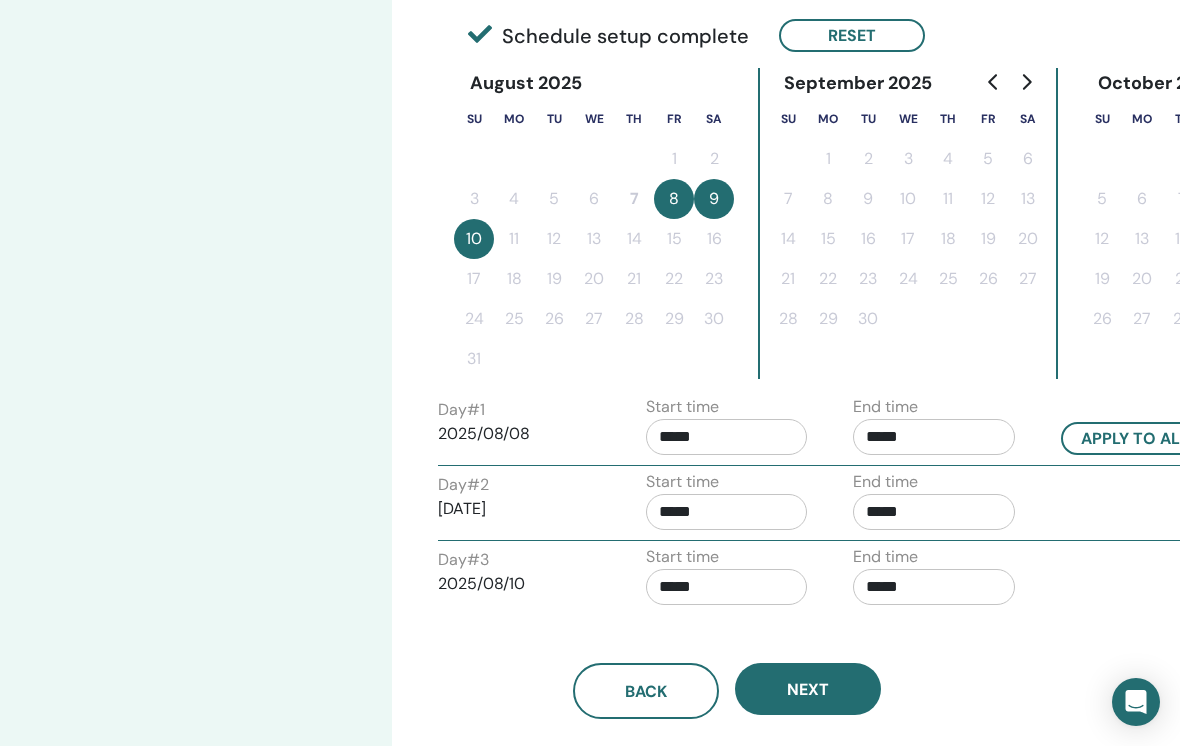 click on "*****" at bounding box center (727, 437) 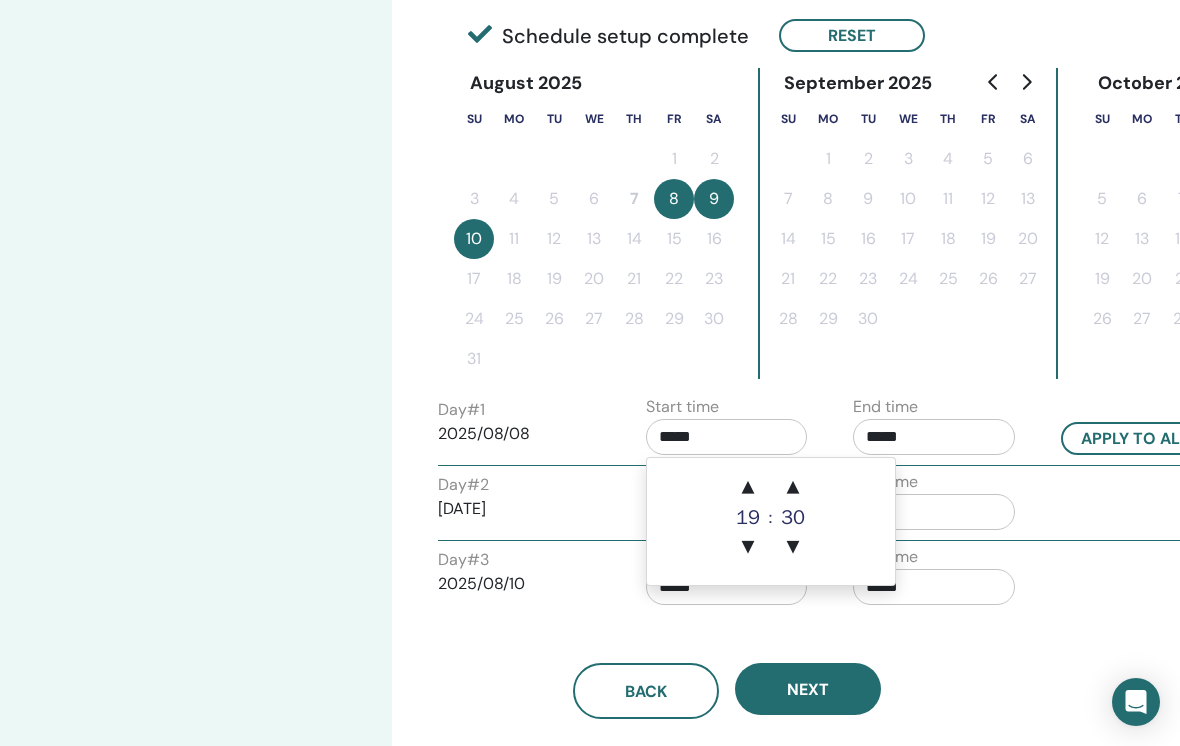 click on "*****" at bounding box center (727, 437) 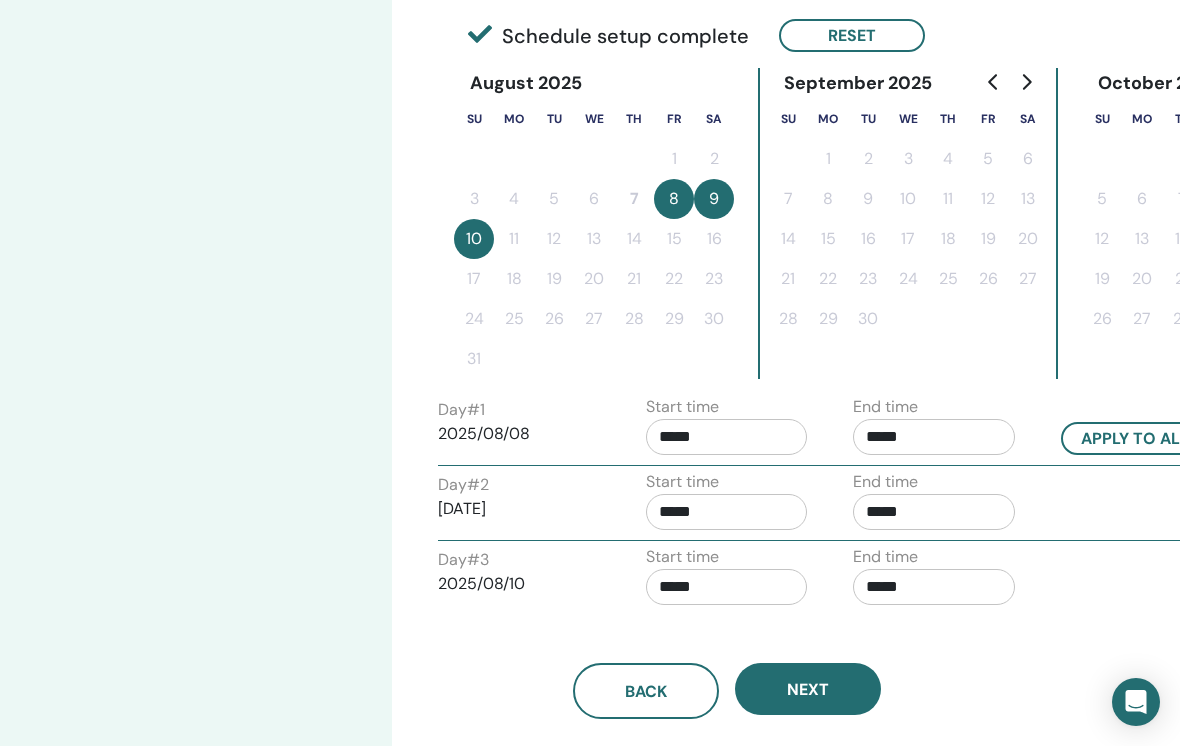 click on "*****" at bounding box center (727, 512) 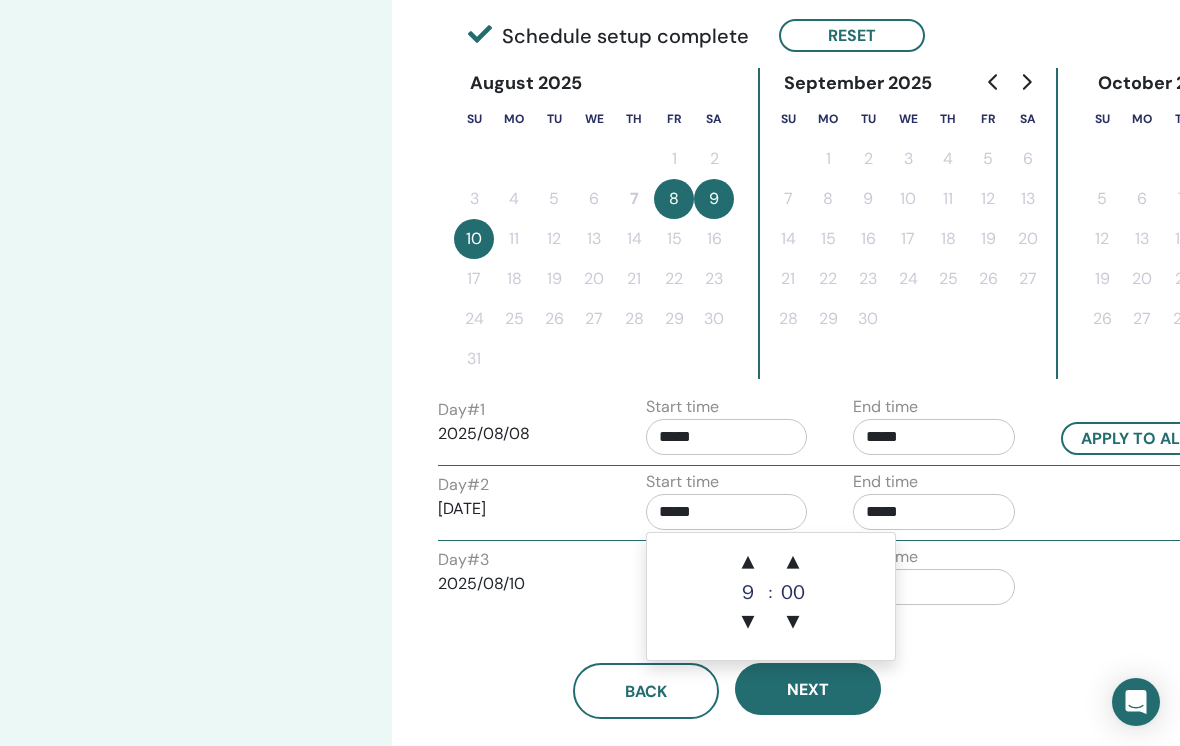 click on "*****" at bounding box center [727, 512] 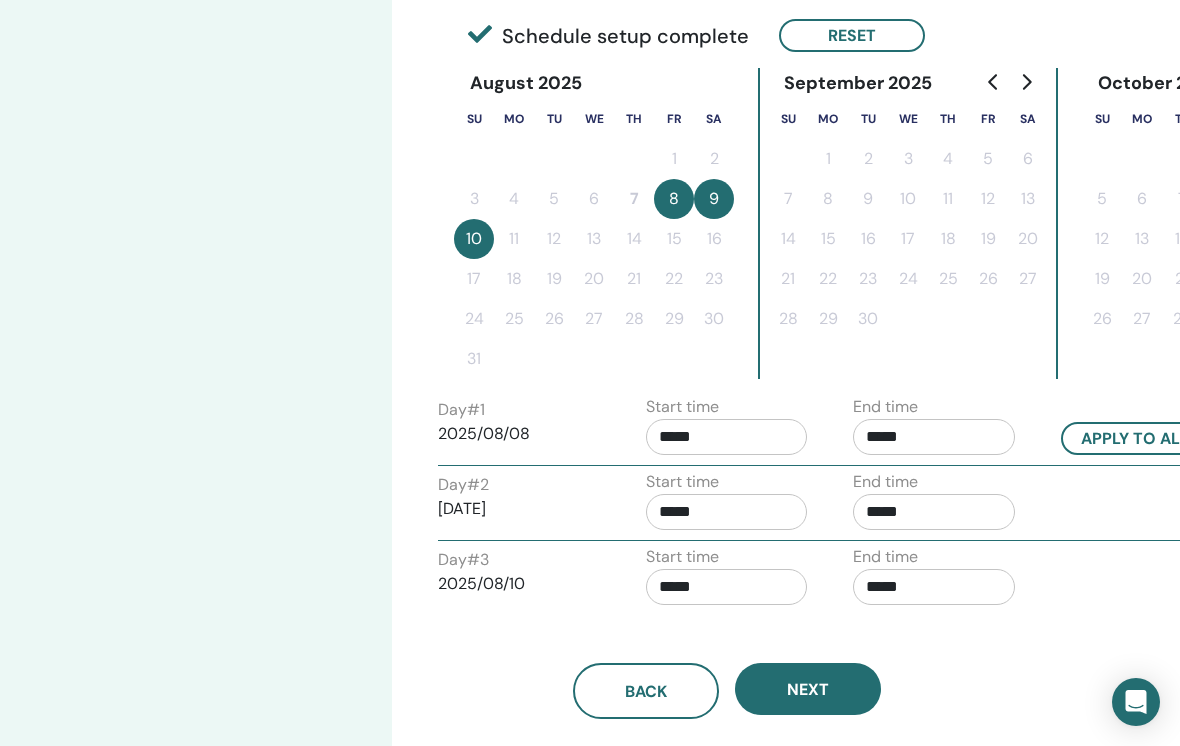 click on "*****" at bounding box center (727, 512) 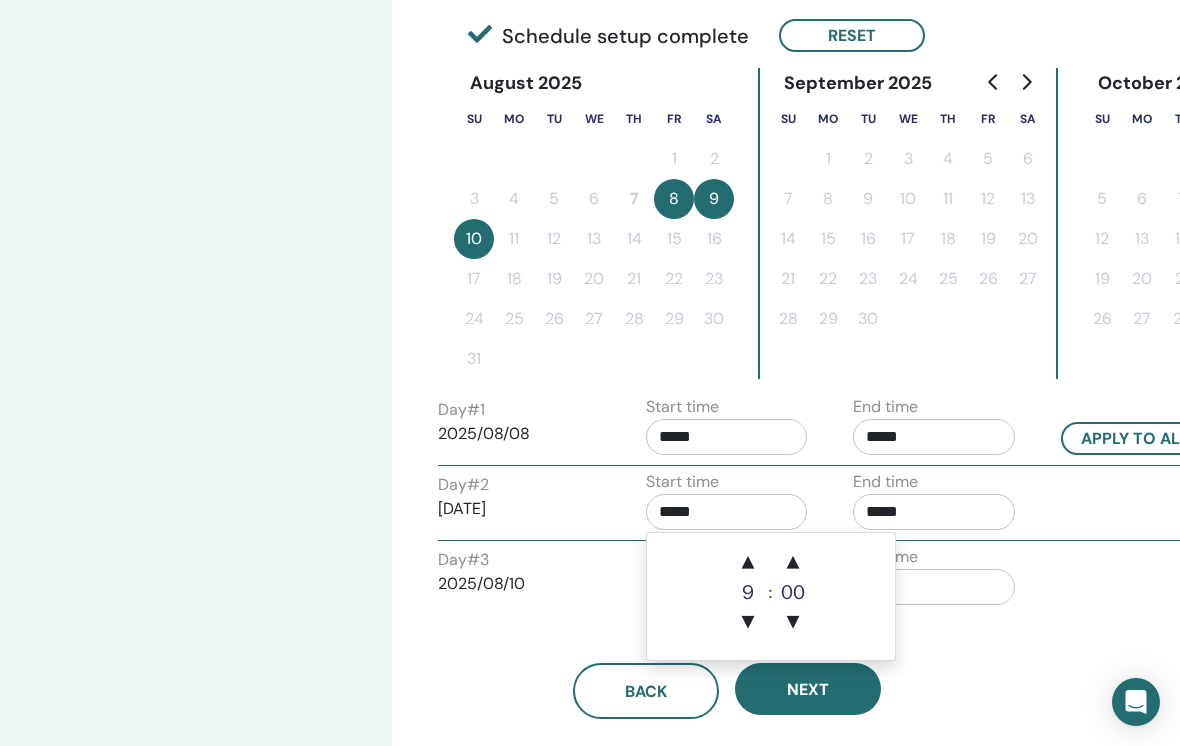 click on "▲" at bounding box center [748, 563] 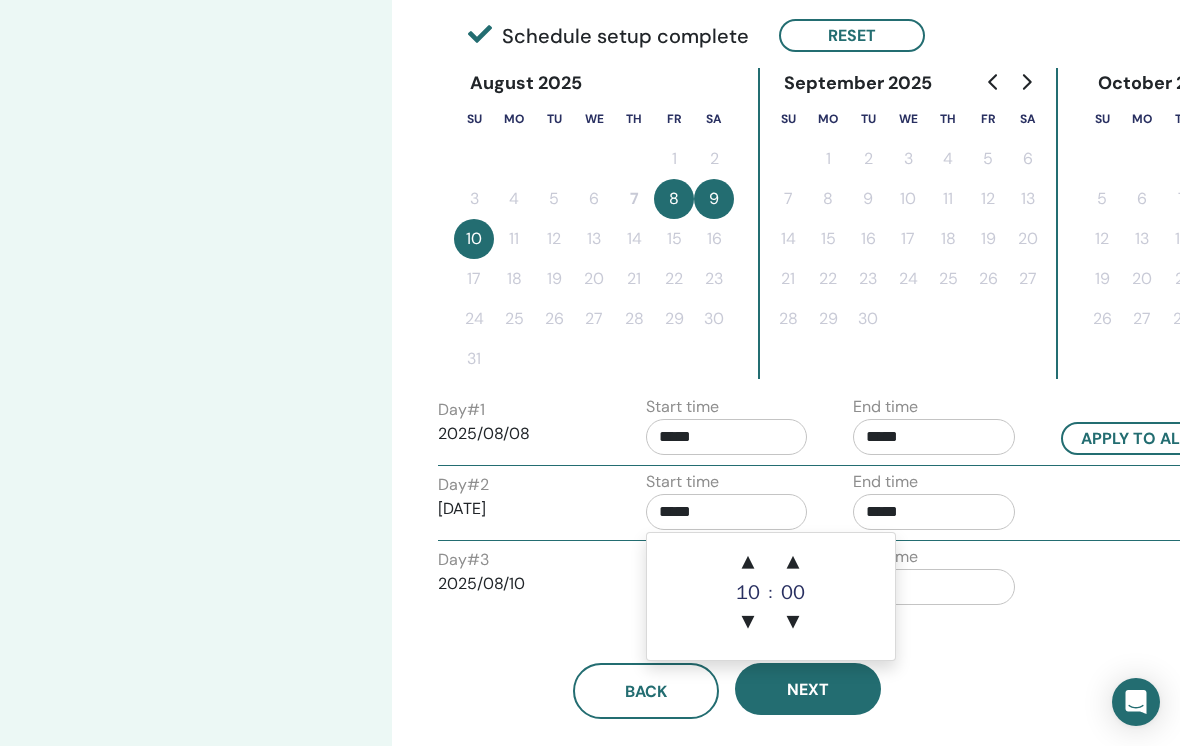 click on "▲" at bounding box center (748, 563) 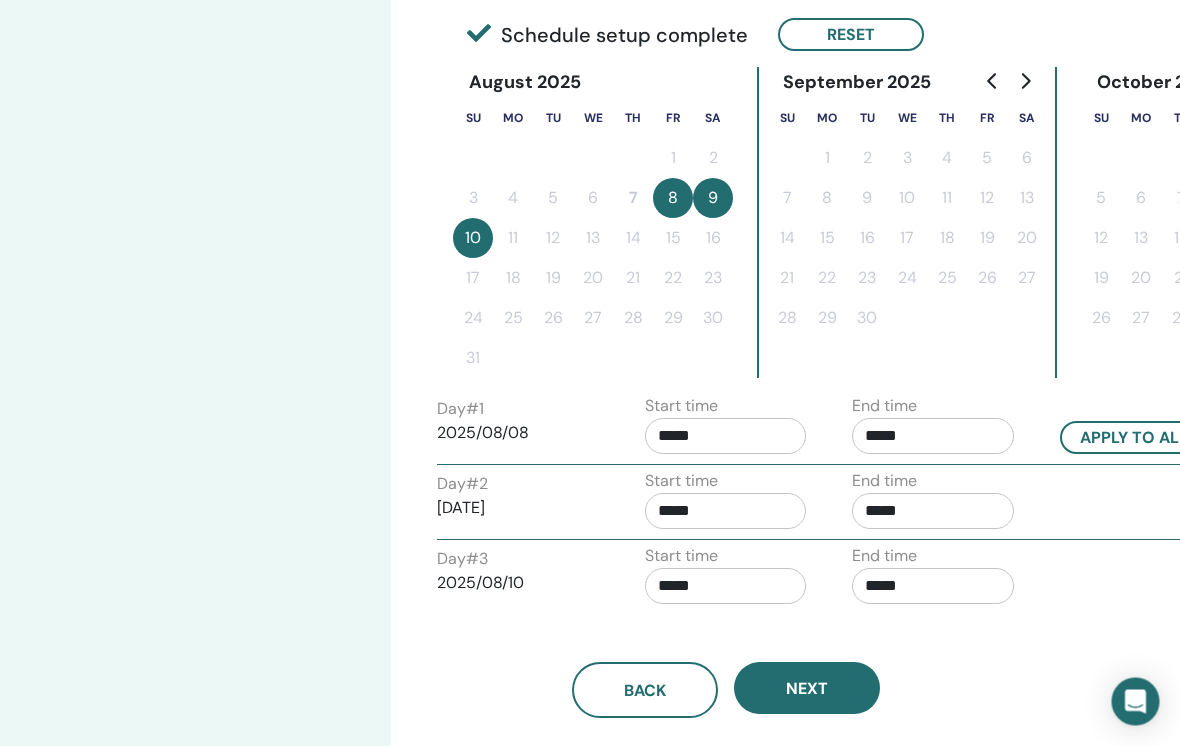 click on "*****" at bounding box center (934, 512) 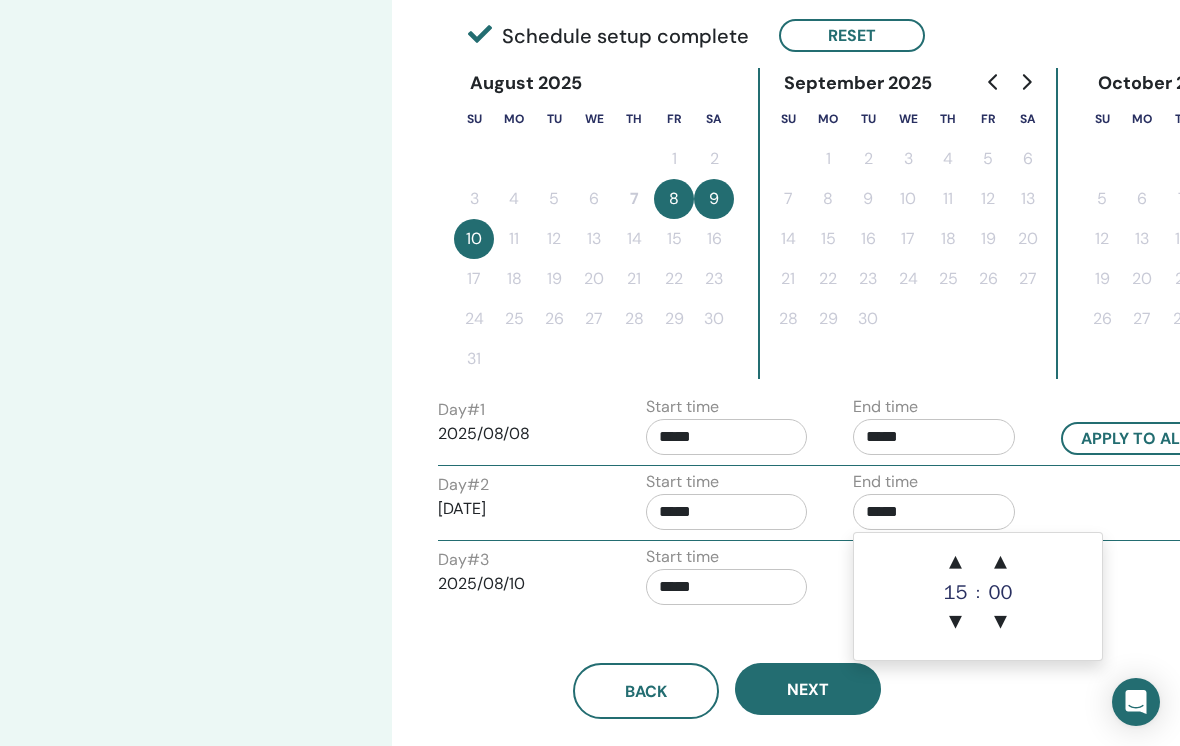 click on "*****" at bounding box center (934, 512) 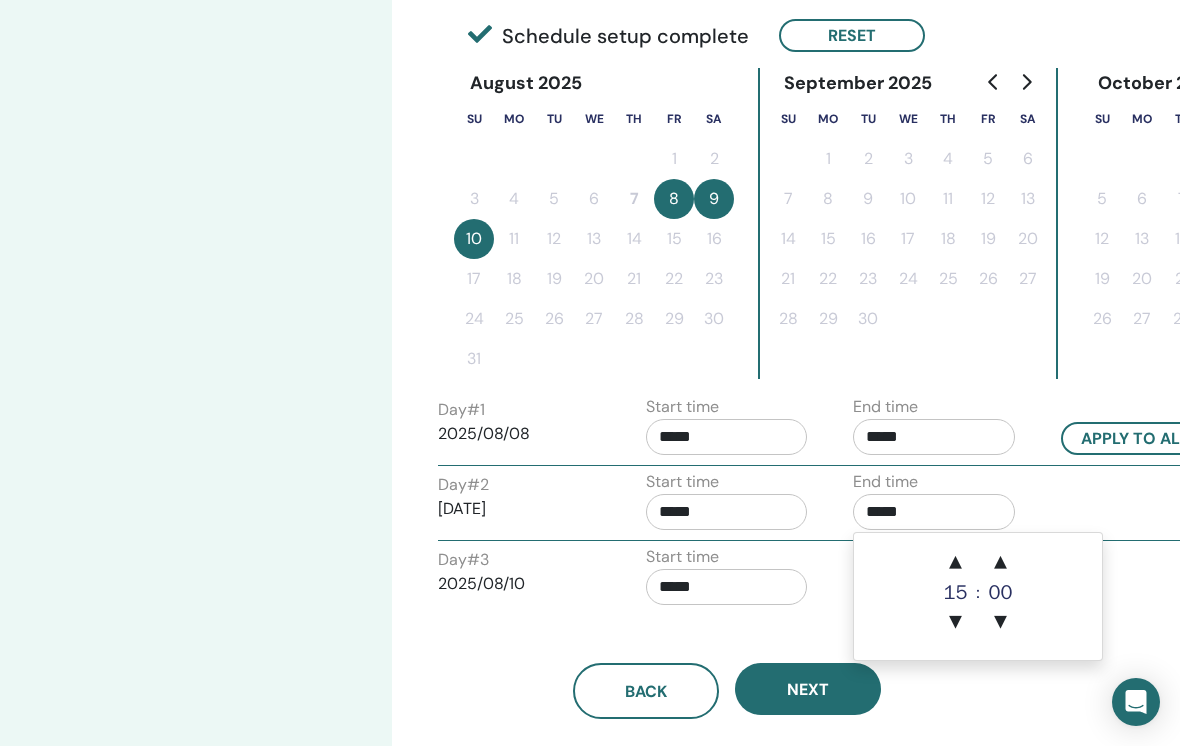 click on "▲" at bounding box center (956, 563) 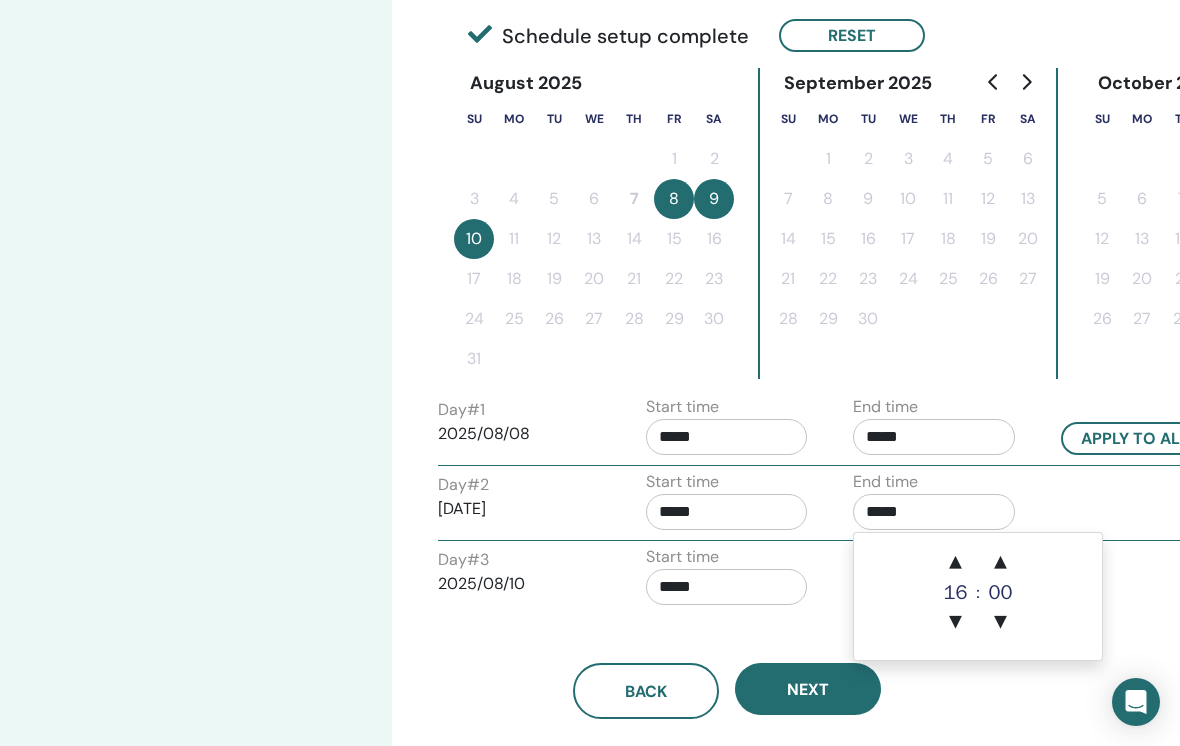 click on "▲" at bounding box center [956, 563] 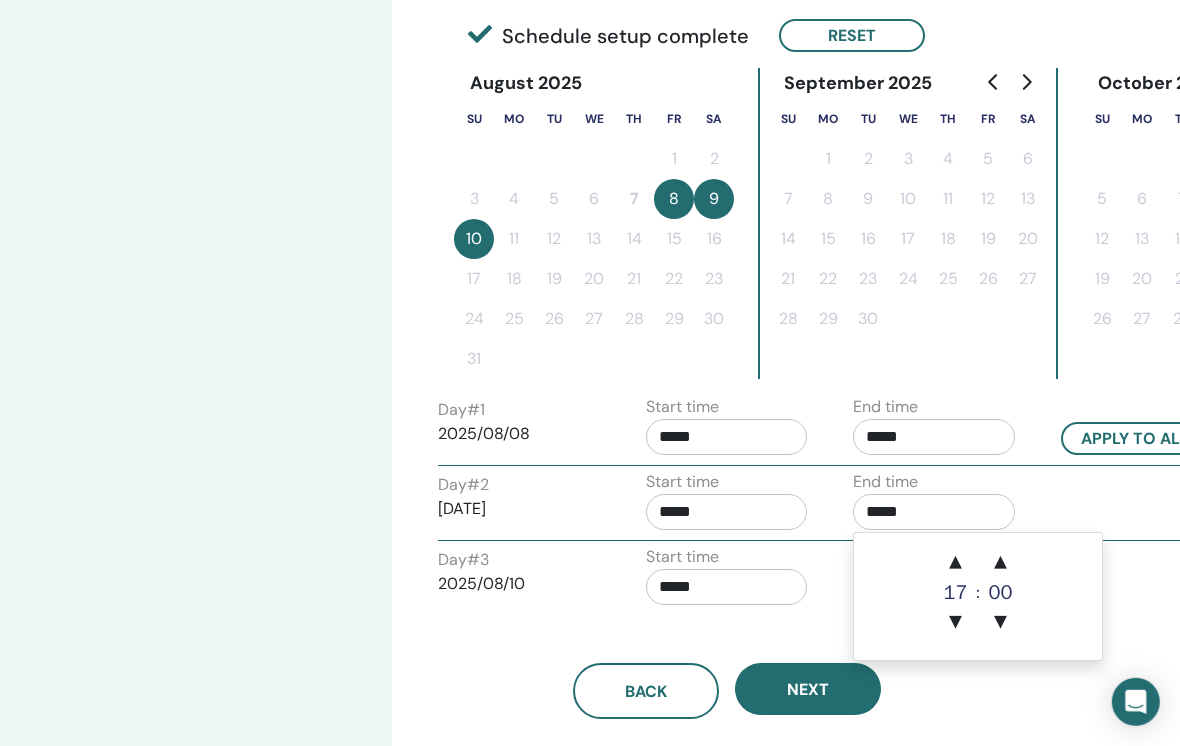 click on "▲" at bounding box center (956, 563) 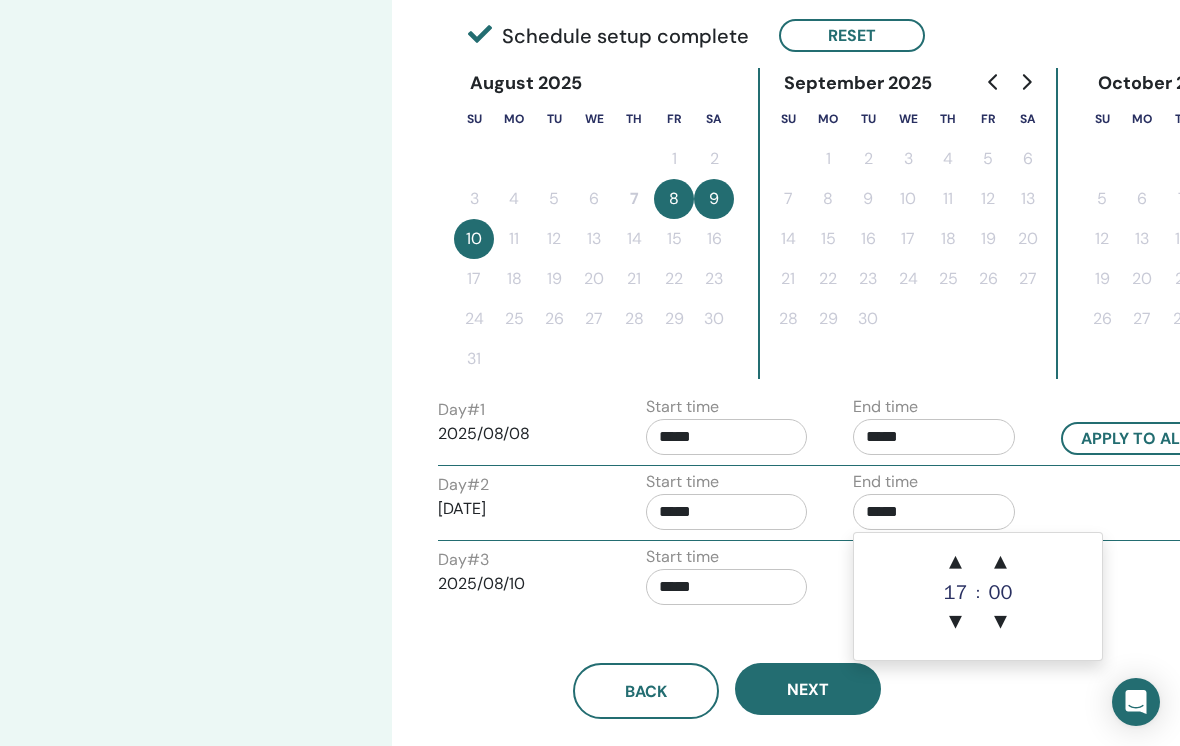 scroll, scrollTop: 480, scrollLeft: 9, axis: both 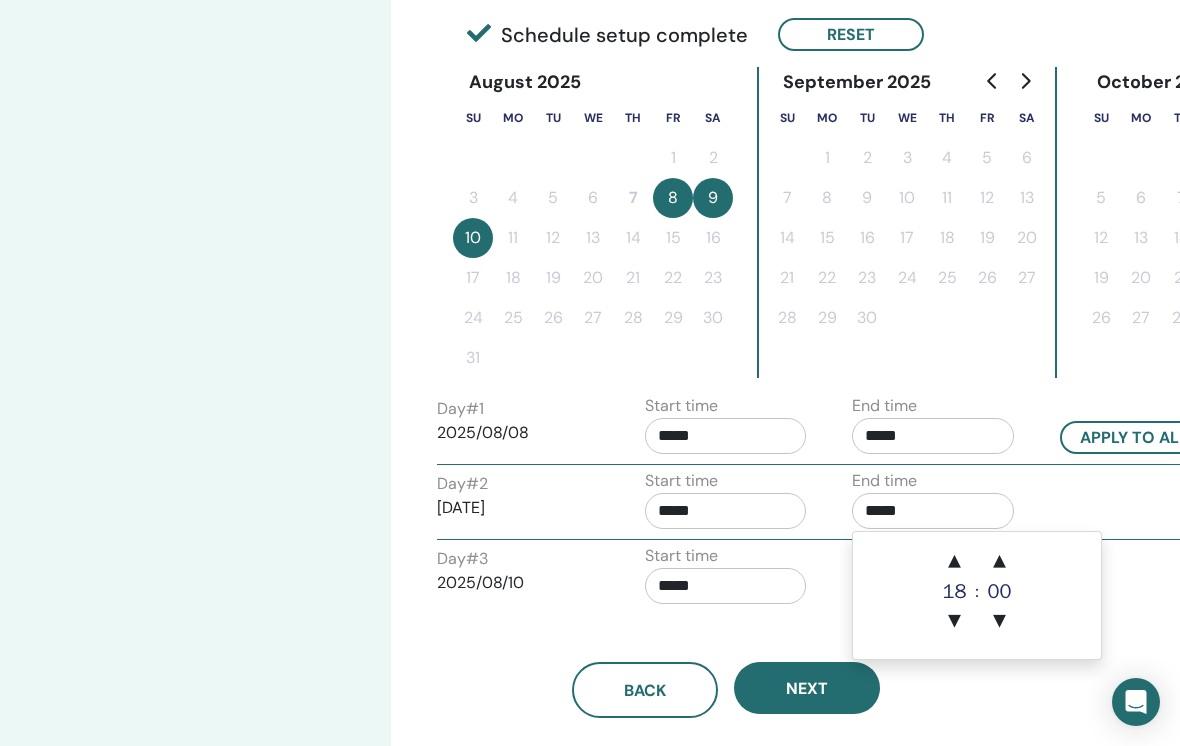 click on "▲" at bounding box center (955, 562) 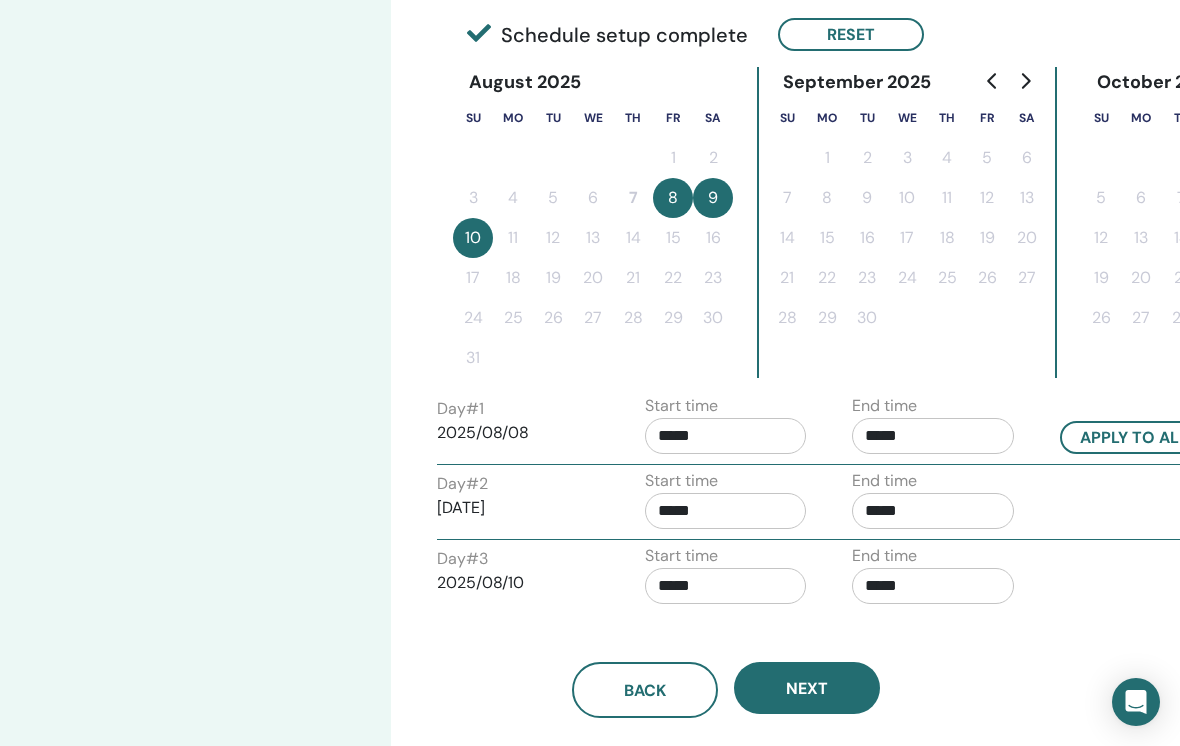 click on "*****" at bounding box center [726, 586] 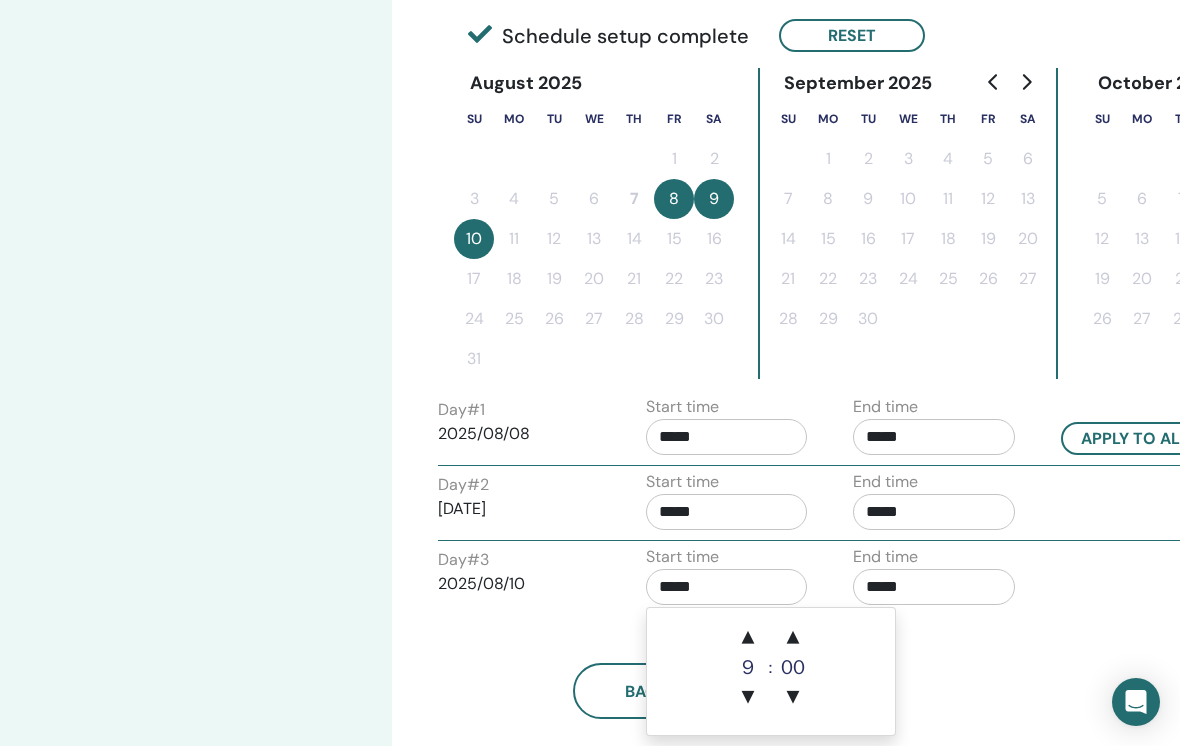 click on "▲" at bounding box center (748, 638) 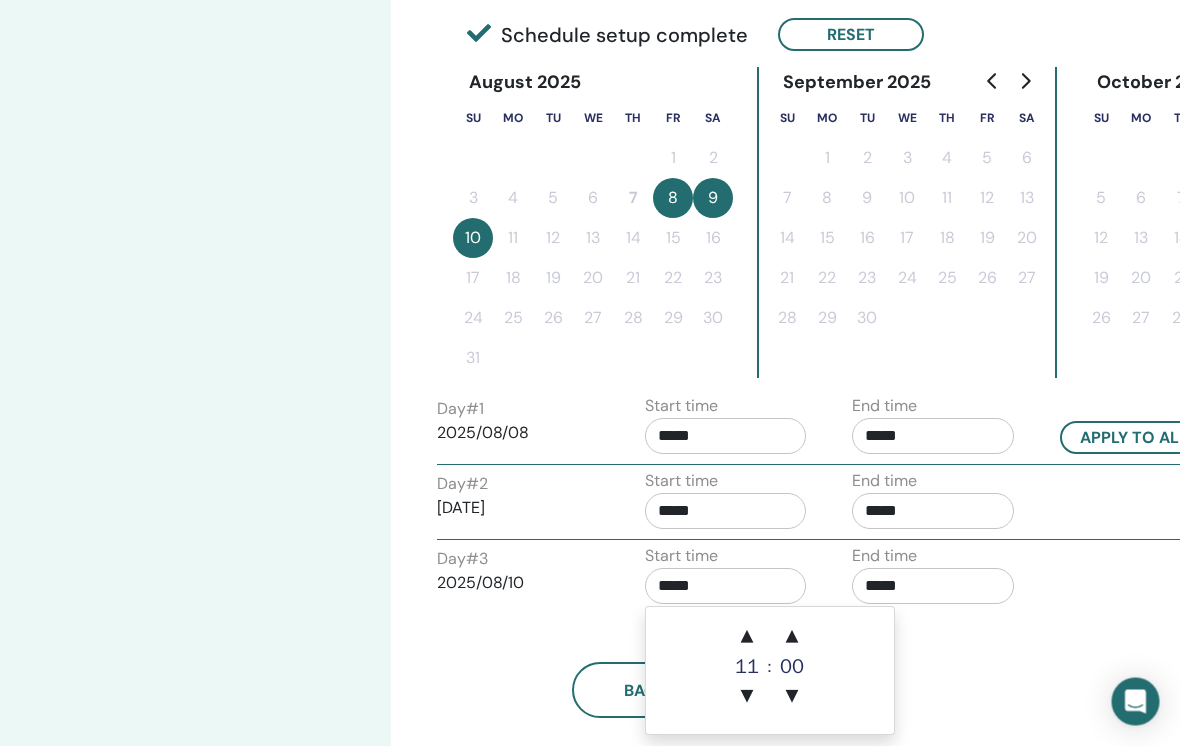 click on "*****" at bounding box center [934, 587] 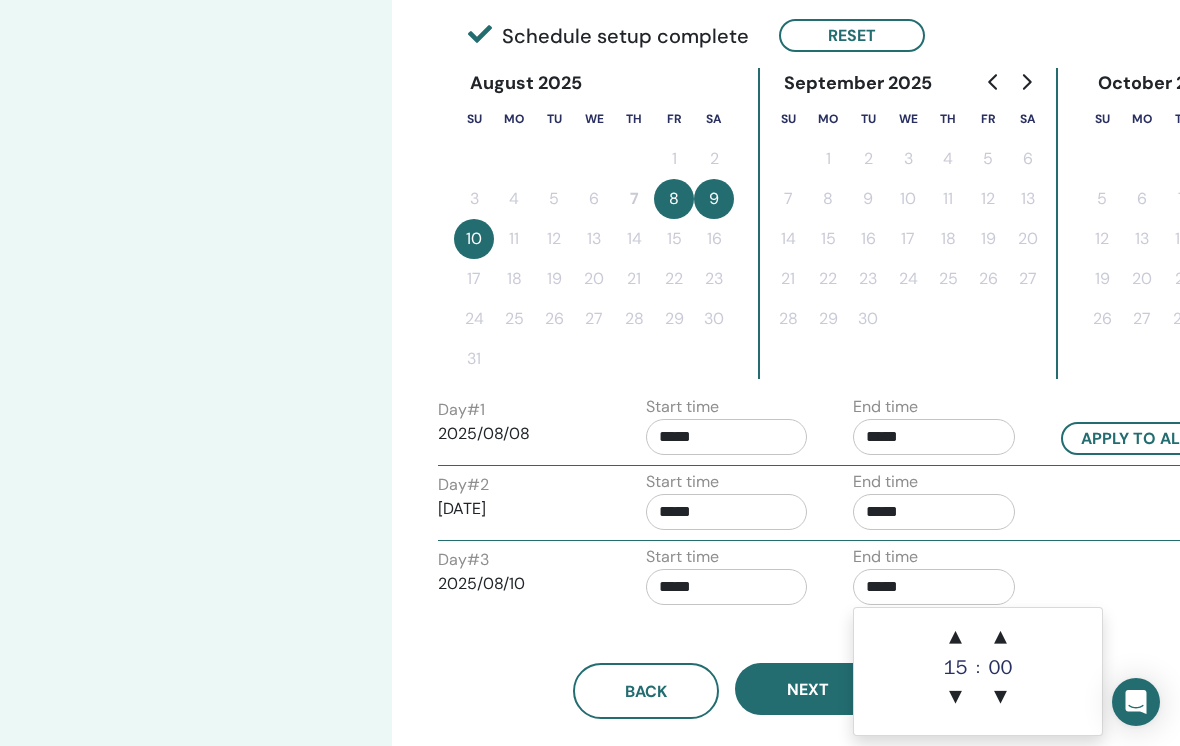 click on "▲" at bounding box center (956, 638) 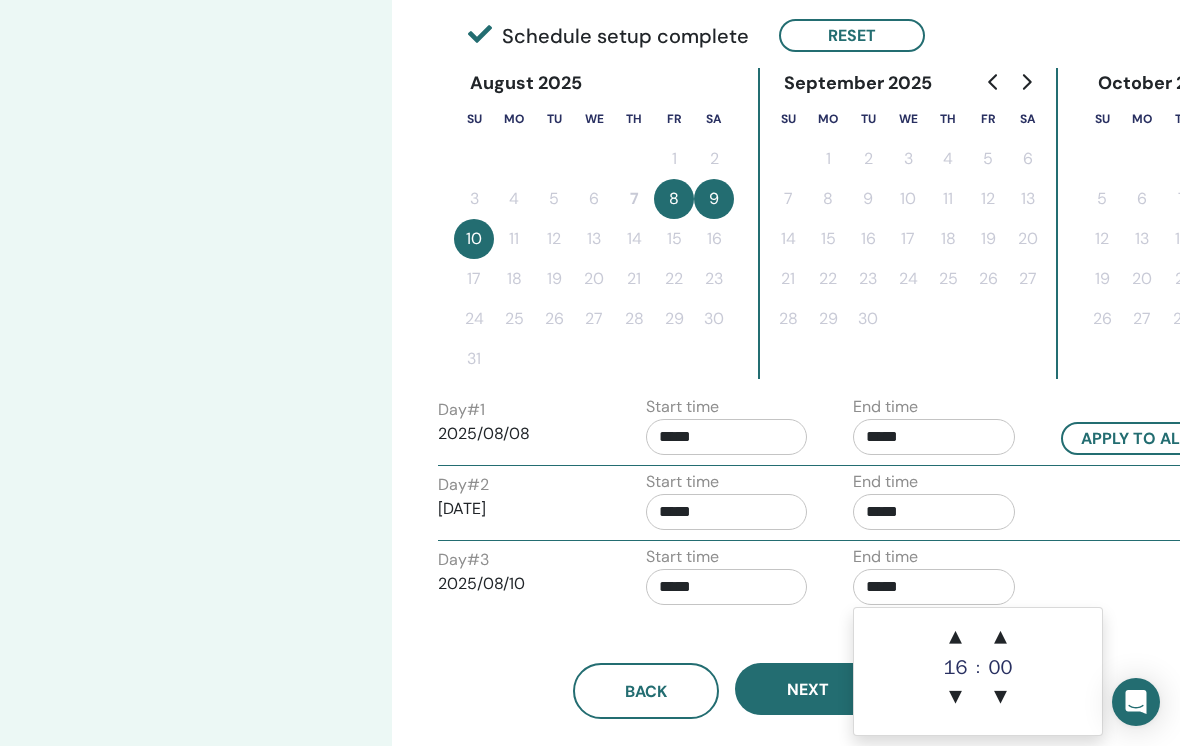click on "▲" at bounding box center (956, 638) 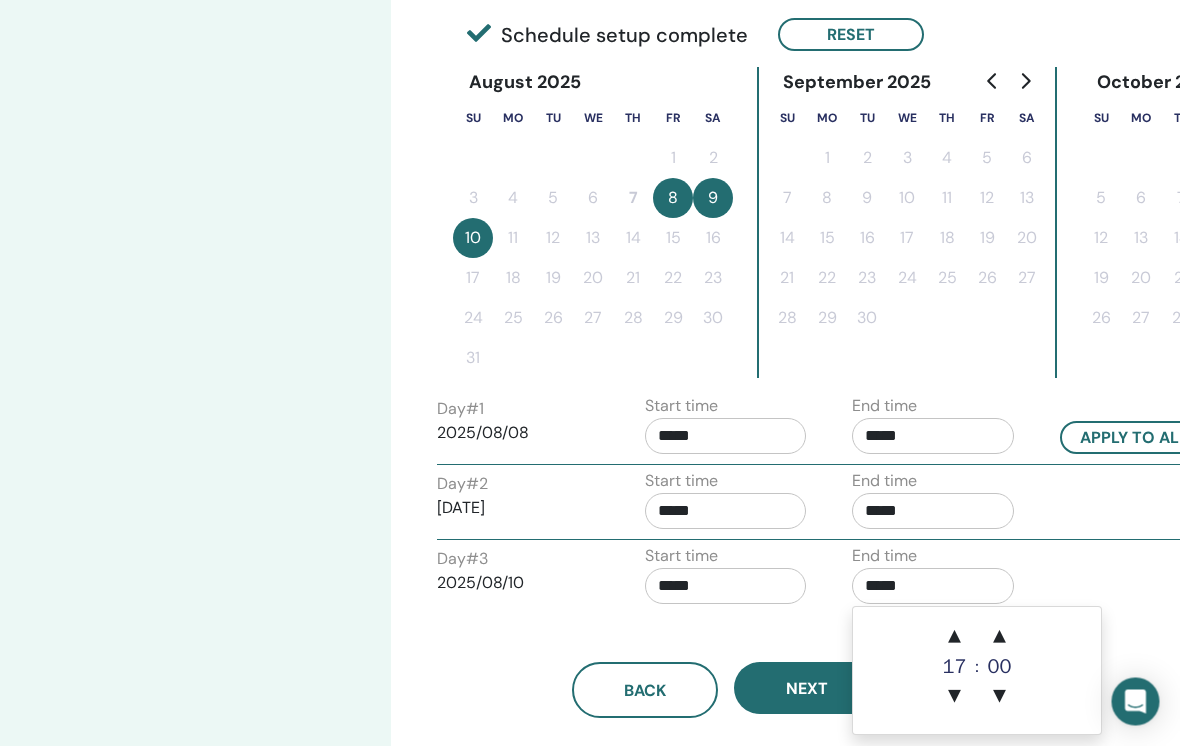 click on "▲" at bounding box center (956, 638) 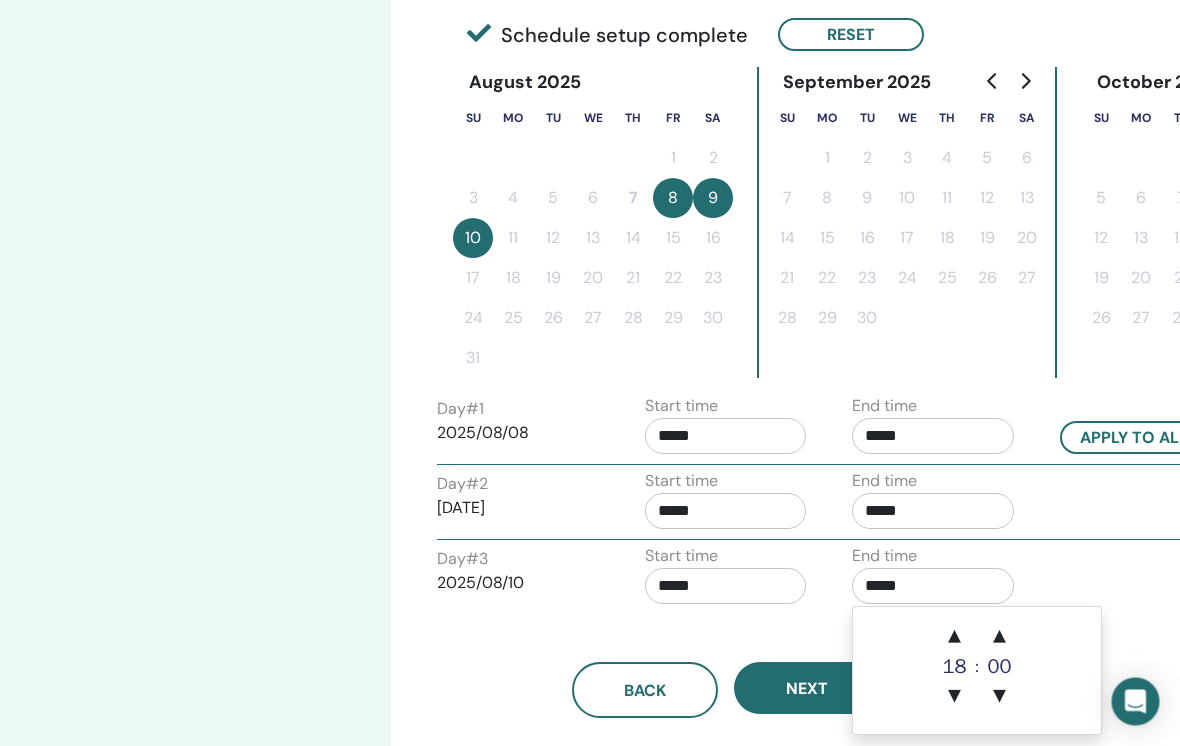 scroll, scrollTop: 480, scrollLeft: 9, axis: both 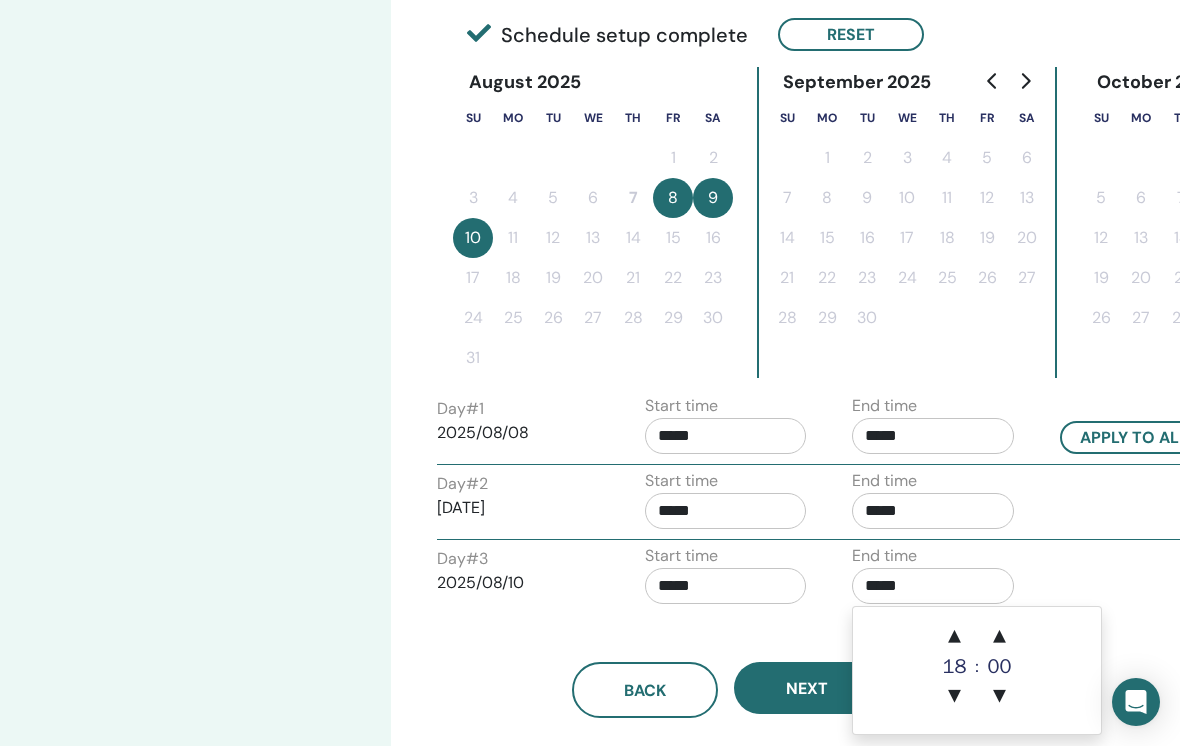 click on "▲" at bounding box center [955, 637] 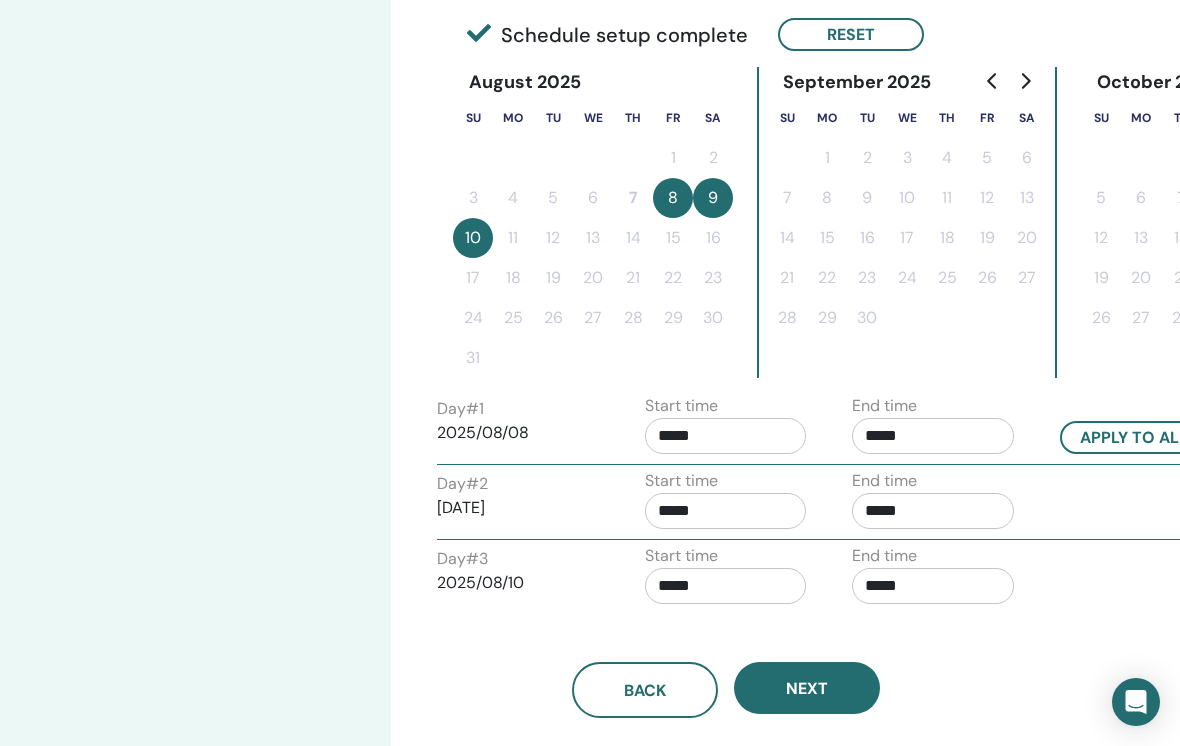 click on "*****" at bounding box center [726, 436] 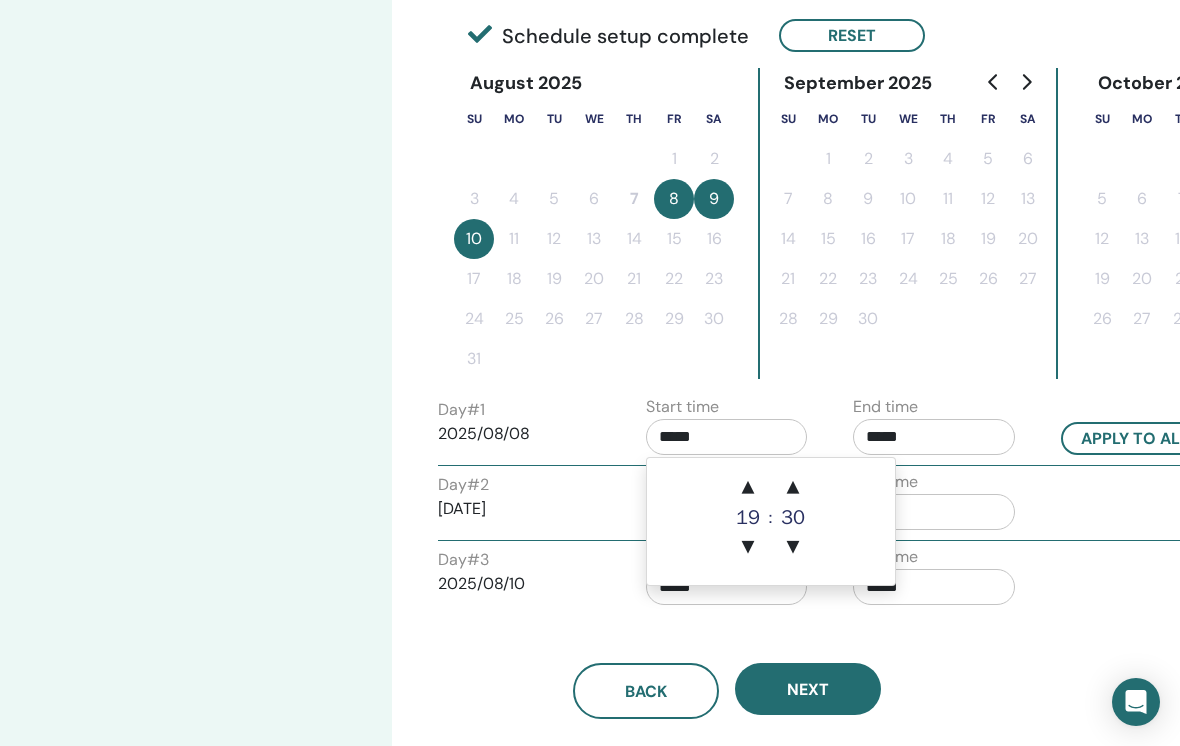 click on "▲" at bounding box center (748, 488) 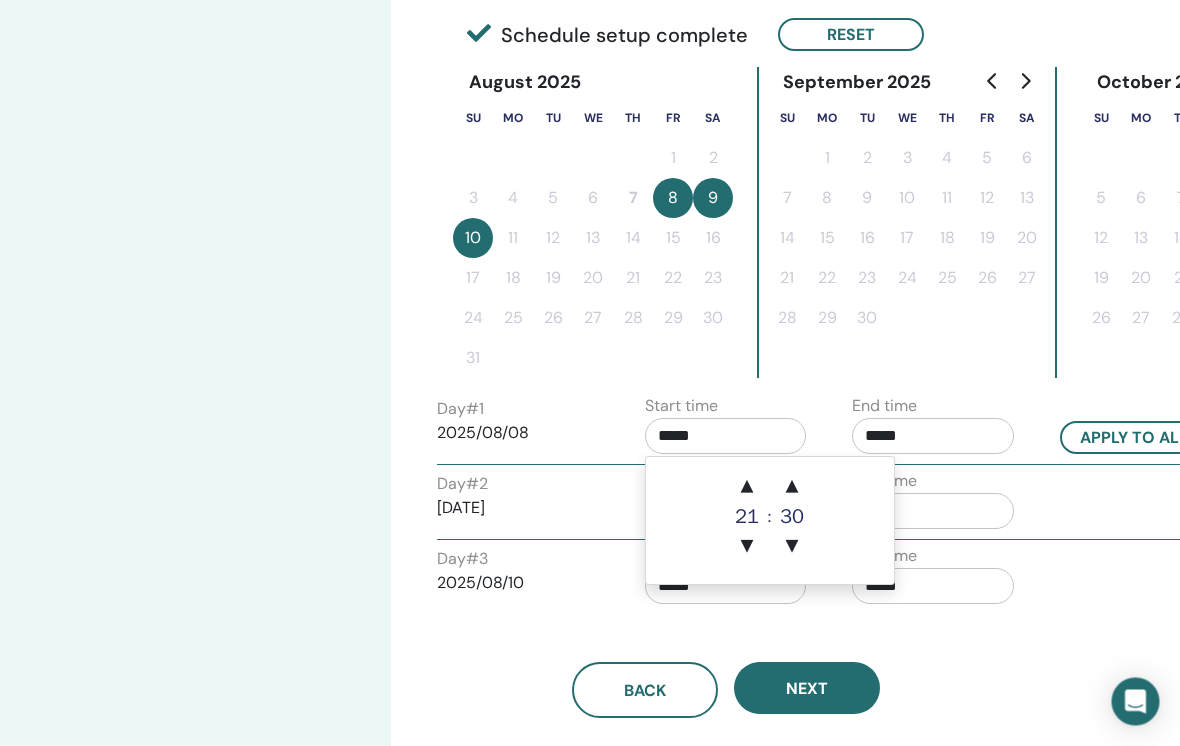 click on "▼" at bounding box center (748, 548) 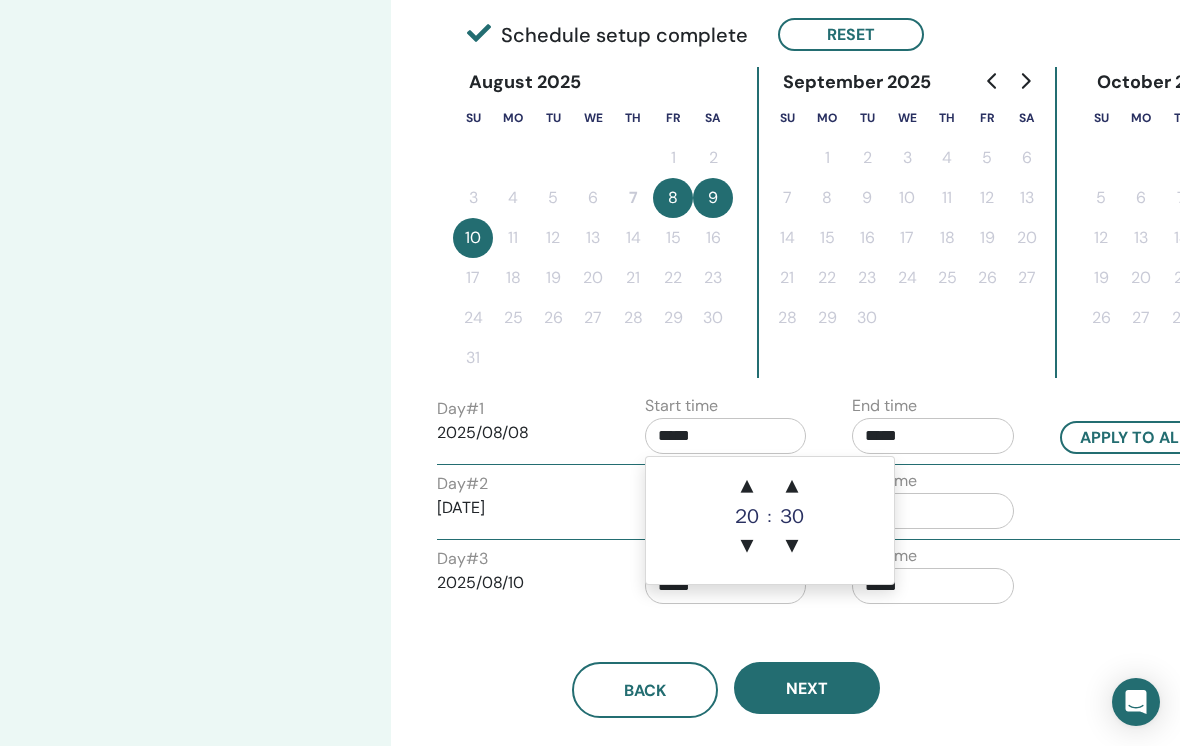 click on "▼" at bounding box center [747, 547] 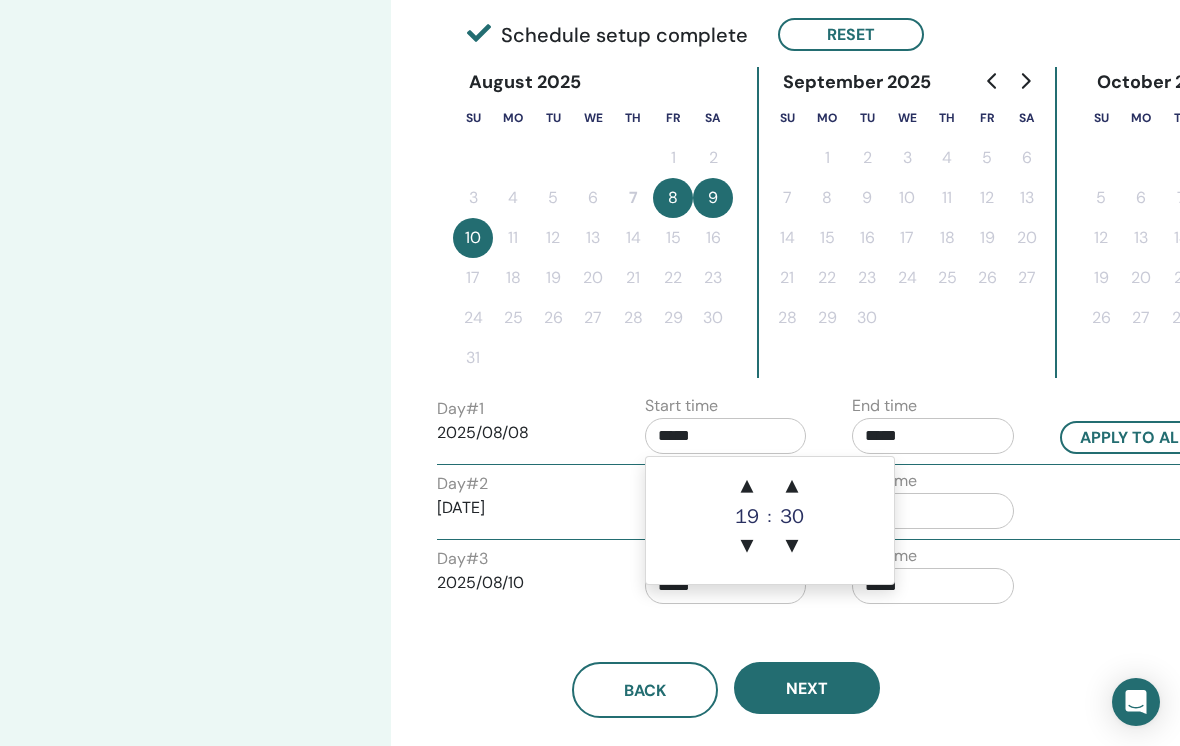 click on "▼" at bounding box center (747, 547) 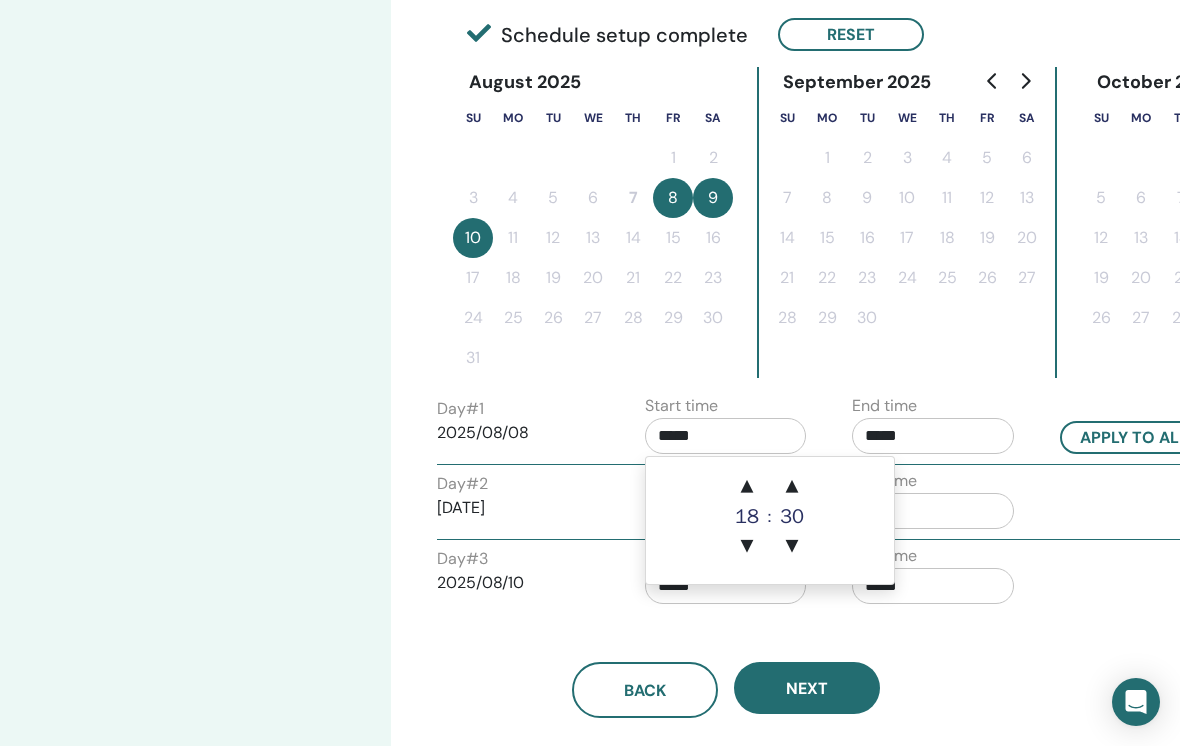 click on "▲" at bounding box center (747, 487) 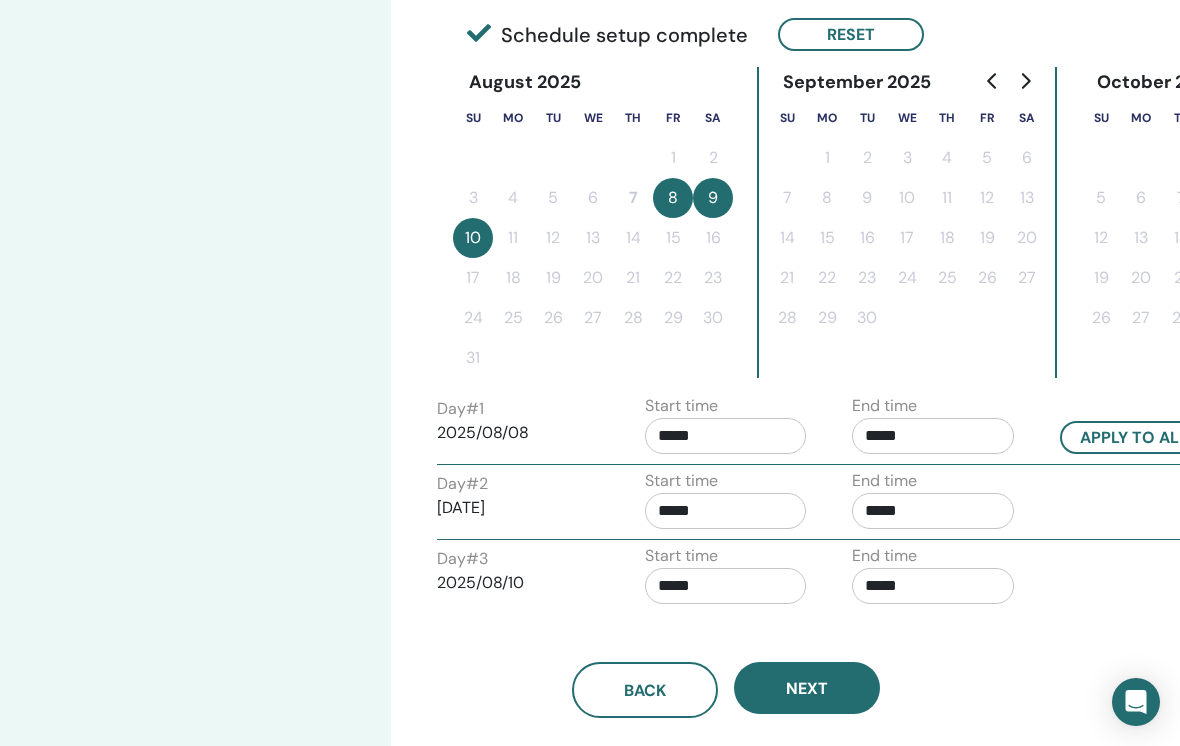 click on "Day  # 3 2025/08/10 Start time ***** End time *****" at bounding box center (837, 579) 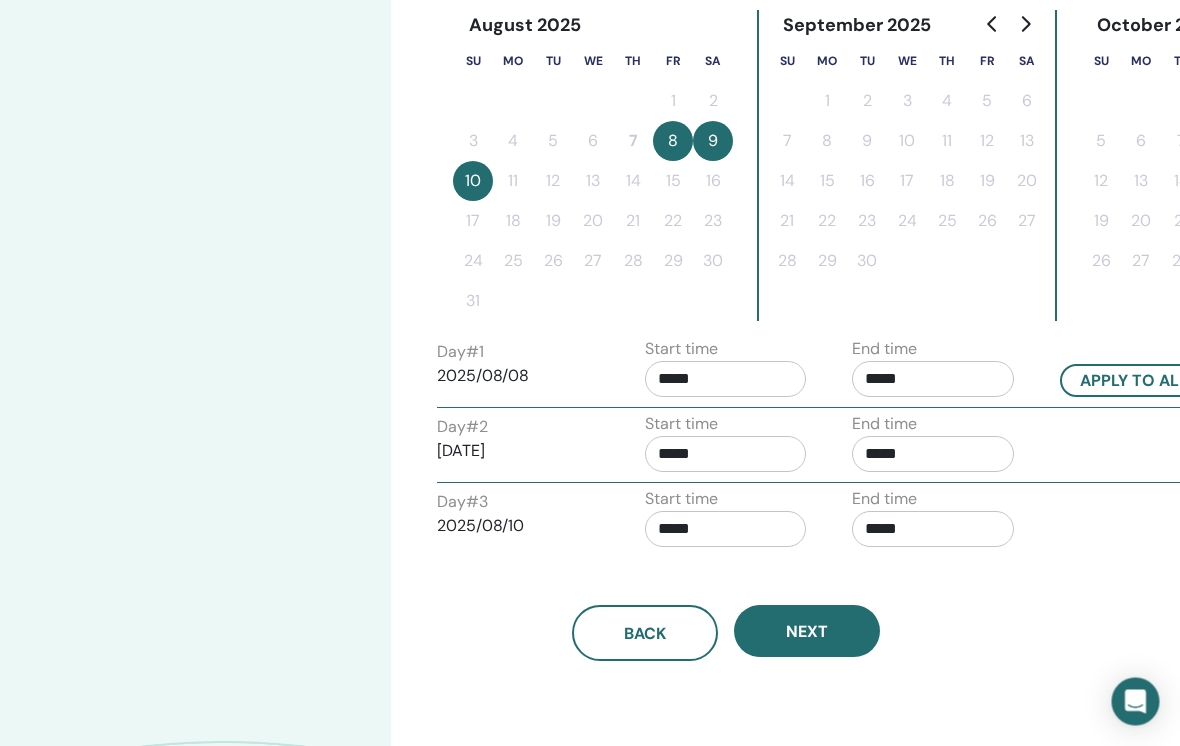 scroll, scrollTop: 537, scrollLeft: 8, axis: both 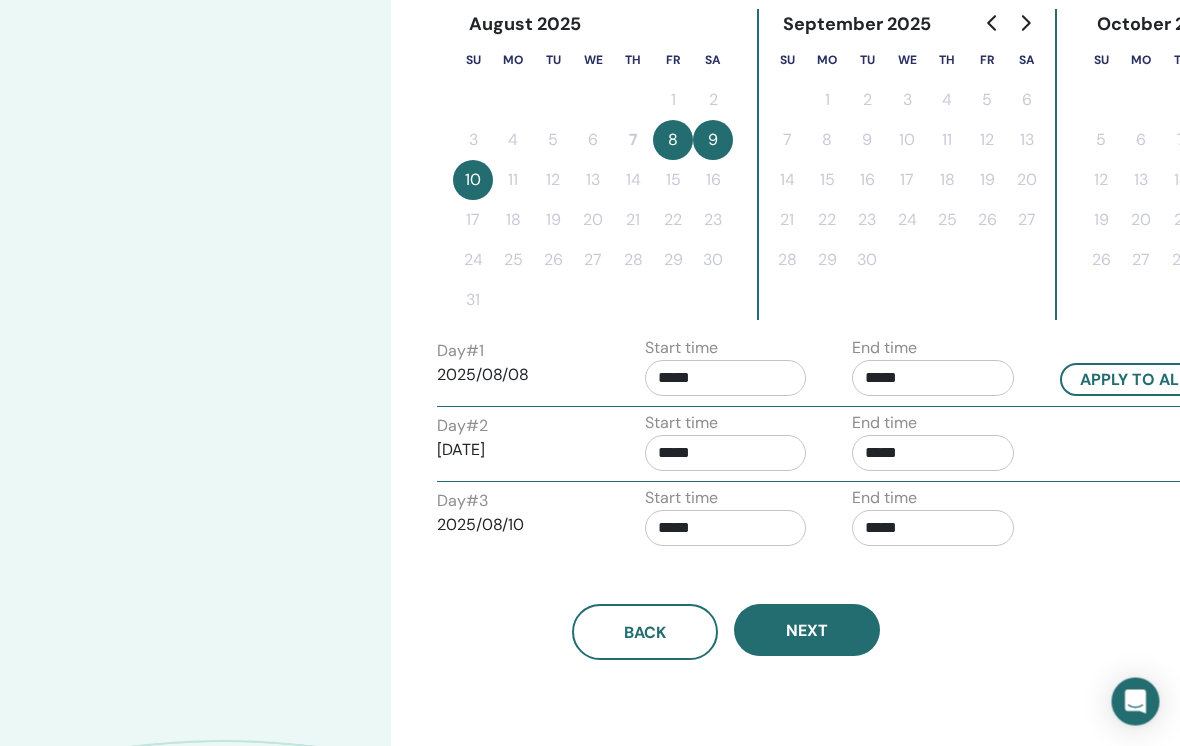 click on "*****" at bounding box center (727, 454) 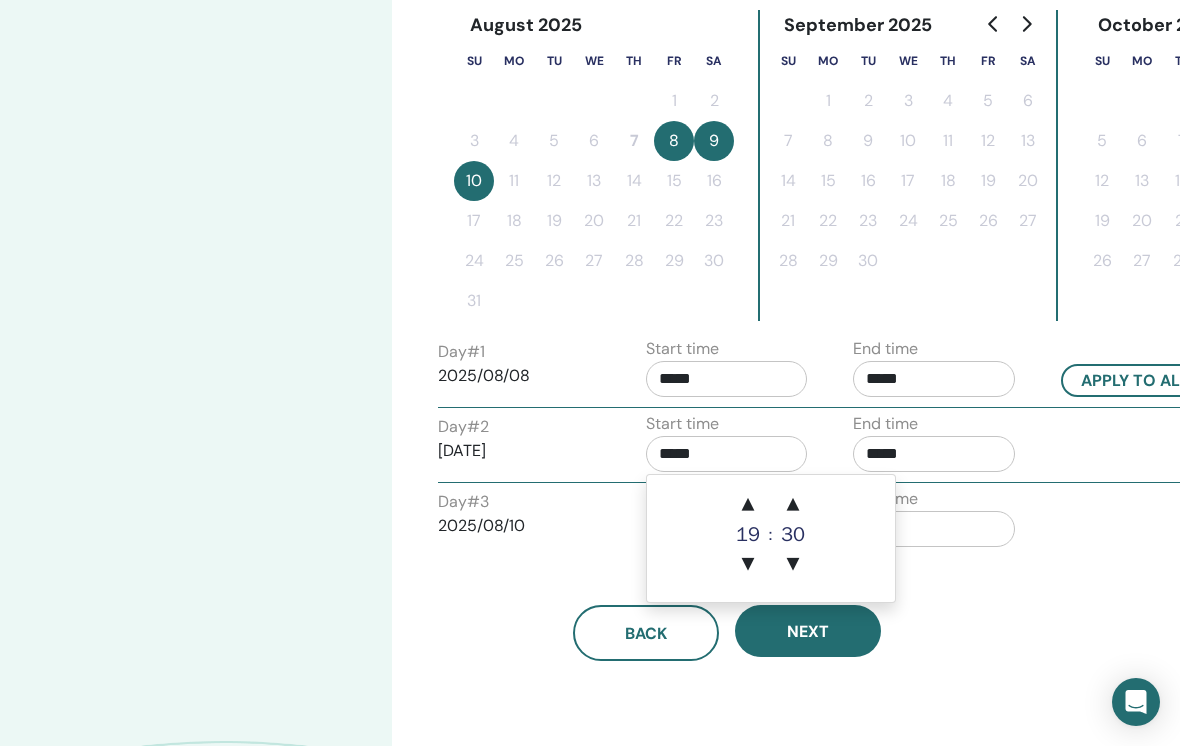 click on "▼" at bounding box center (748, 565) 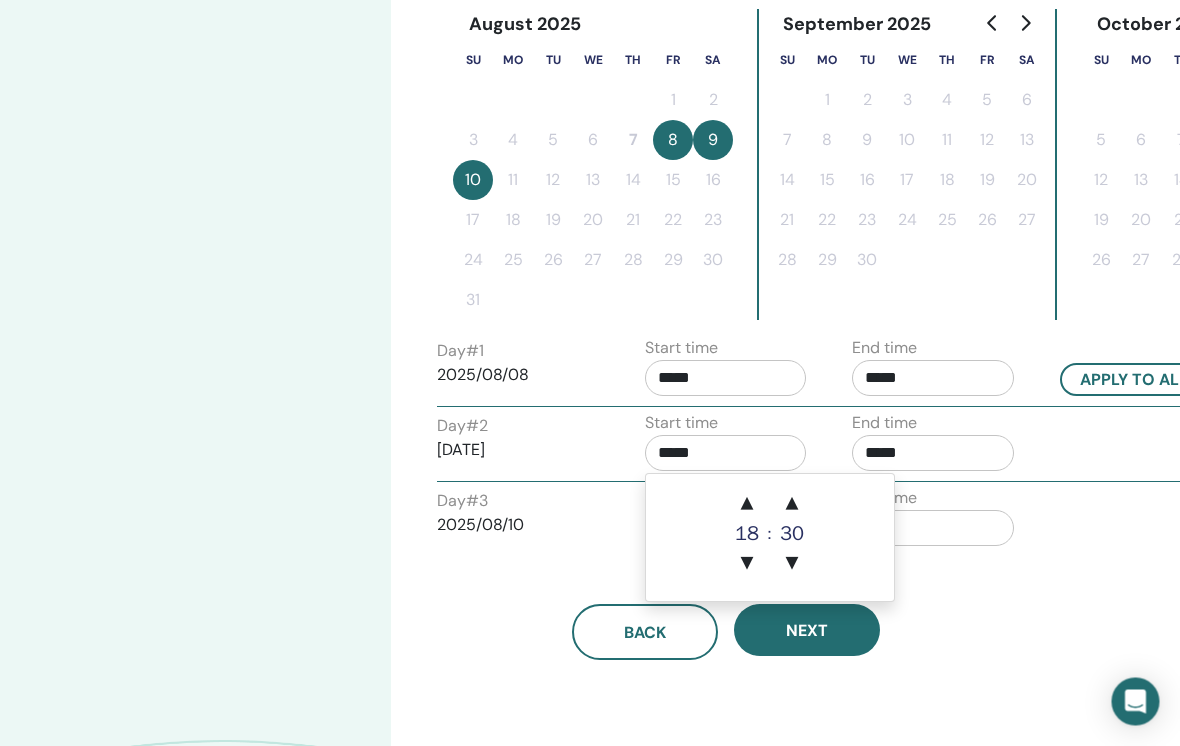 click on "▼" at bounding box center (748, 565) 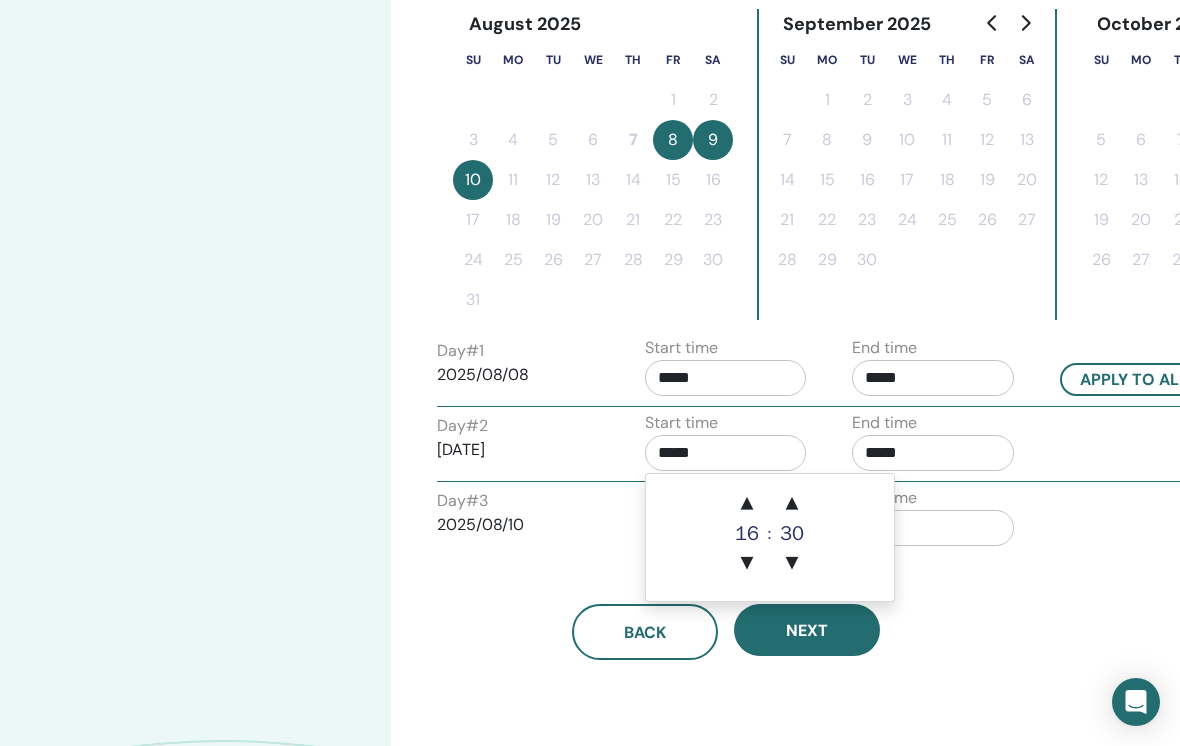 click on "▼" at bounding box center (747, 564) 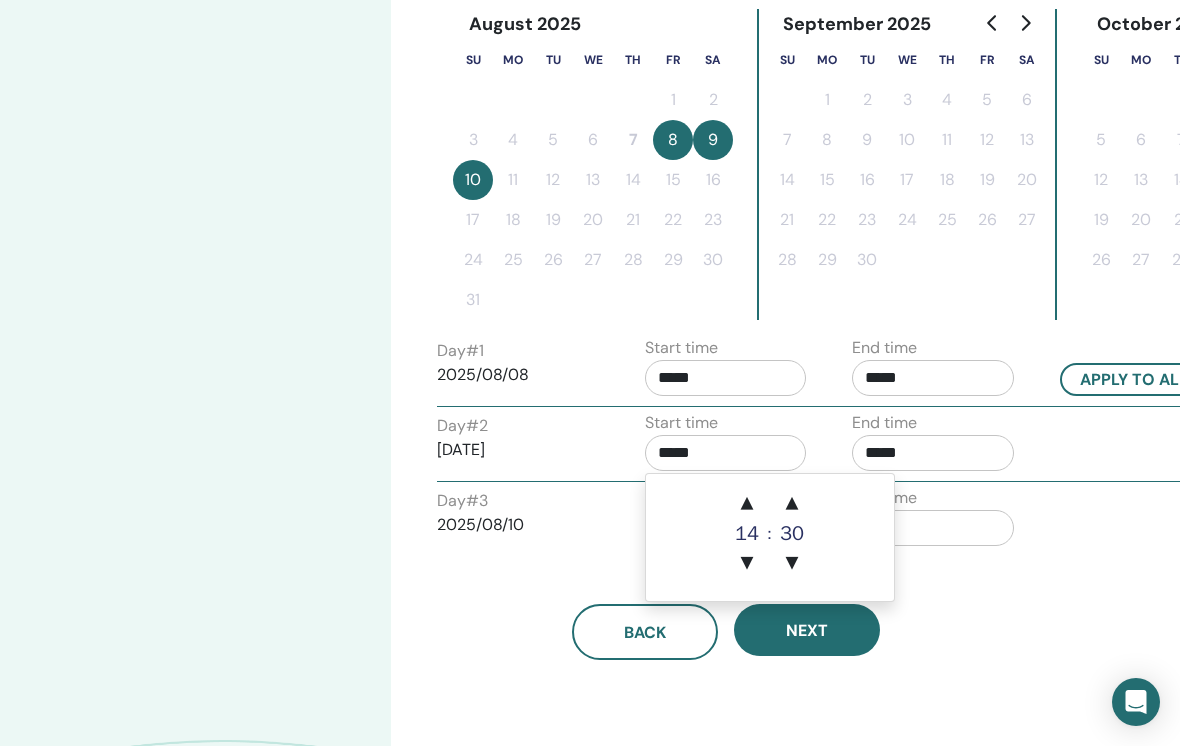 click on "▼" at bounding box center [747, 564] 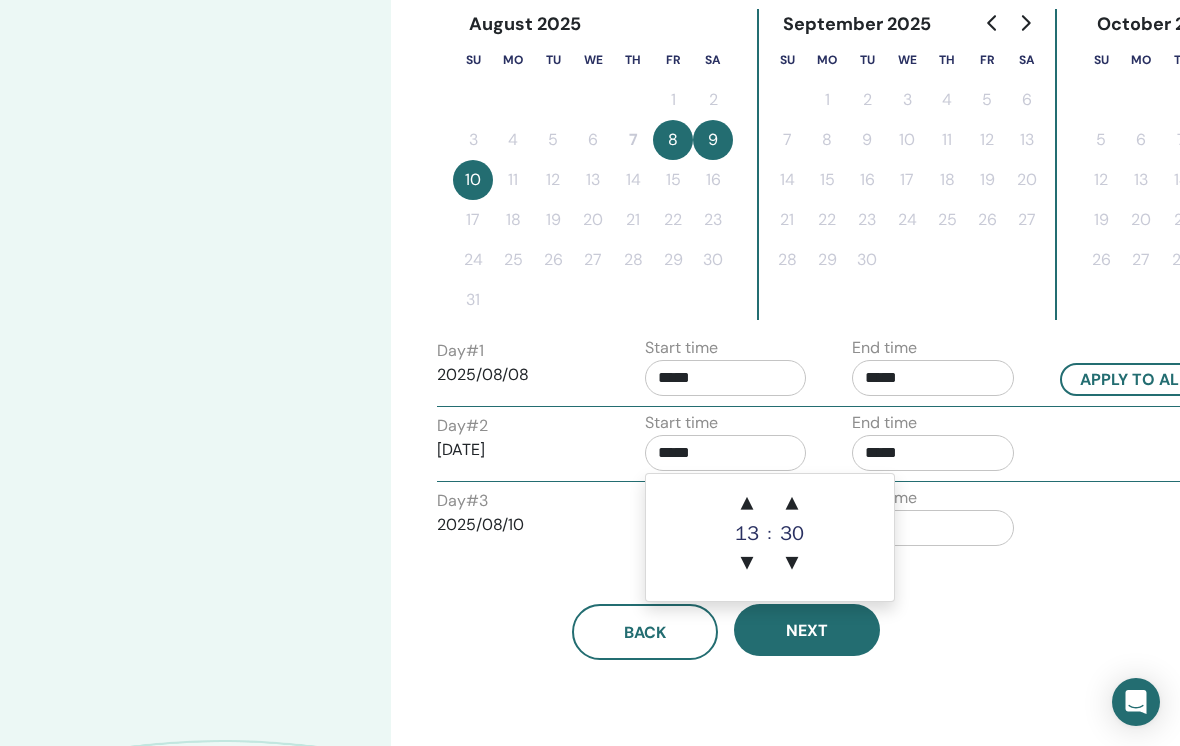 click on "▼" at bounding box center [747, 564] 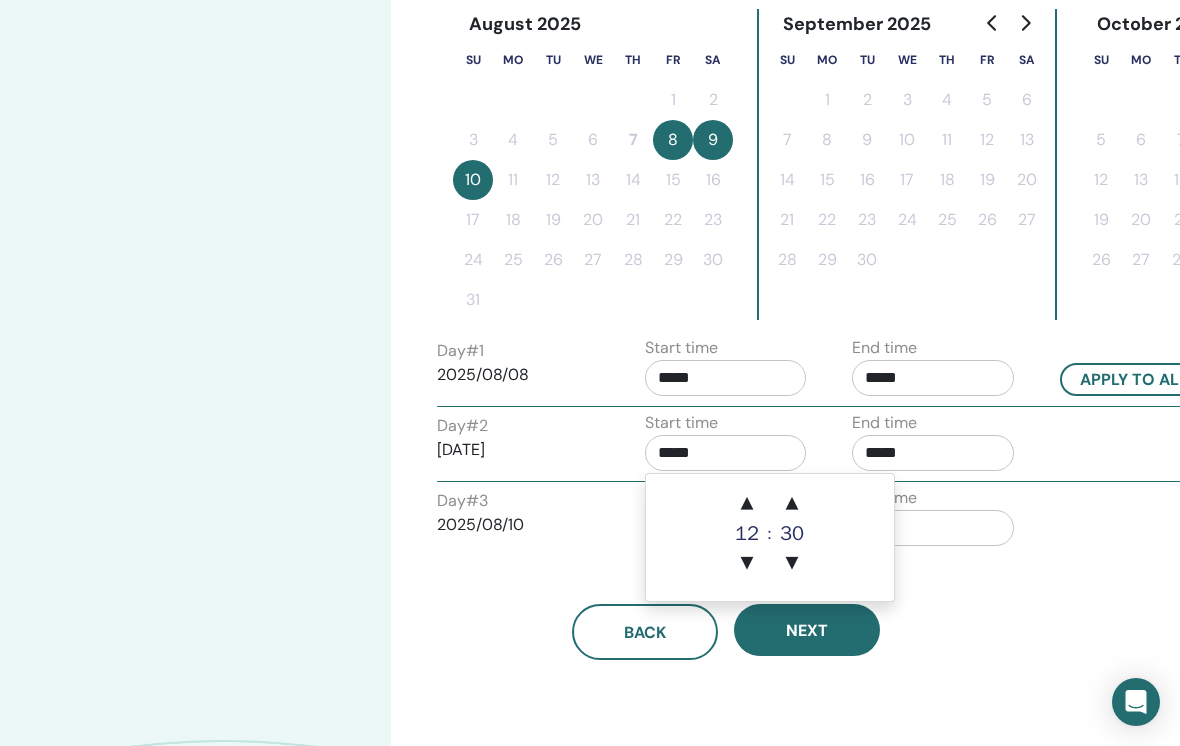 click on "▼" at bounding box center [747, 564] 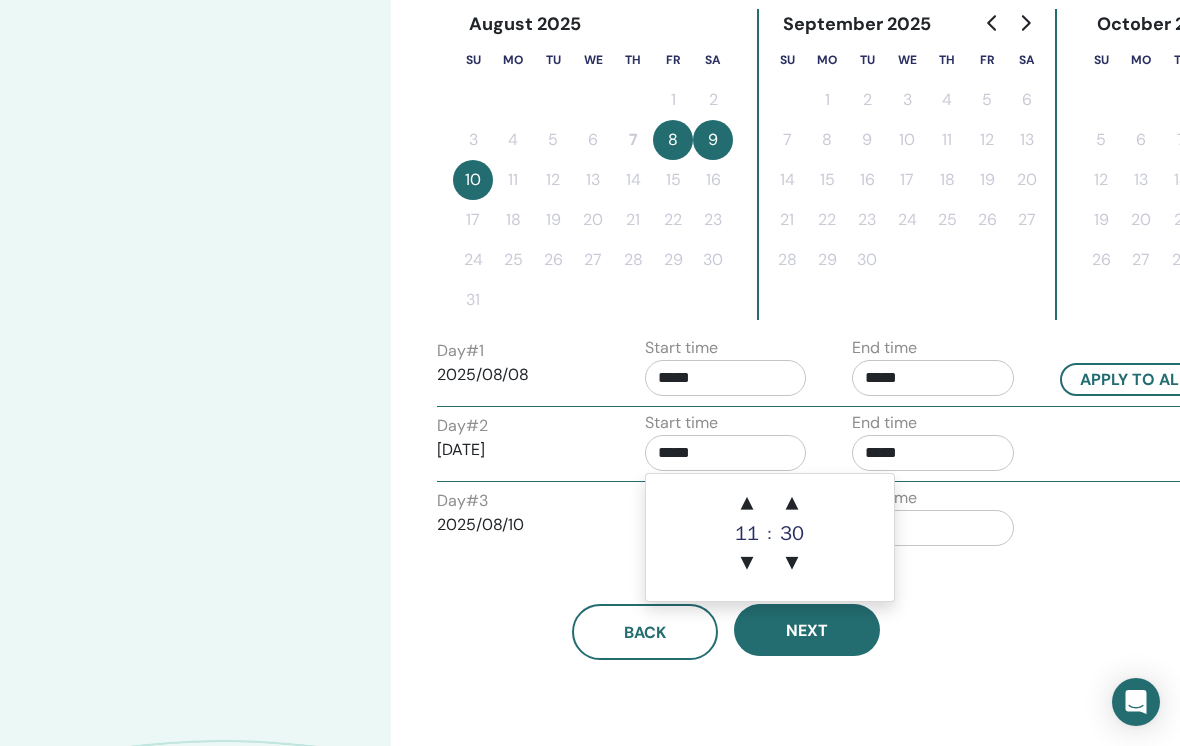 click on "▲" at bounding box center [792, 504] 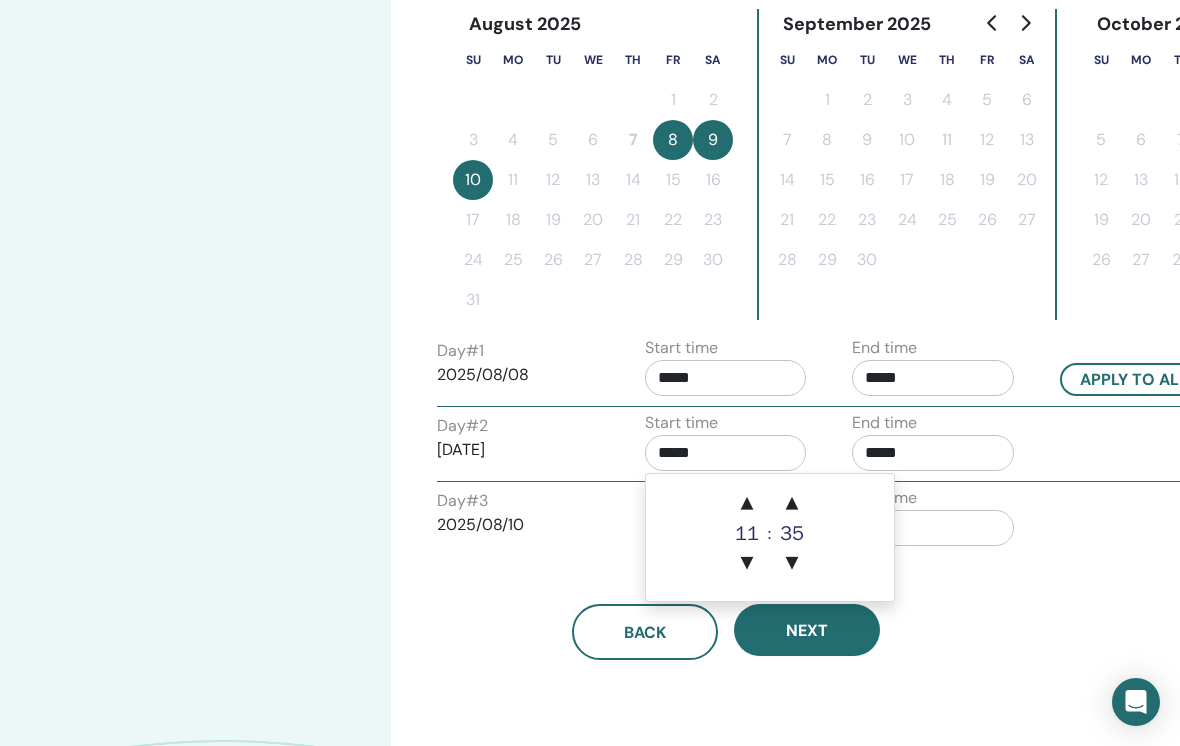 click on "▼" at bounding box center (792, 564) 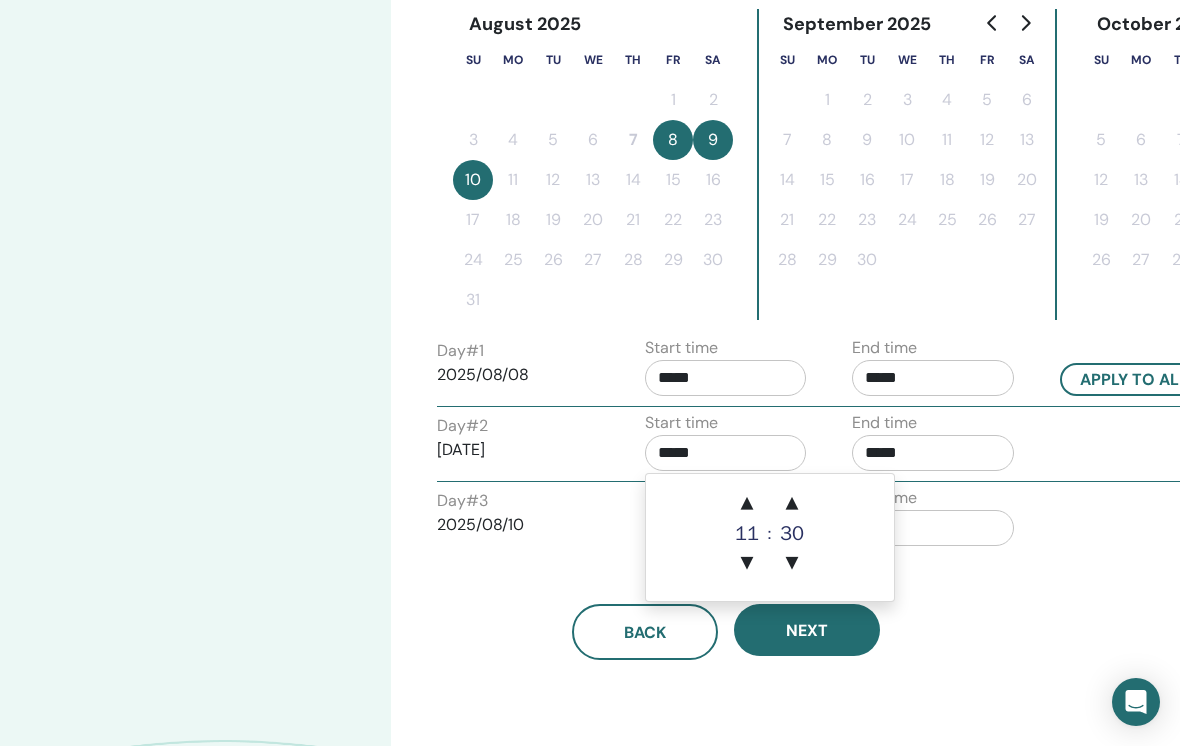 click on "▼" at bounding box center (792, 564) 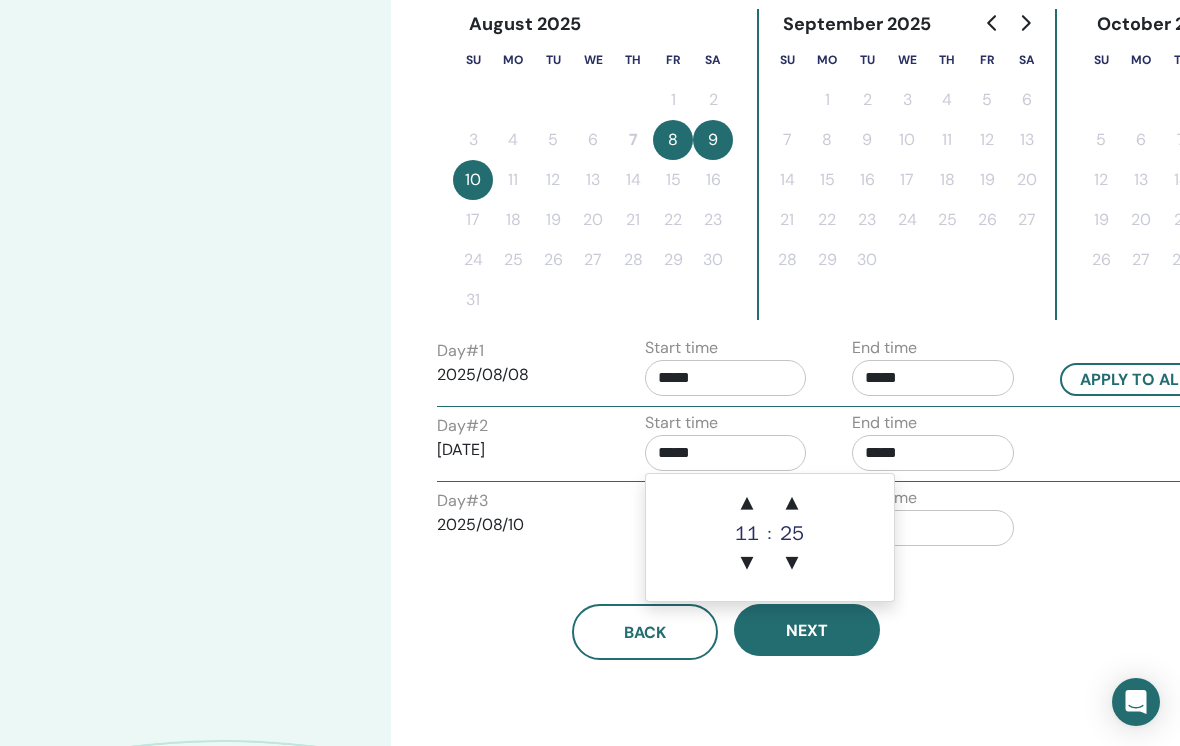 click on "▼" at bounding box center (792, 564) 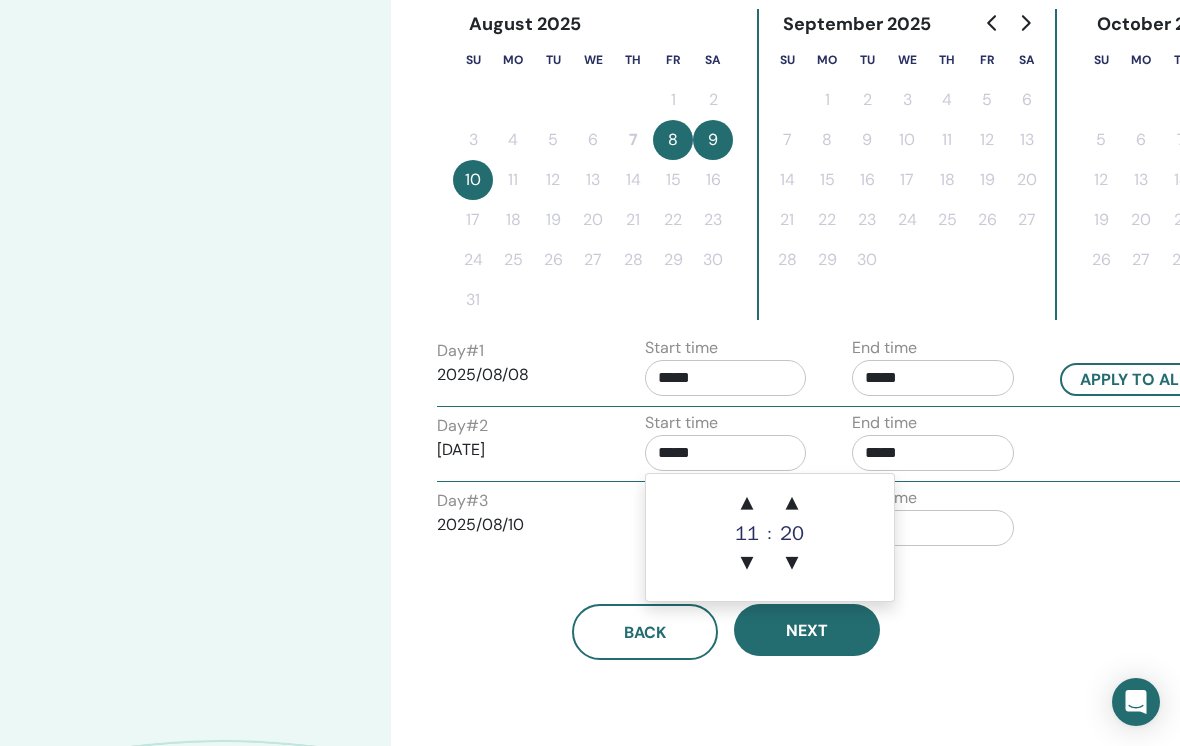 click on "▼" at bounding box center (792, 564) 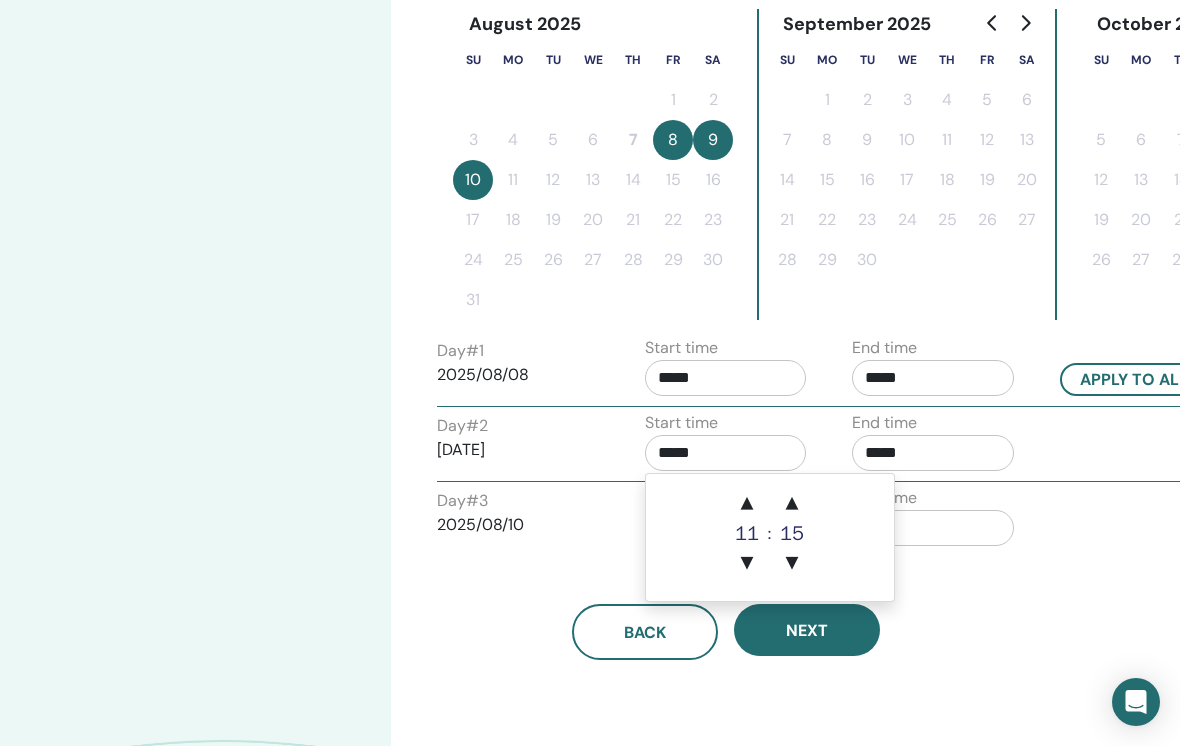 click on "▼" at bounding box center (792, 564) 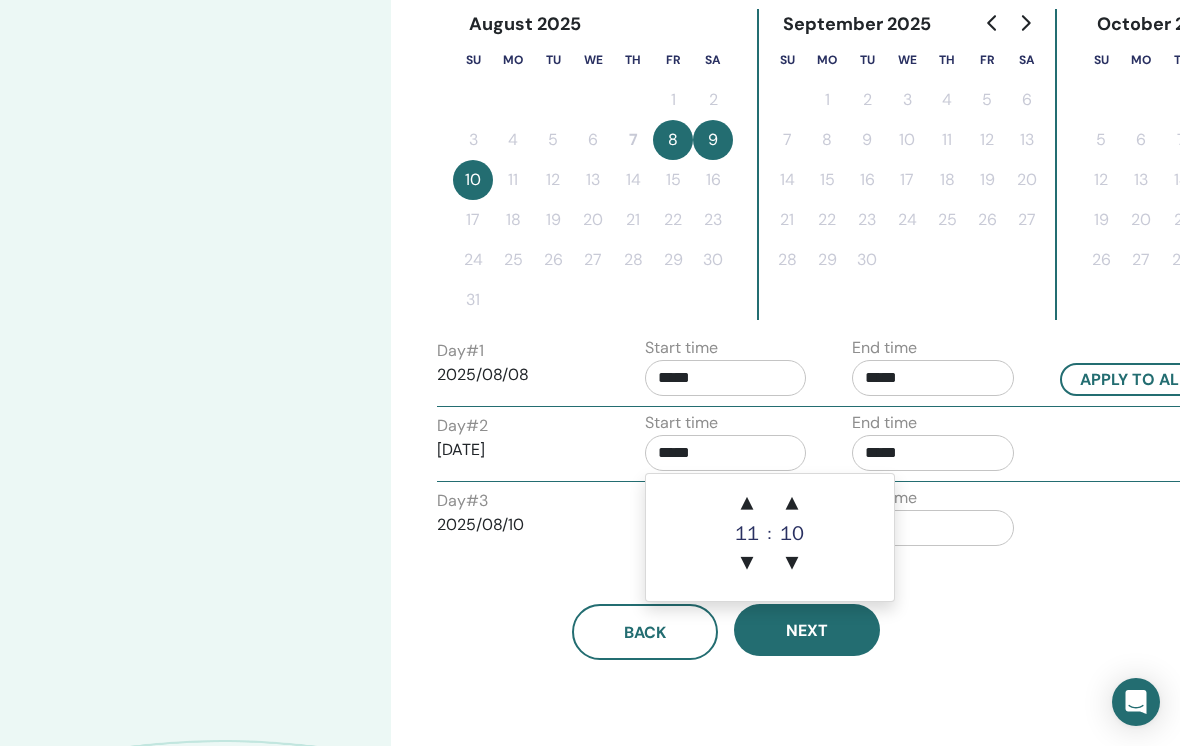 click on "*****" at bounding box center [933, 453] 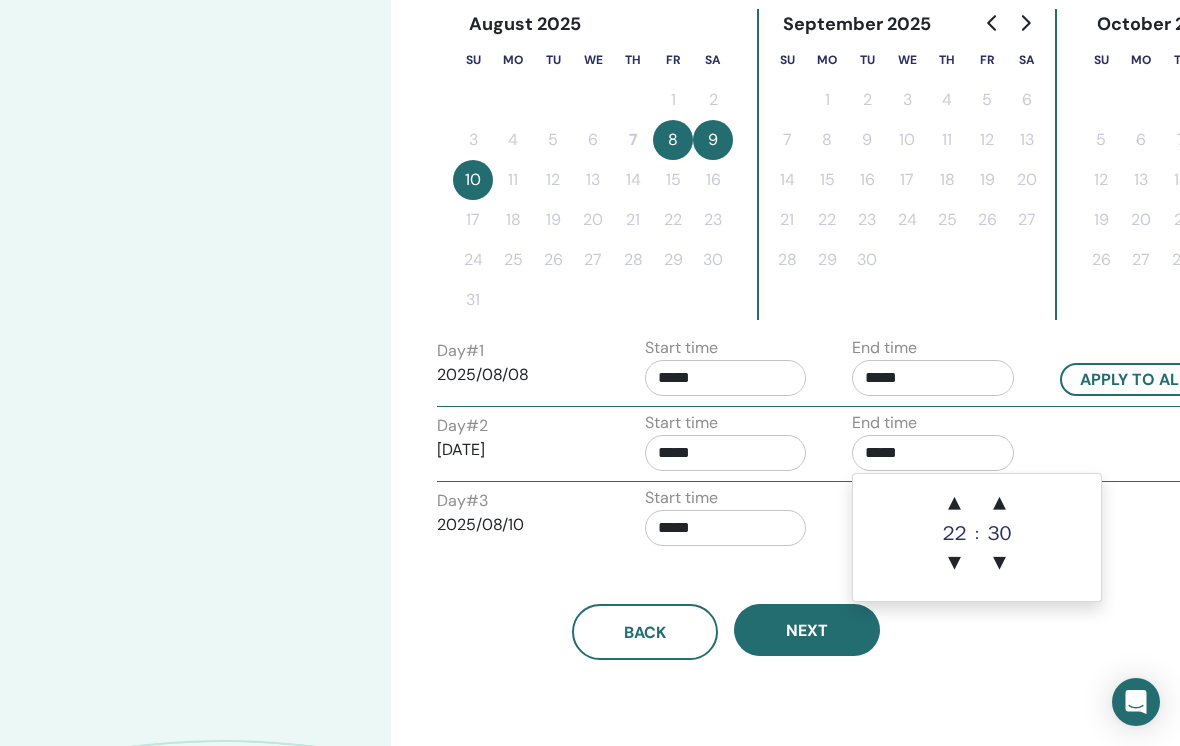 scroll, scrollTop: 537, scrollLeft: 8, axis: both 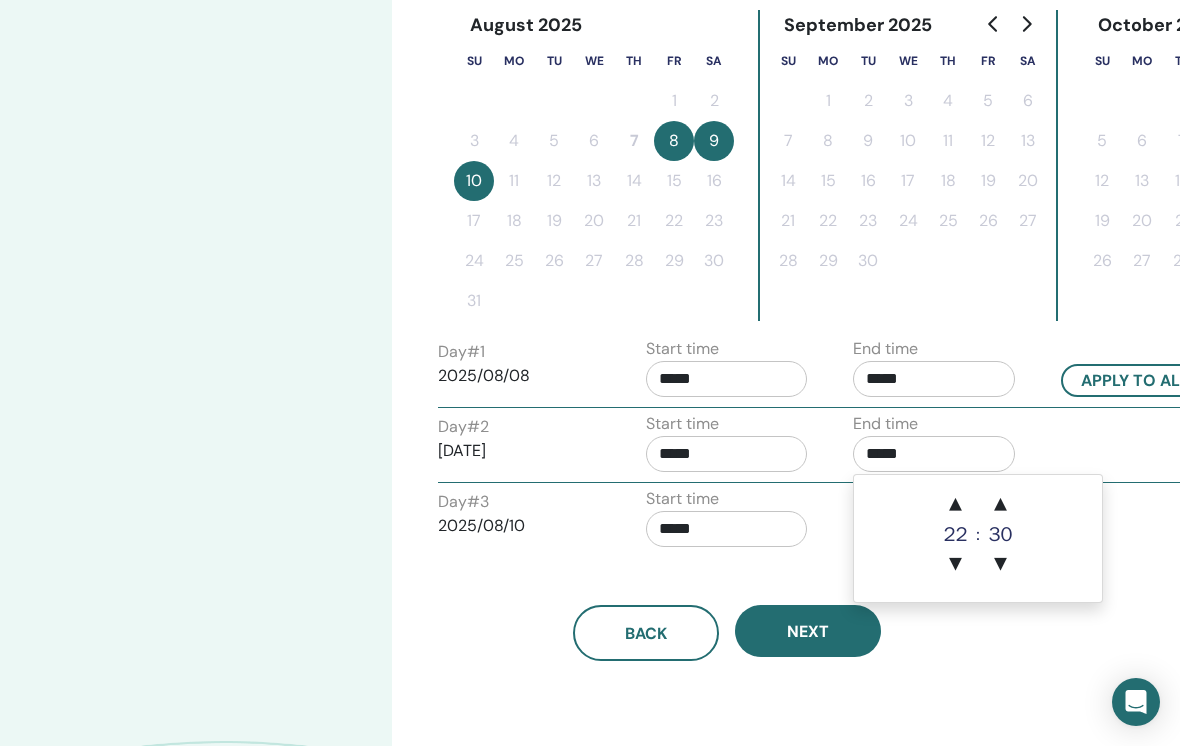 click on "*****" at bounding box center [727, 454] 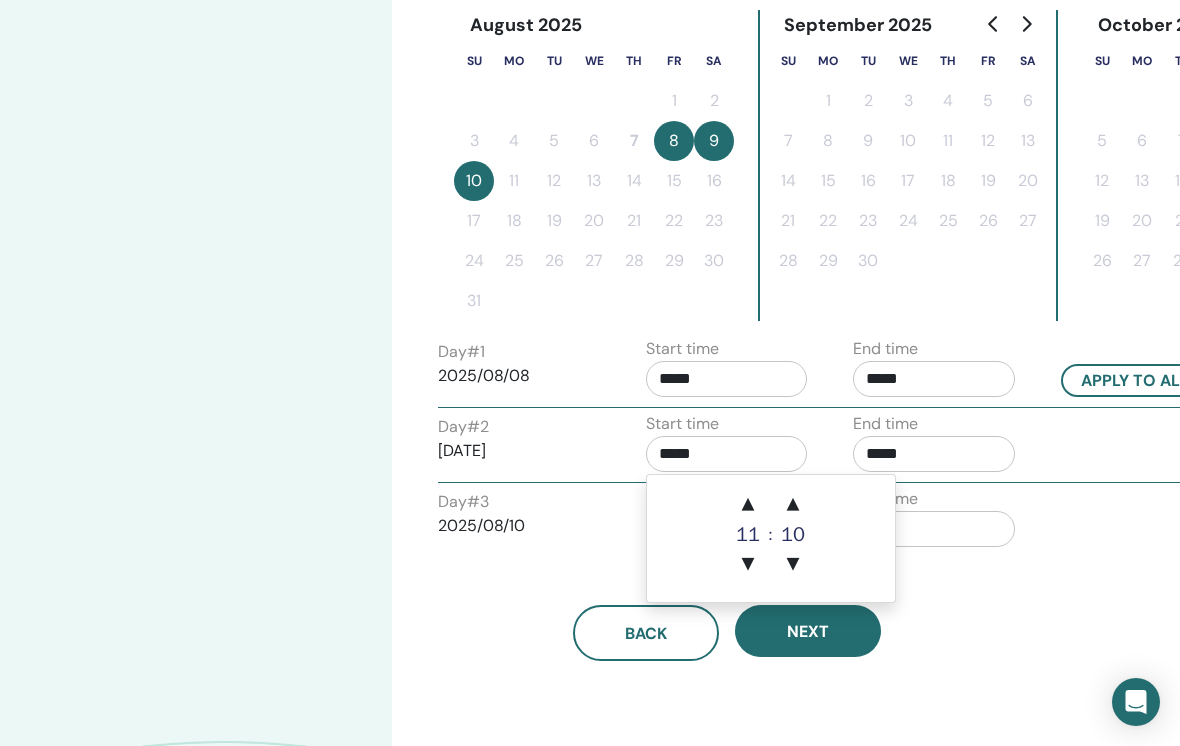 click on "▼" at bounding box center (793, 565) 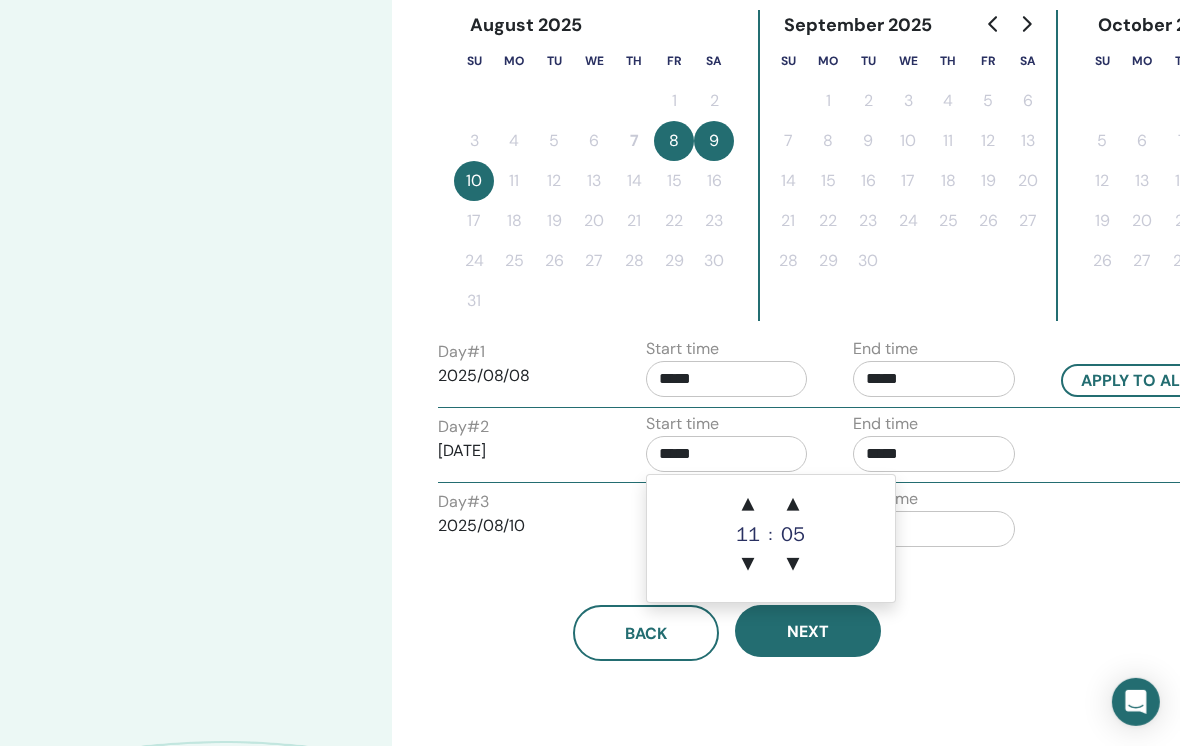 click on "▼" at bounding box center (793, 565) 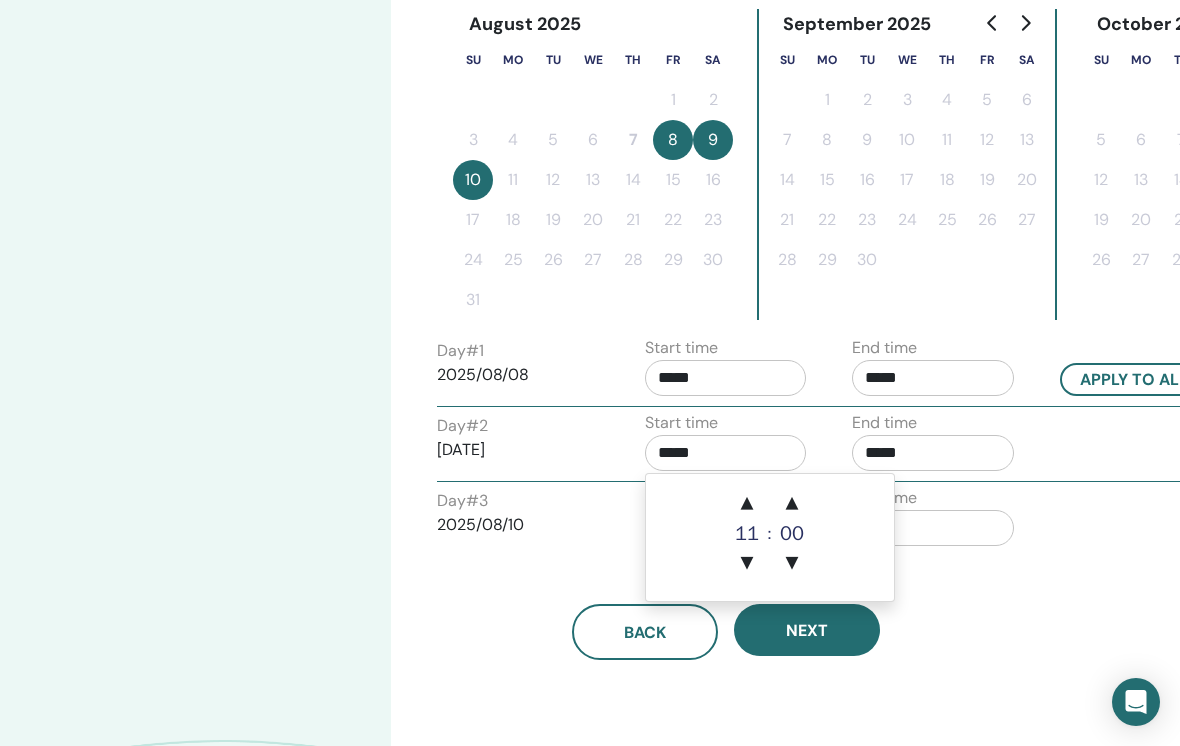 click on "*****" at bounding box center [933, 453] 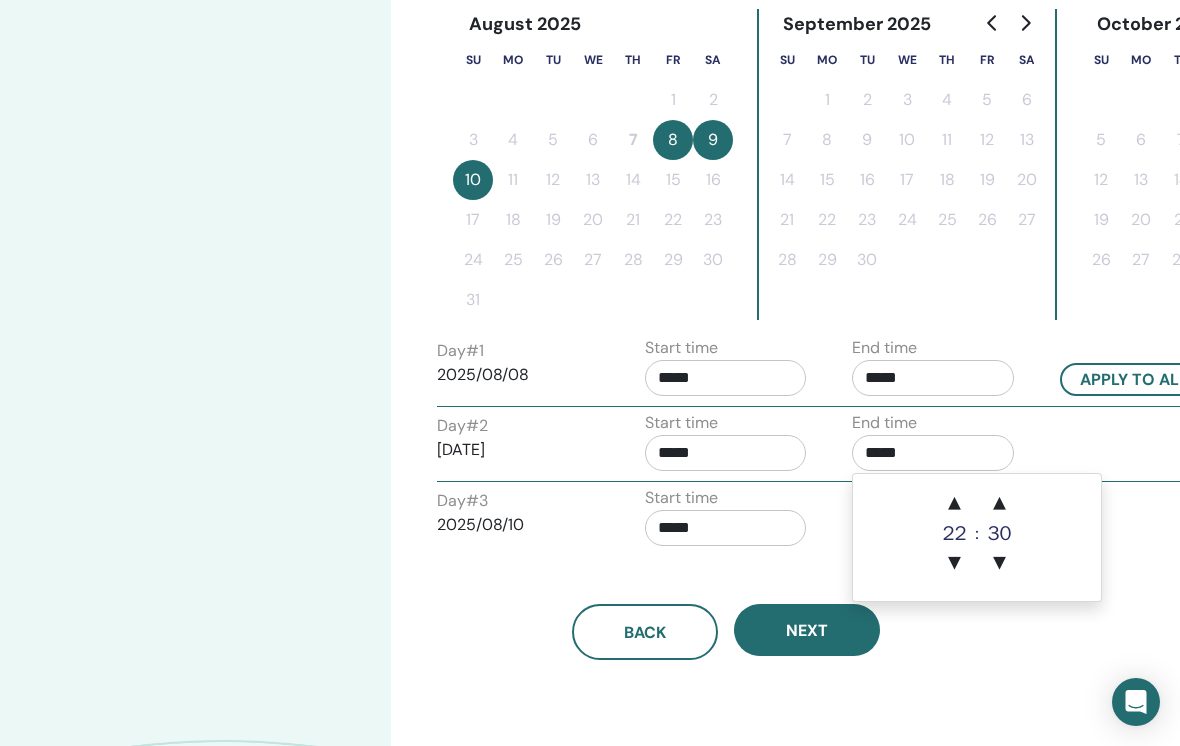 scroll, scrollTop: 537, scrollLeft: 8, axis: both 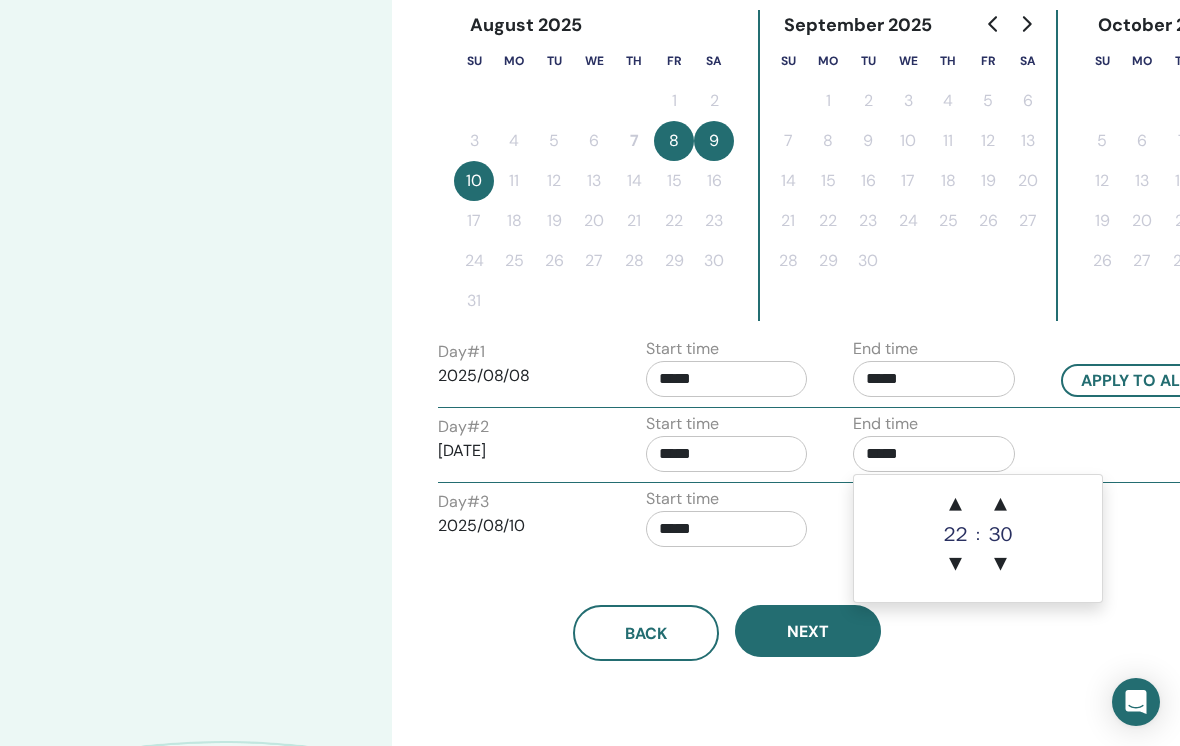click on "▲" at bounding box center (956, 505) 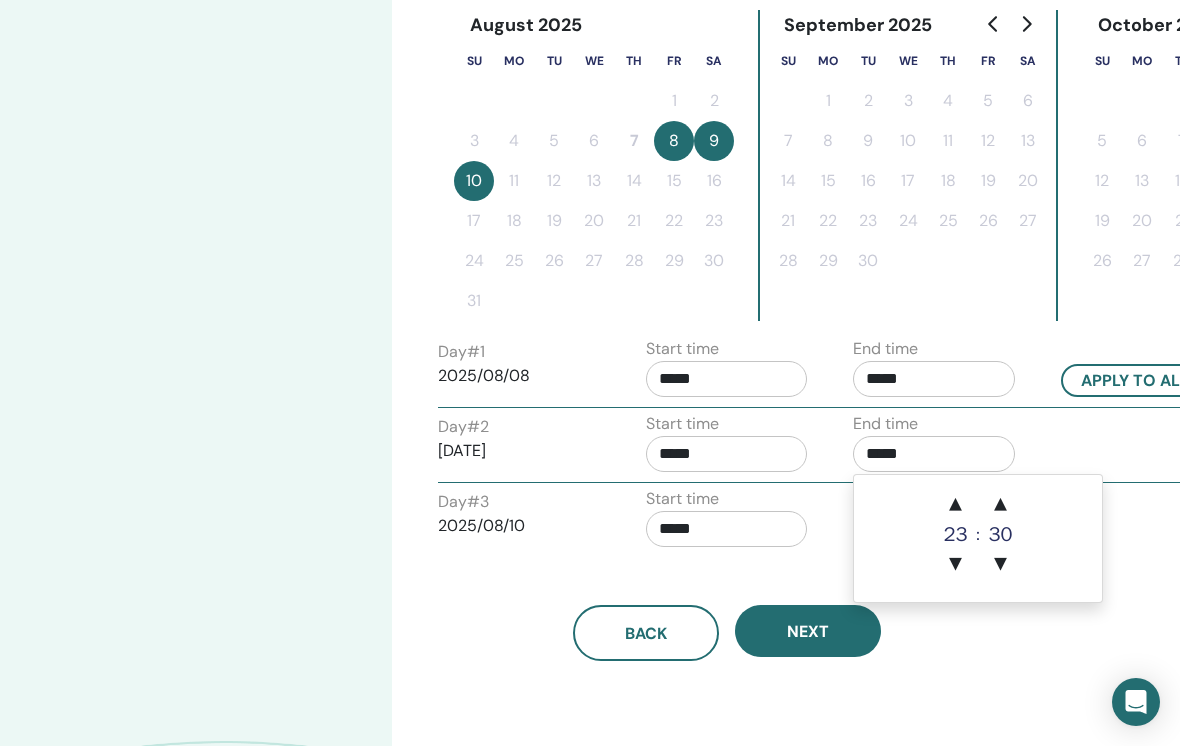 click on "▼" at bounding box center (956, 565) 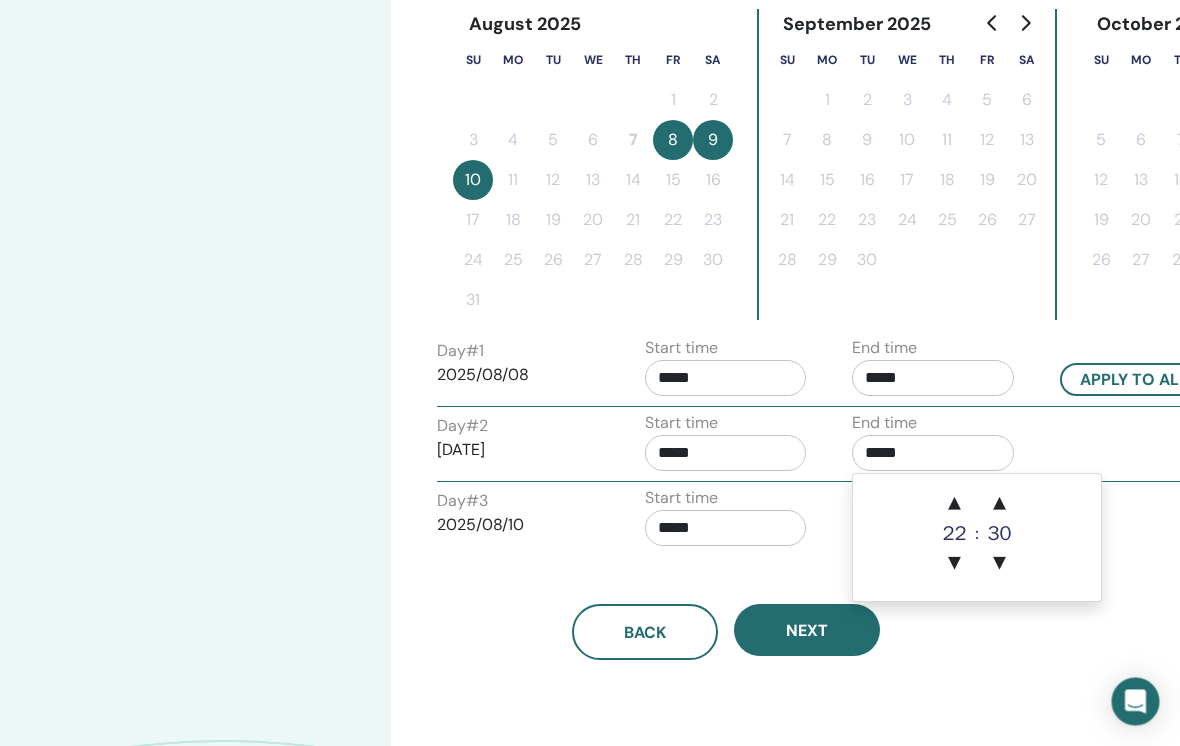 click on "▼" at bounding box center [956, 565] 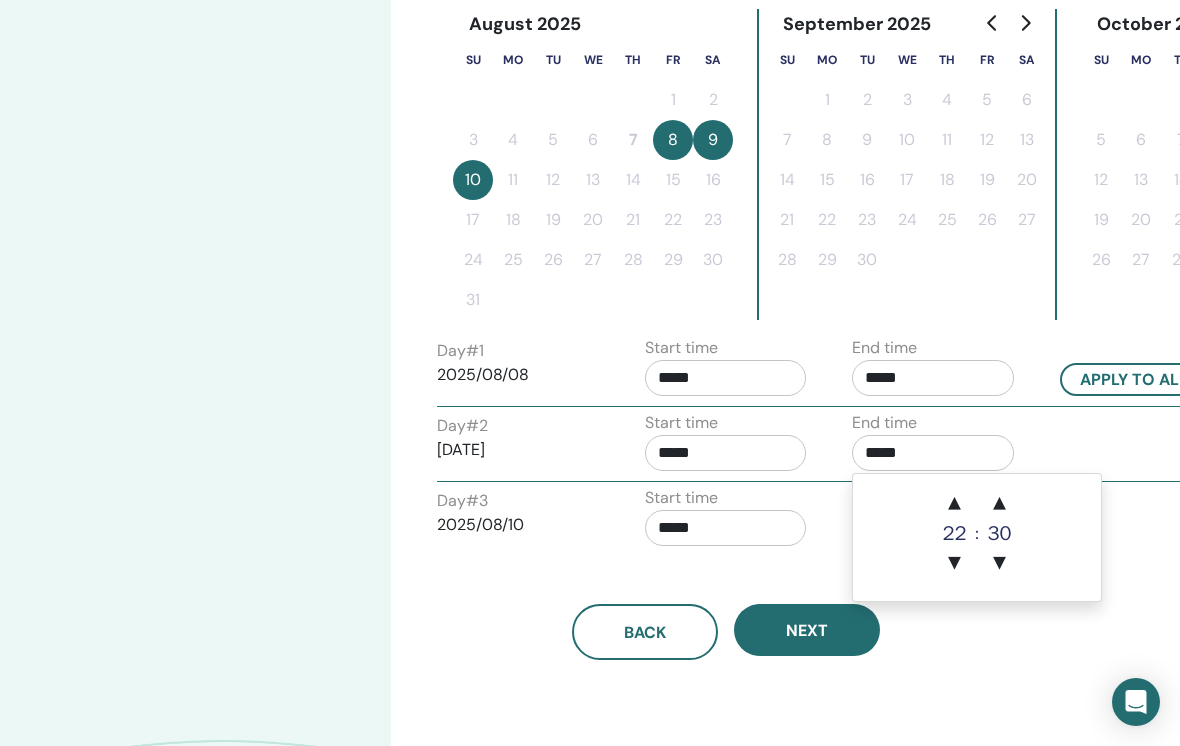 click on "▼" at bounding box center (955, 564) 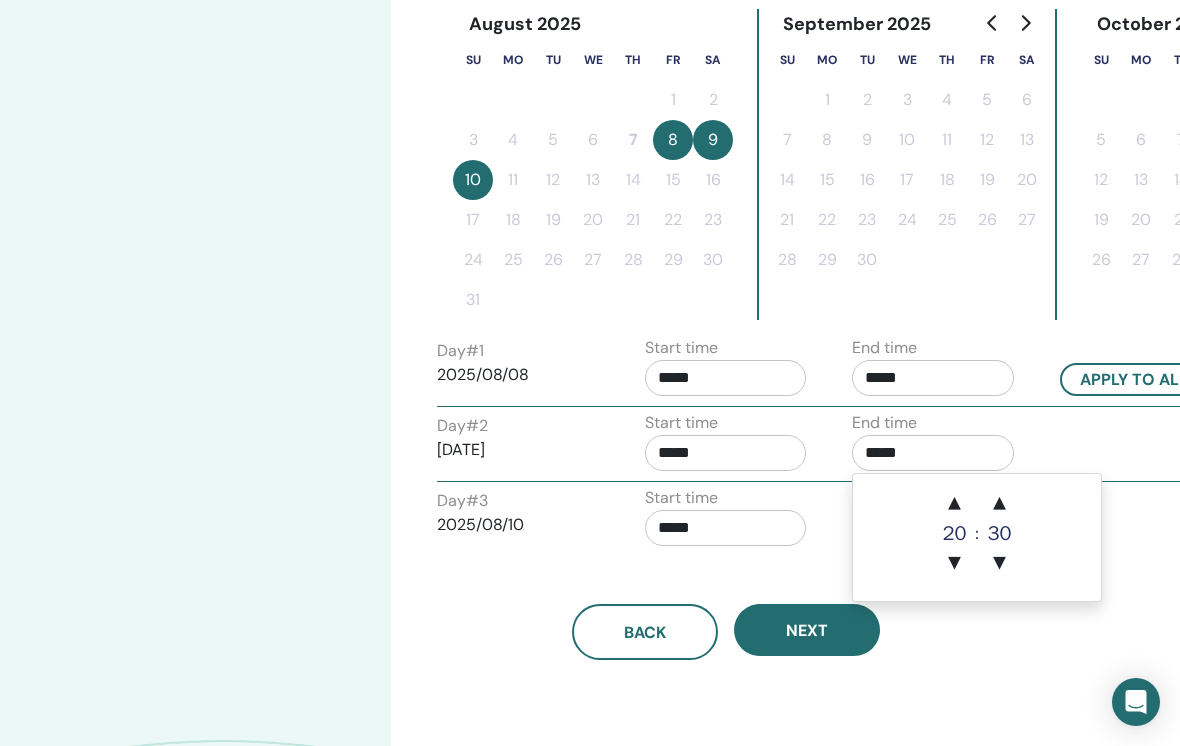 click on "▼" at bounding box center (955, 564) 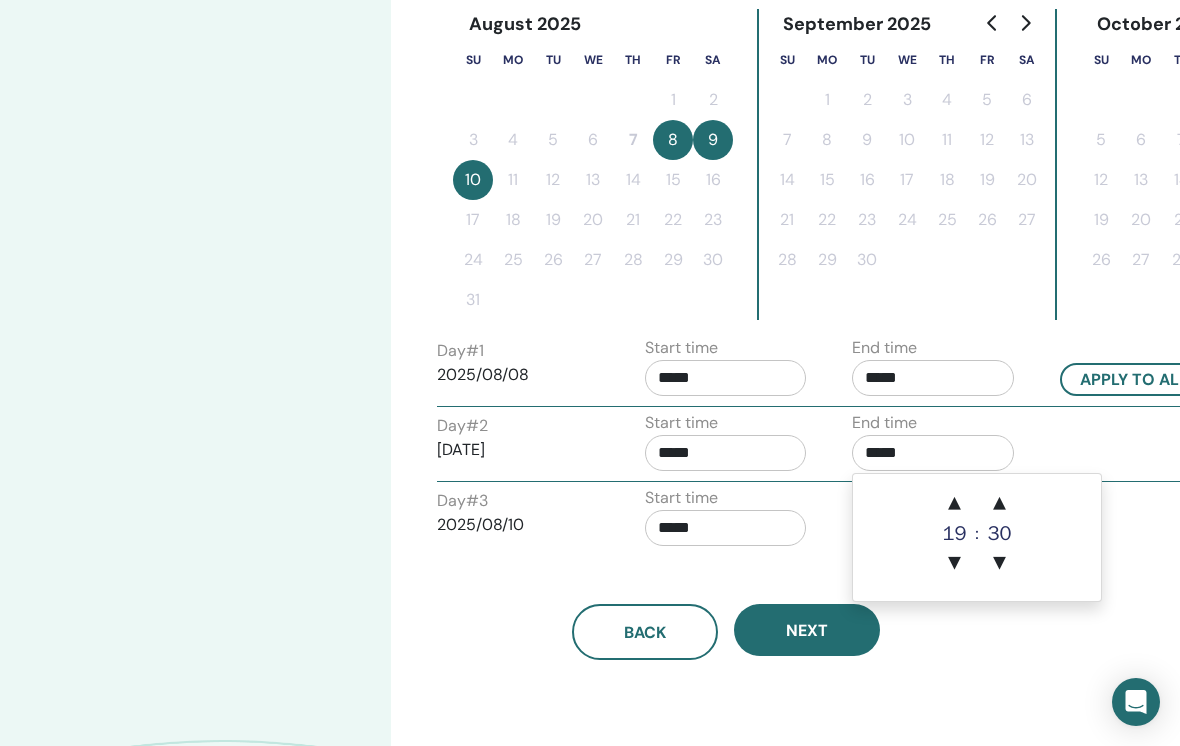 click on "*****" at bounding box center [933, 453] 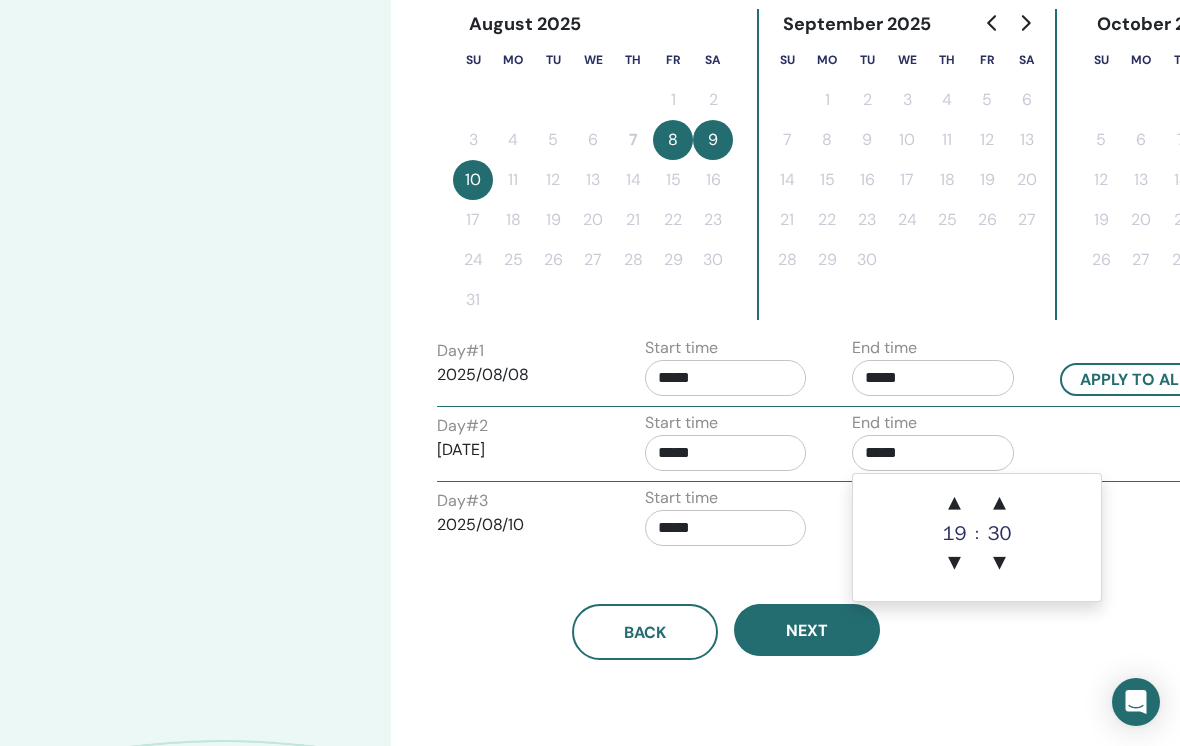 scroll, scrollTop: 537, scrollLeft: 8, axis: both 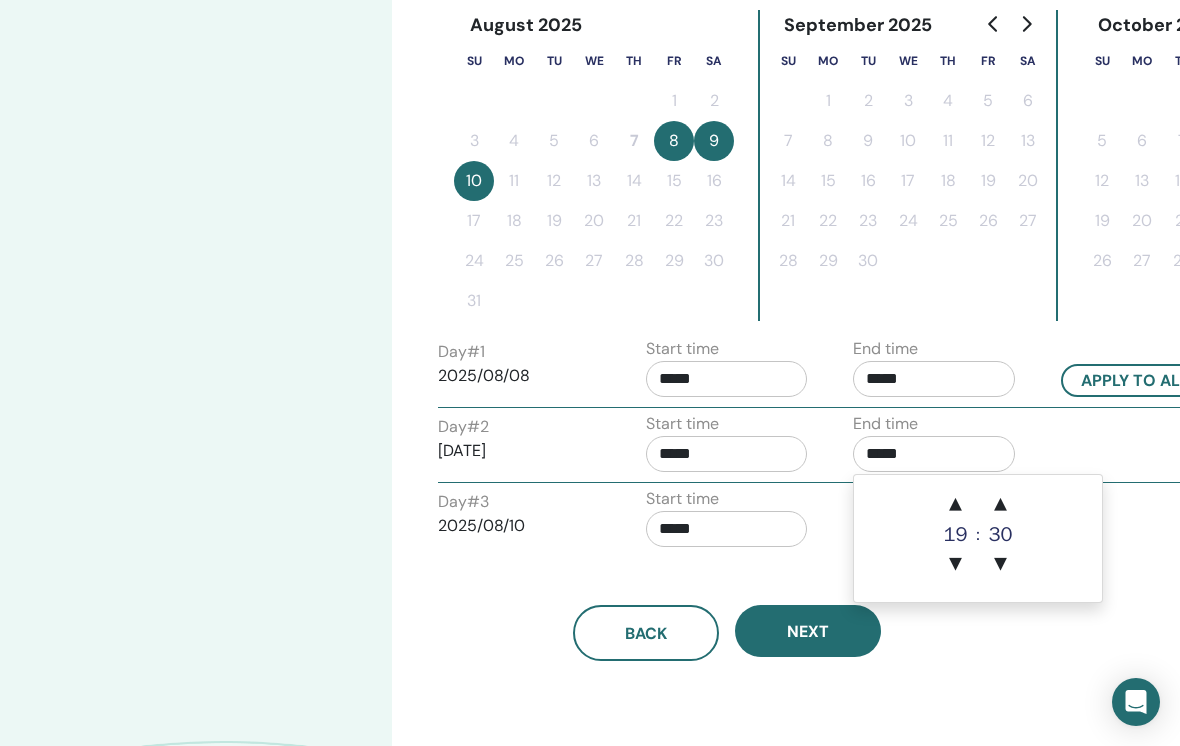 click on "▲" at bounding box center (1000, 505) 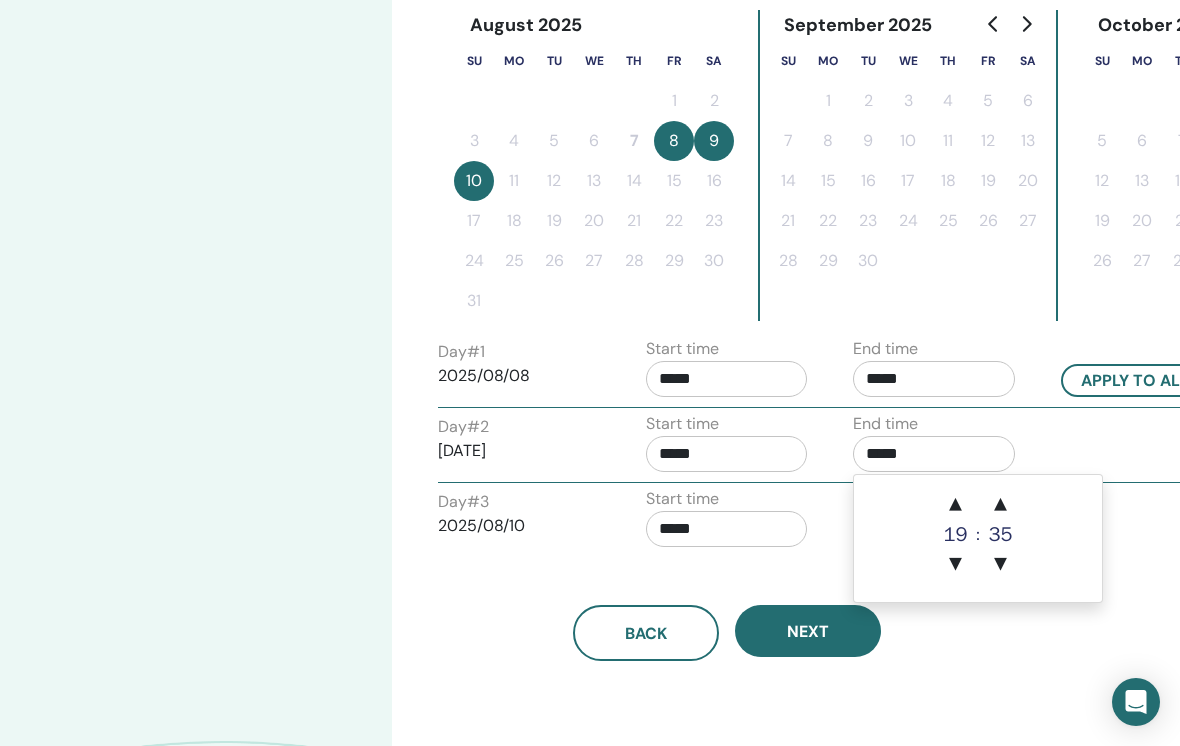 click on "▼" at bounding box center (1000, 565) 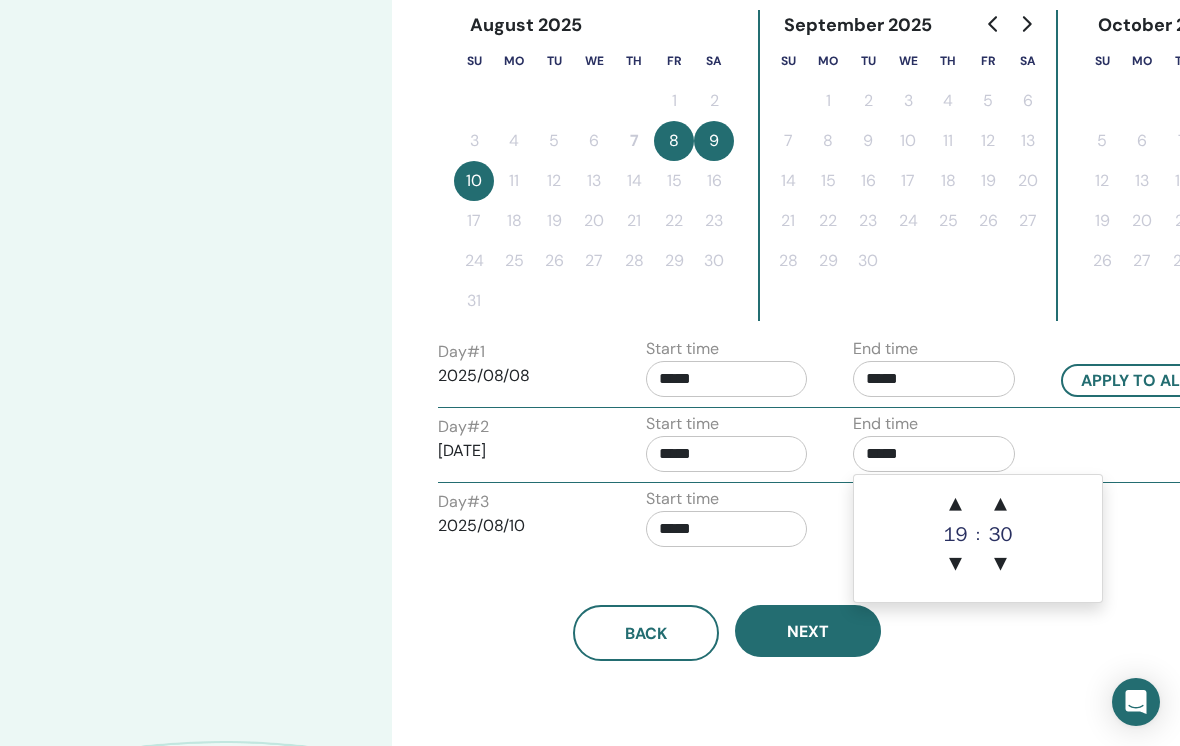 click on "▼" at bounding box center [1000, 565] 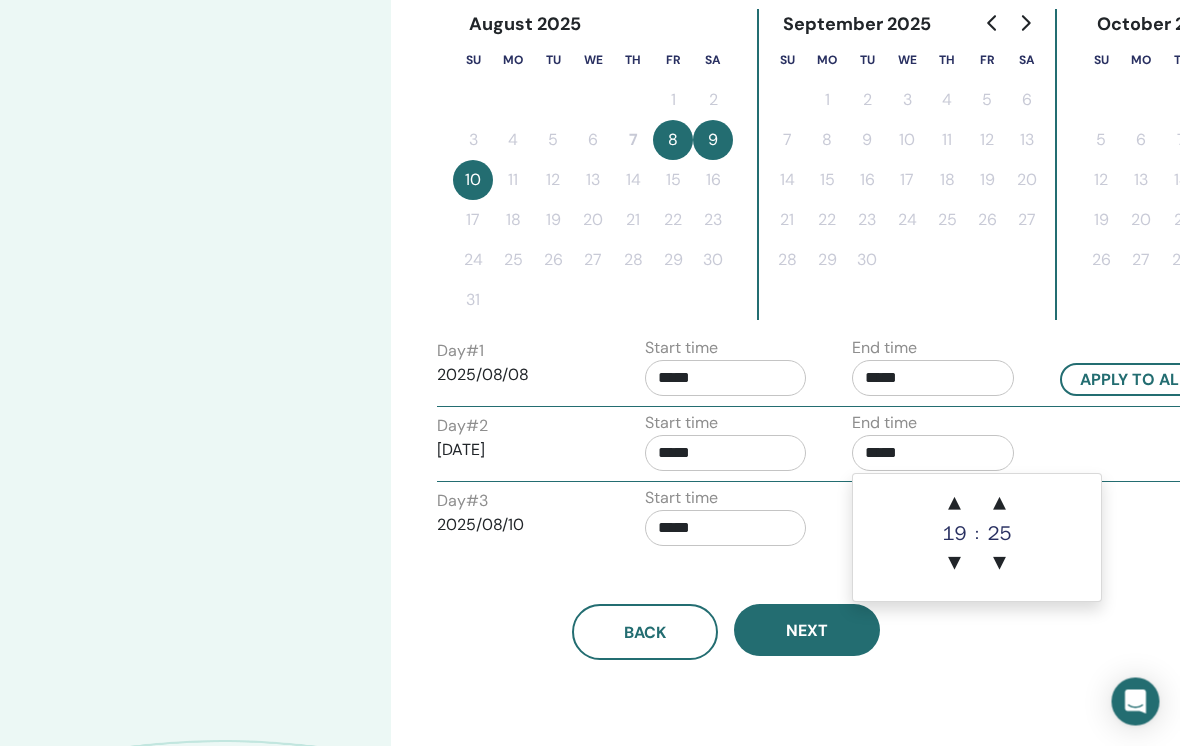 click on "▼" at bounding box center (1000, 565) 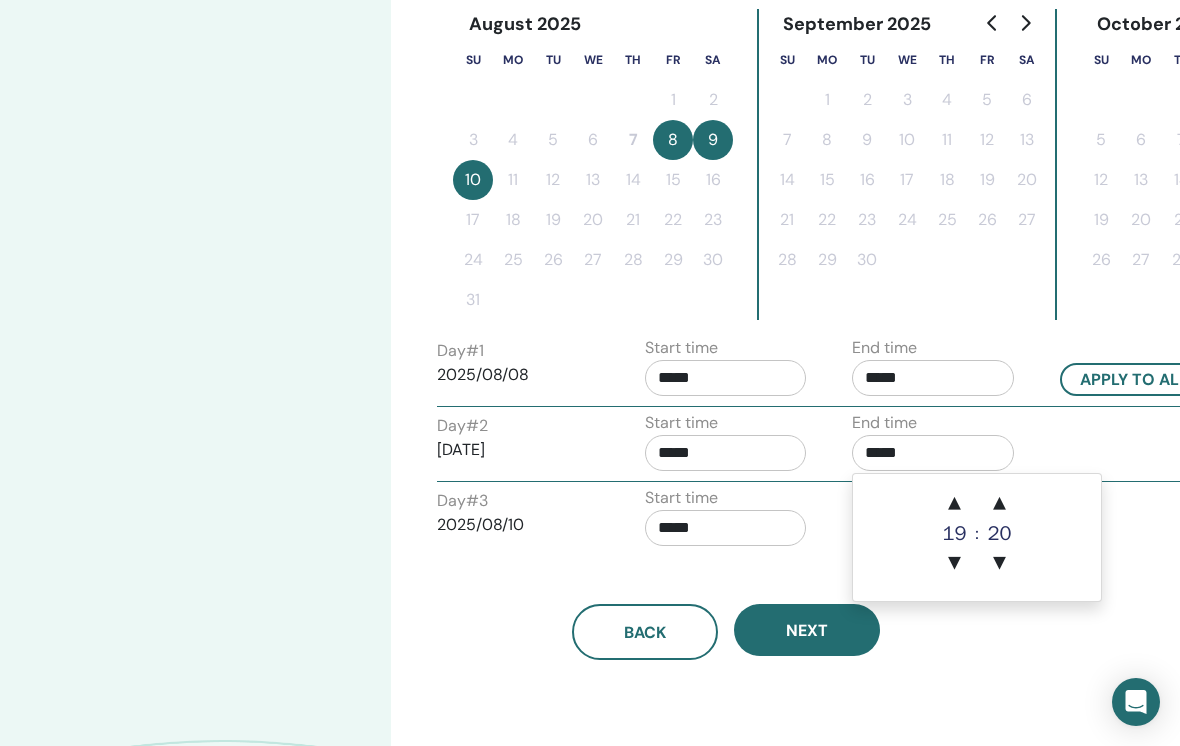 click on "▼" at bounding box center [999, 564] 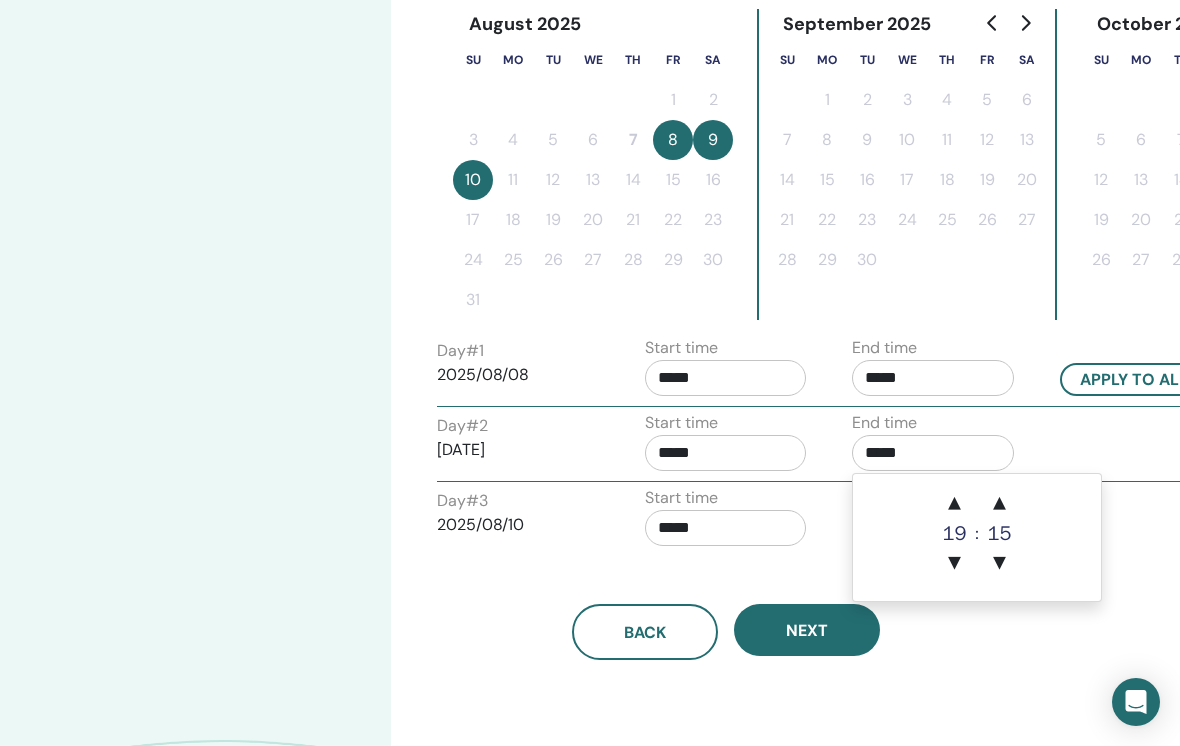 click on "▼" at bounding box center (999, 564) 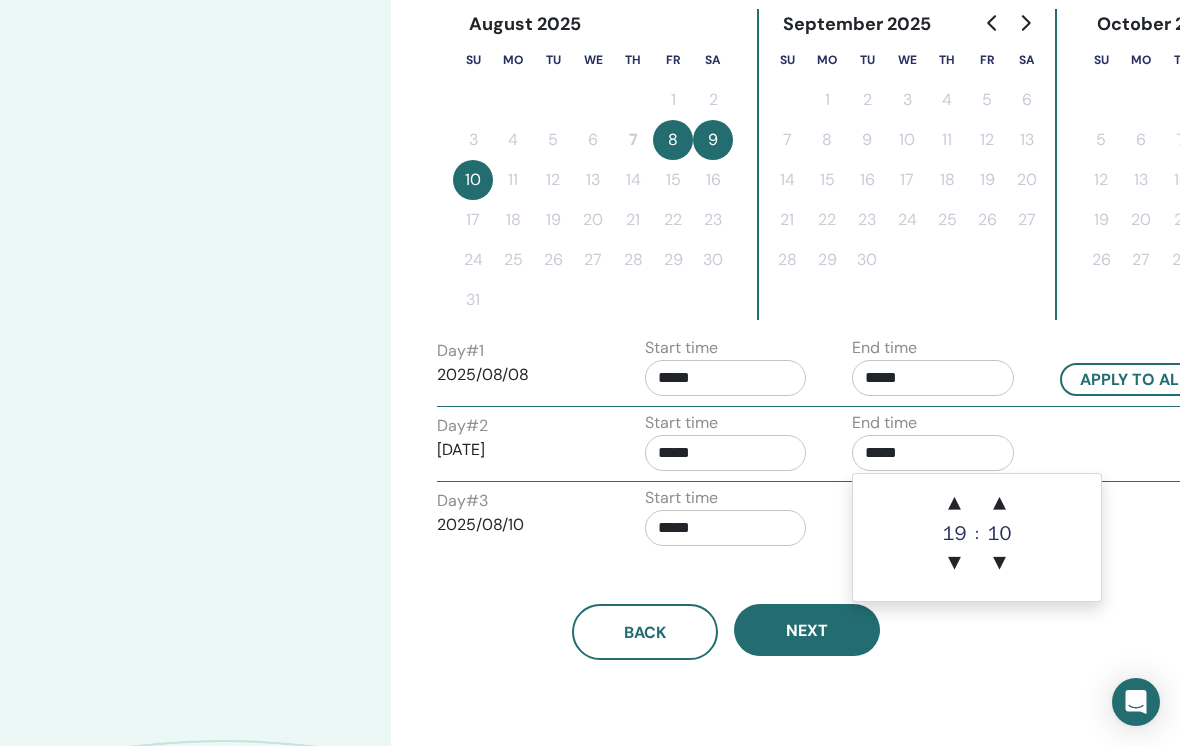 click on "▼" at bounding box center [999, 564] 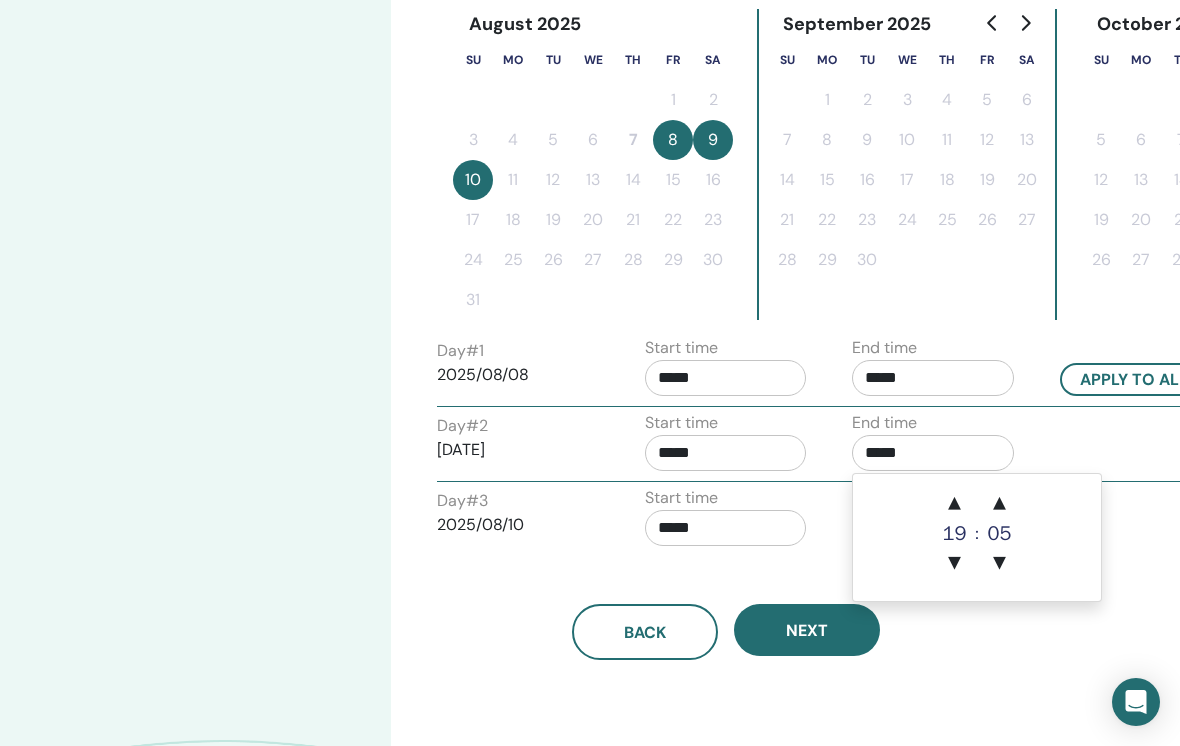 click on "▼" at bounding box center (999, 564) 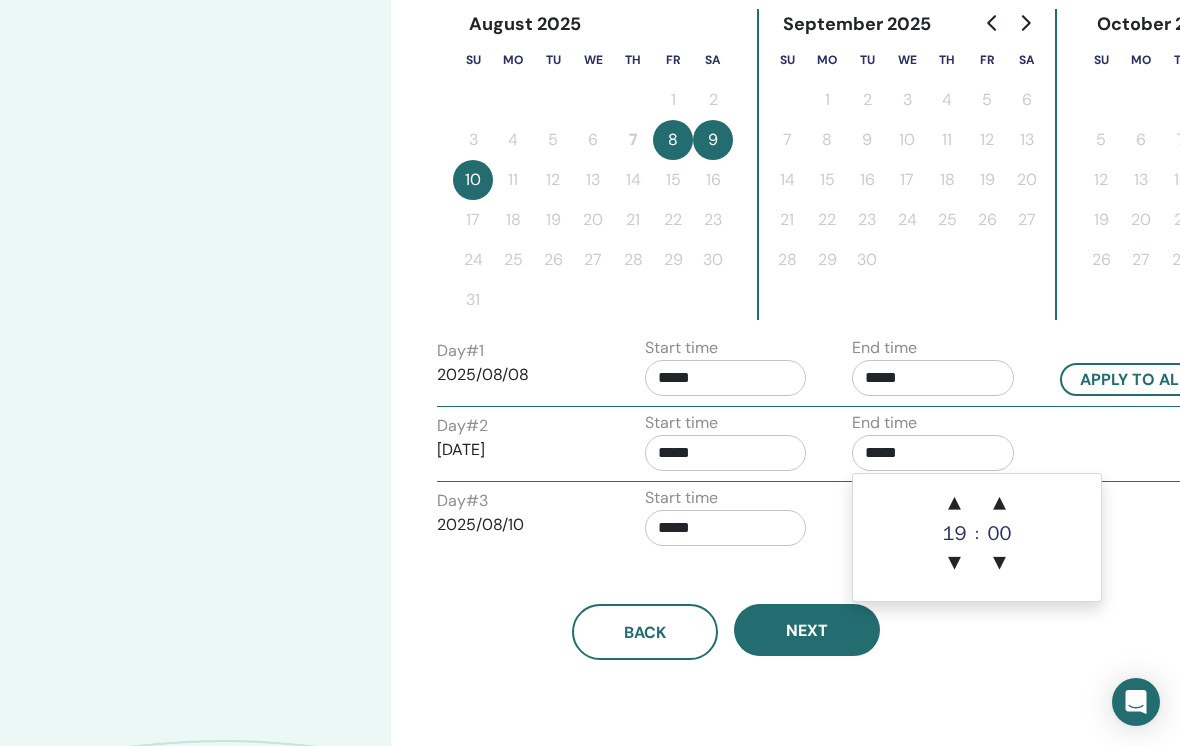 click on "*****" at bounding box center [726, 528] 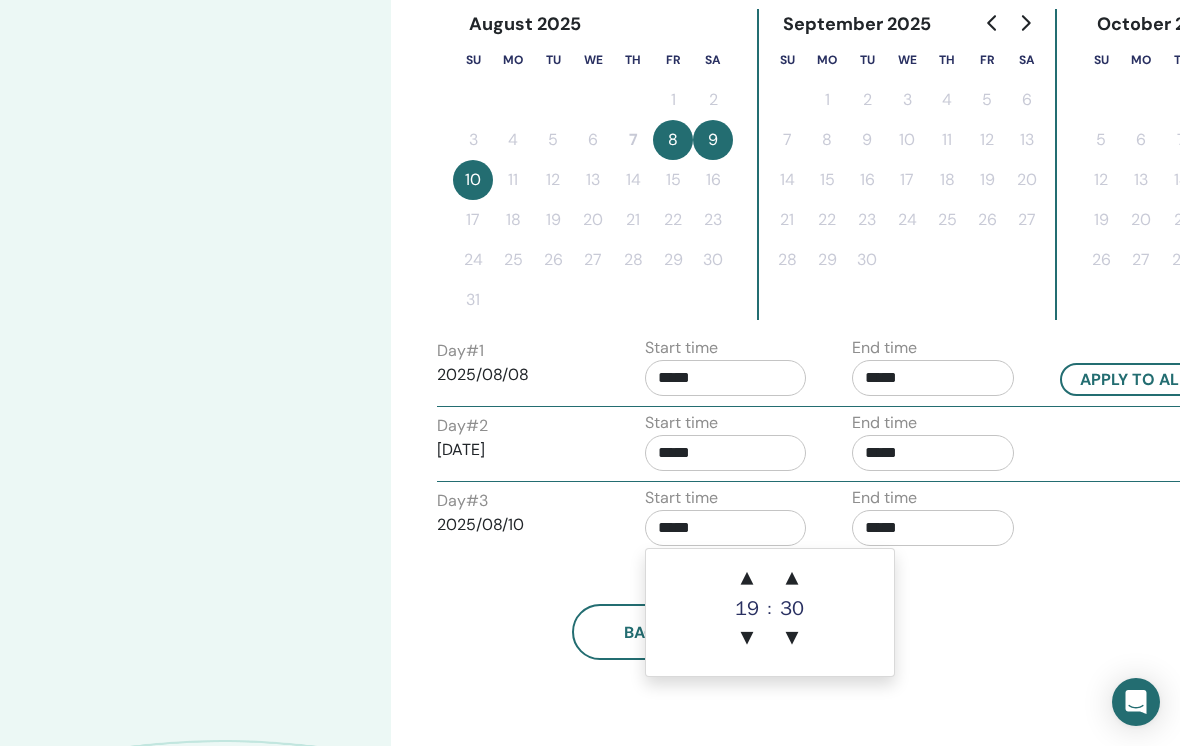 scroll, scrollTop: 537, scrollLeft: 8, axis: both 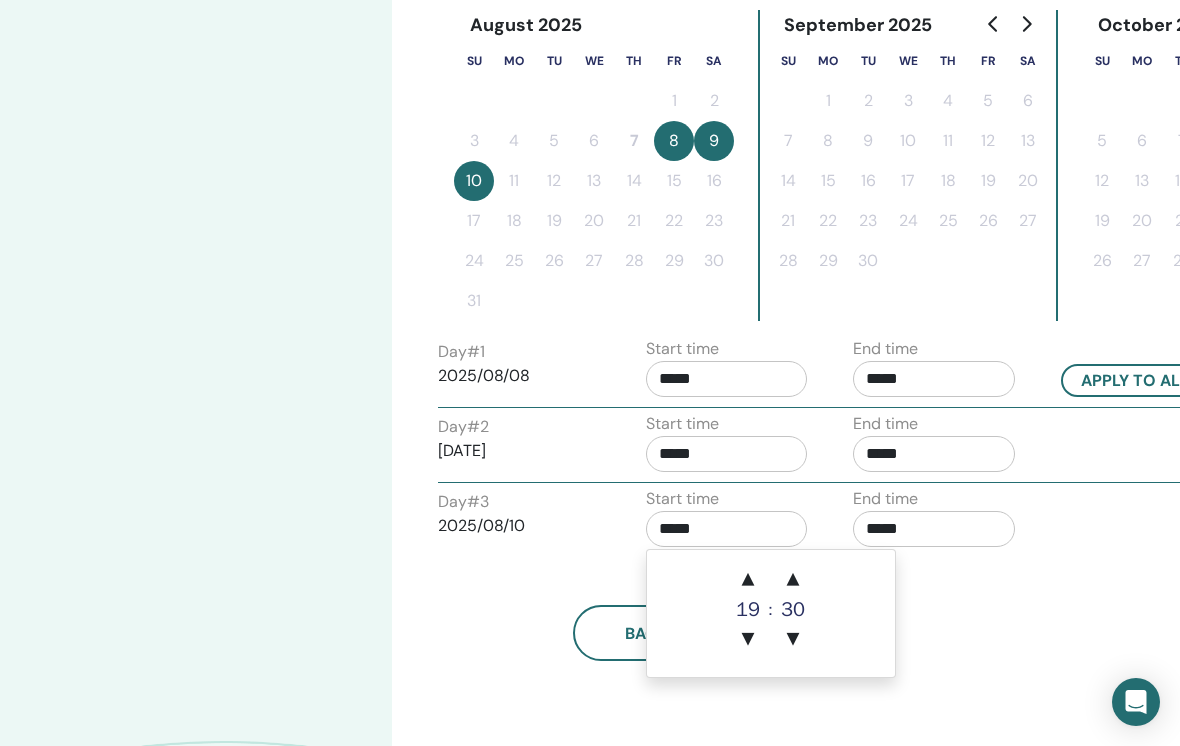 click on "▼" at bounding box center [748, 640] 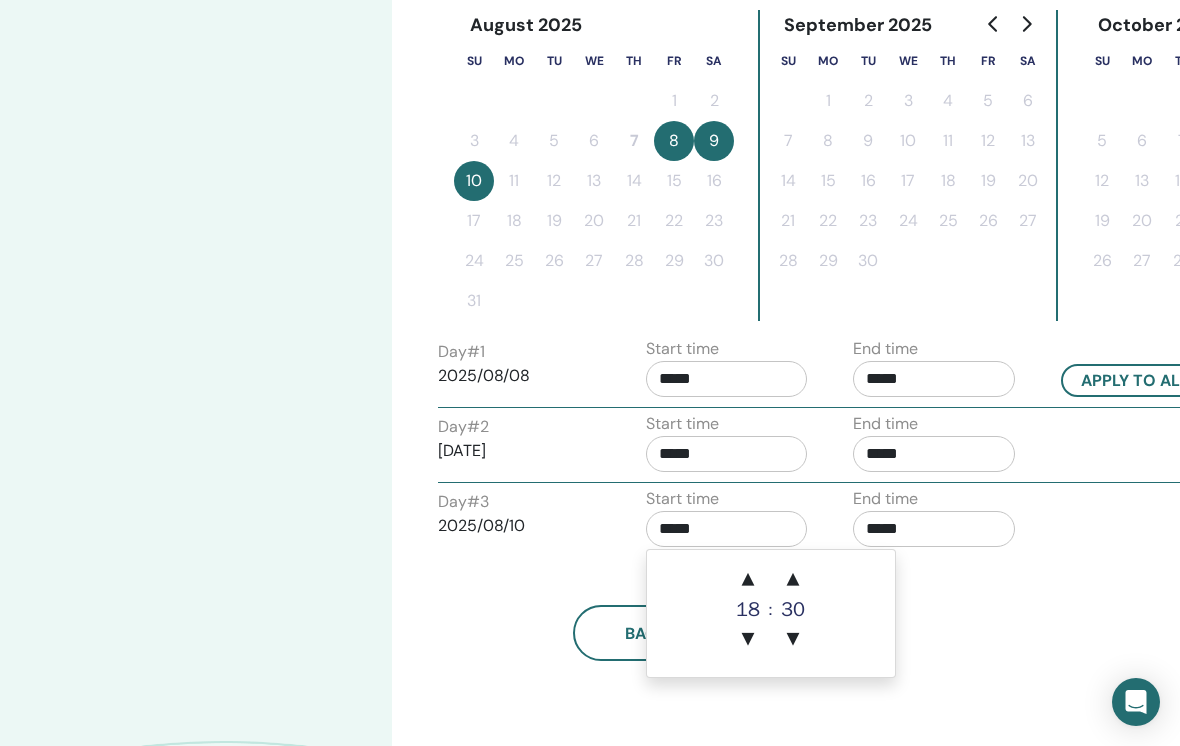 click on "▼" at bounding box center [748, 640] 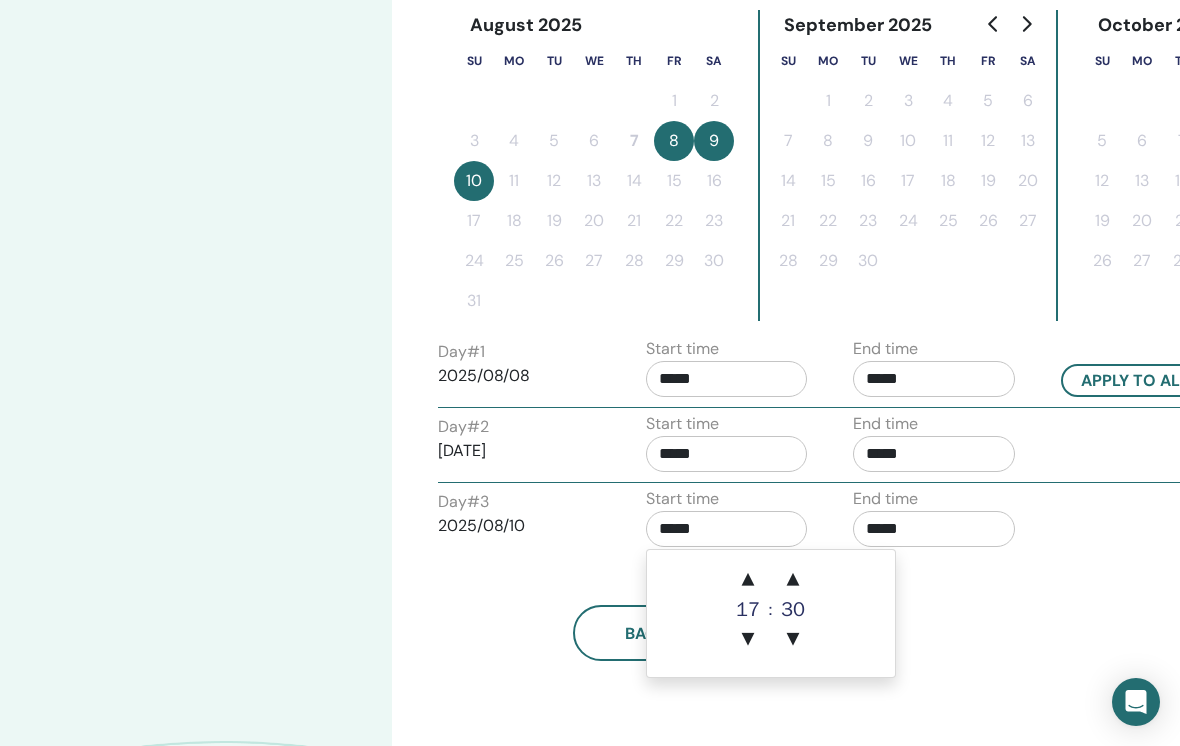 click on "▼" at bounding box center [748, 640] 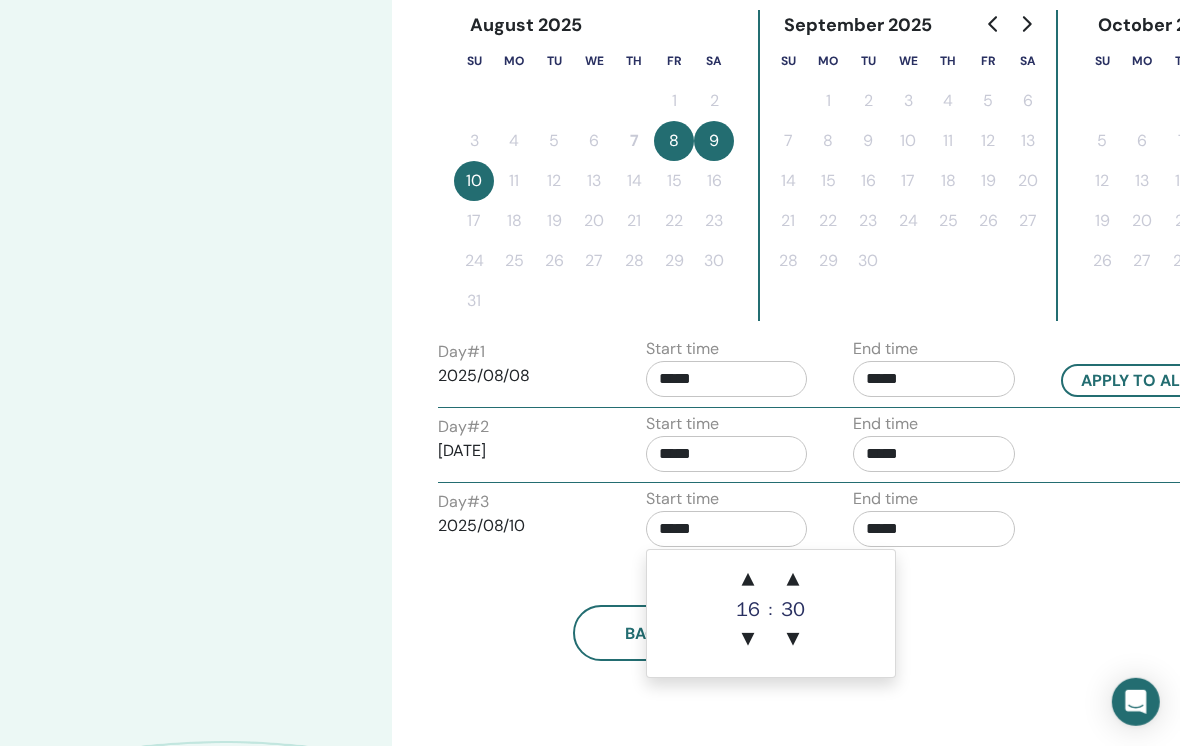 click on "▼" at bounding box center [748, 640] 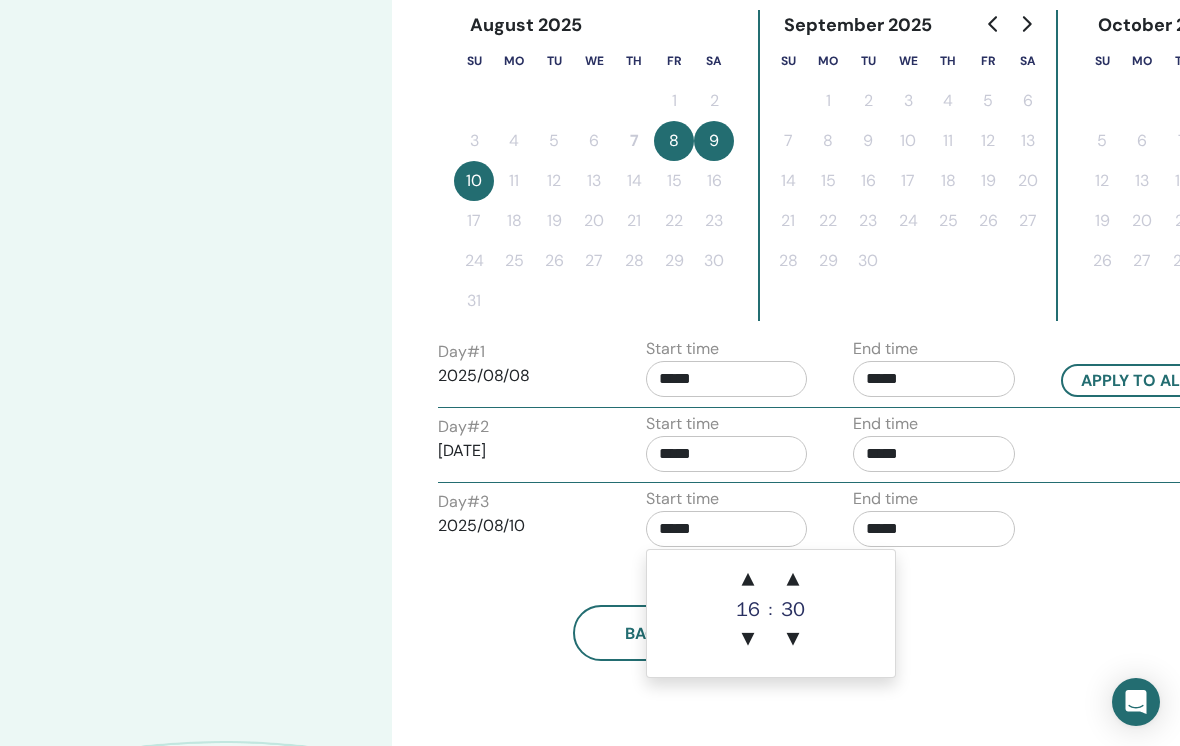scroll, scrollTop: 538, scrollLeft: 9, axis: both 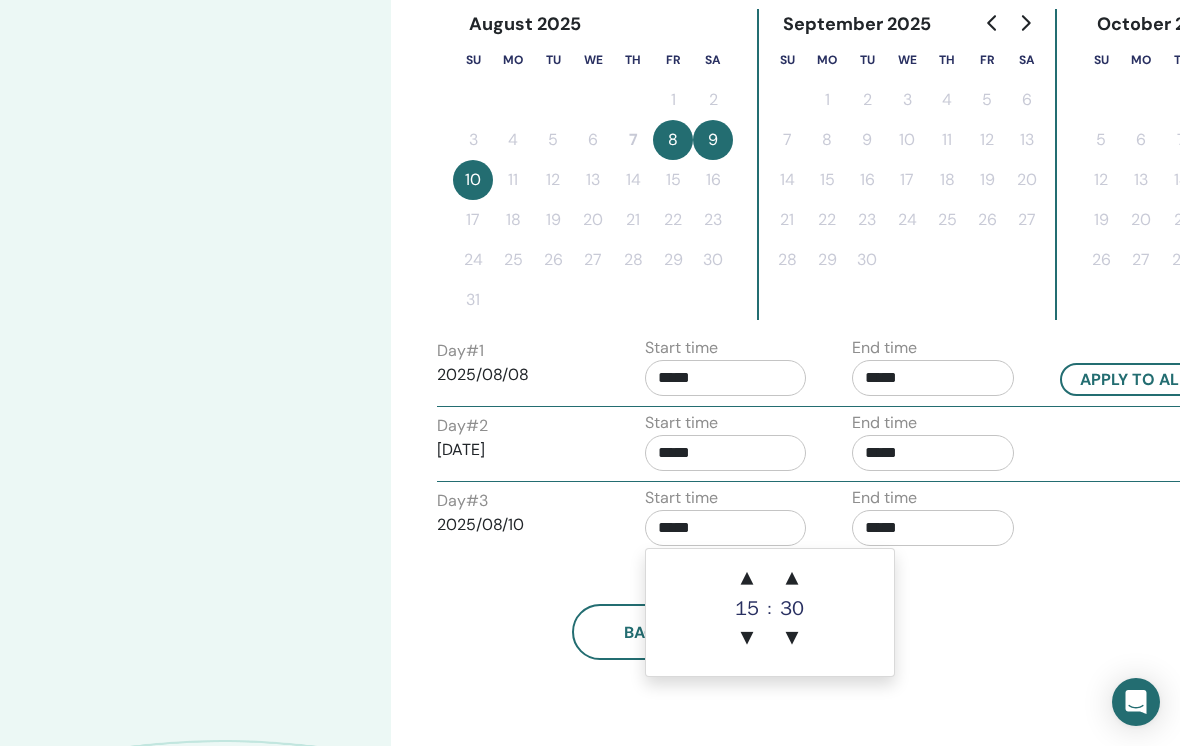 click on "▼" at bounding box center [747, 639] 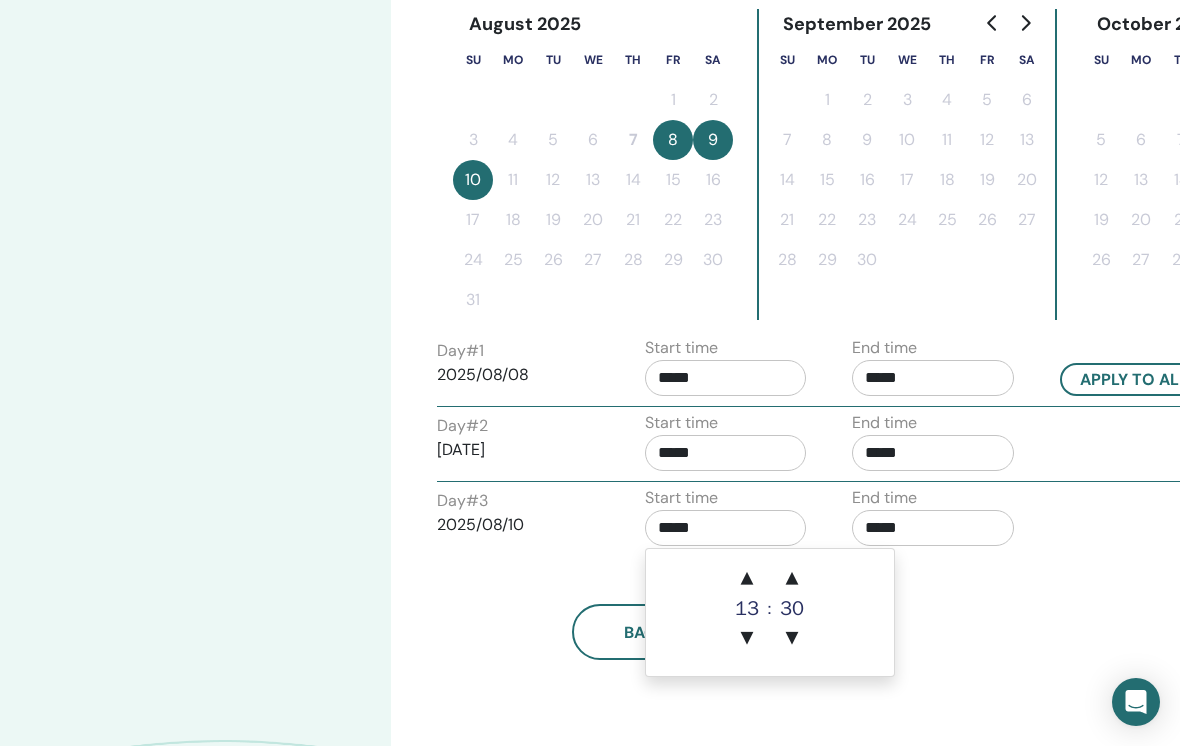 click on "▼" at bounding box center (747, 639) 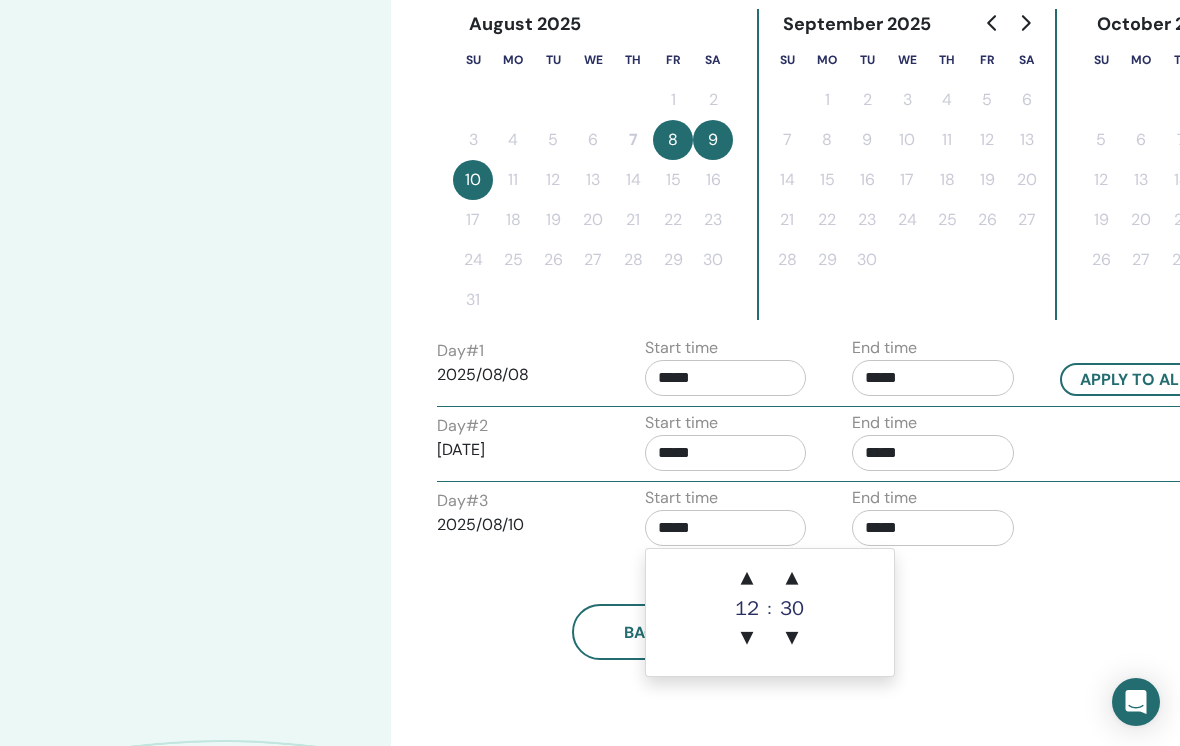 click on "▼" at bounding box center [747, 639] 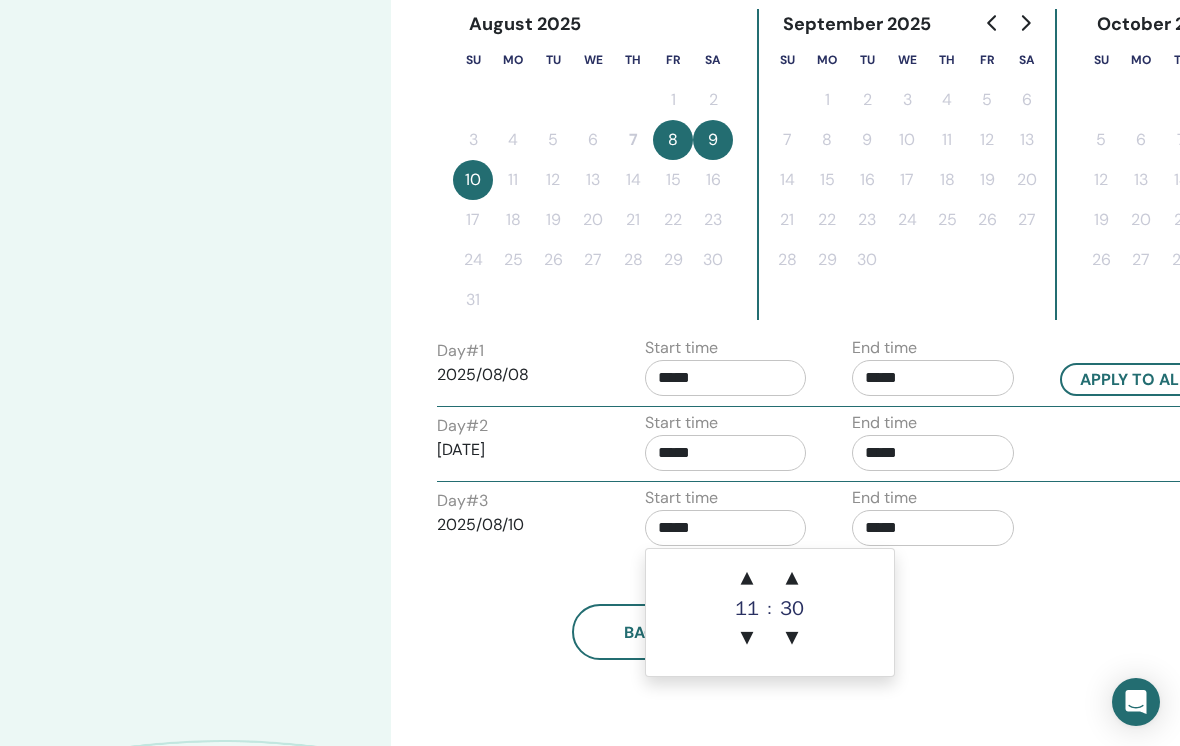 click on "▲" at bounding box center [792, 579] 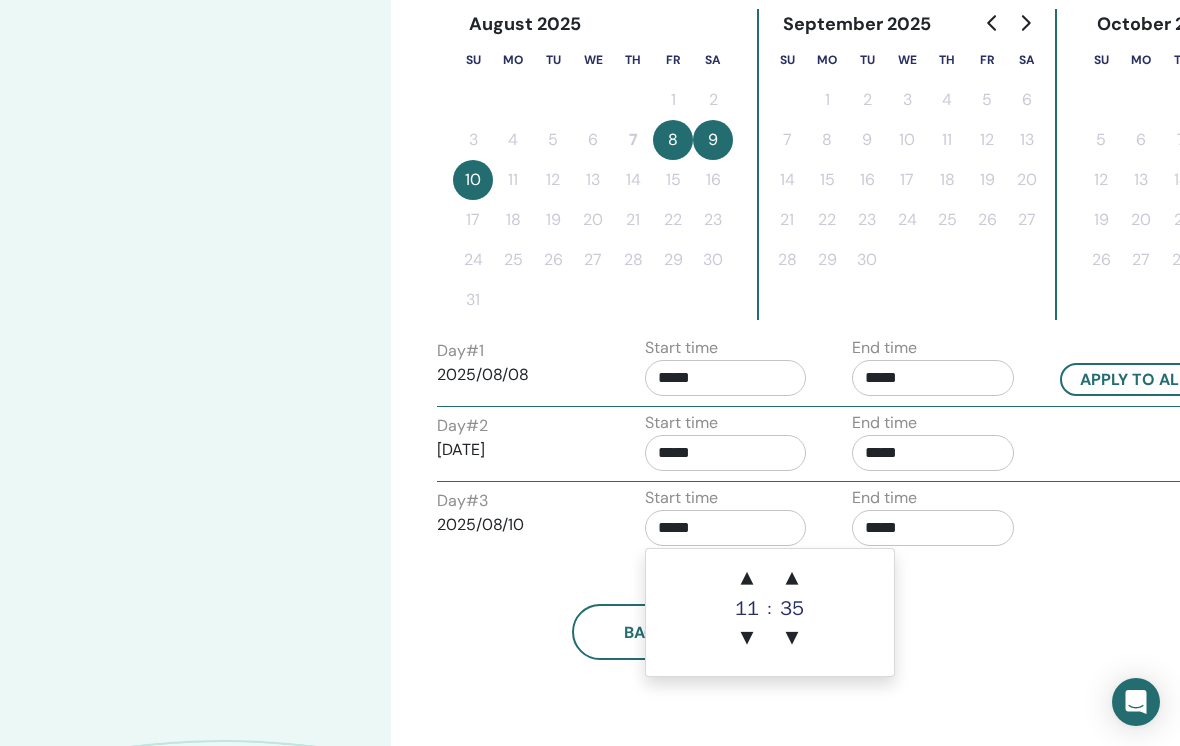 click on "▼" at bounding box center [792, 639] 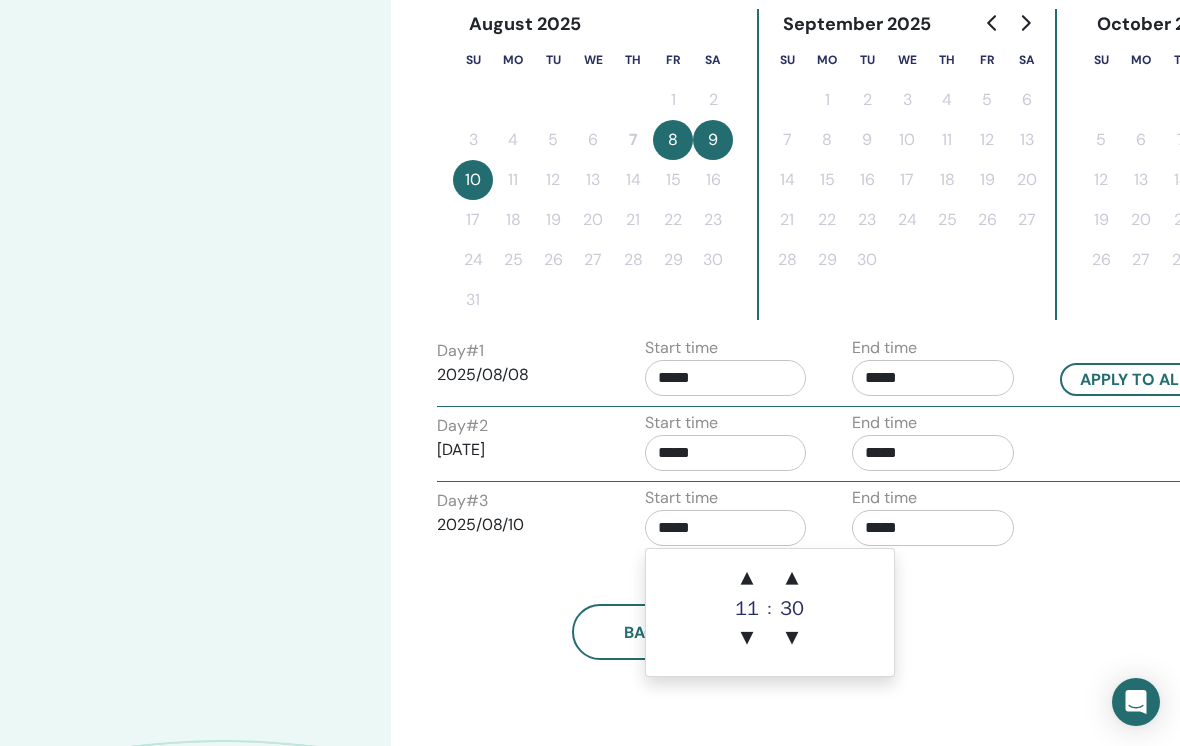 click on "▼" at bounding box center (792, 639) 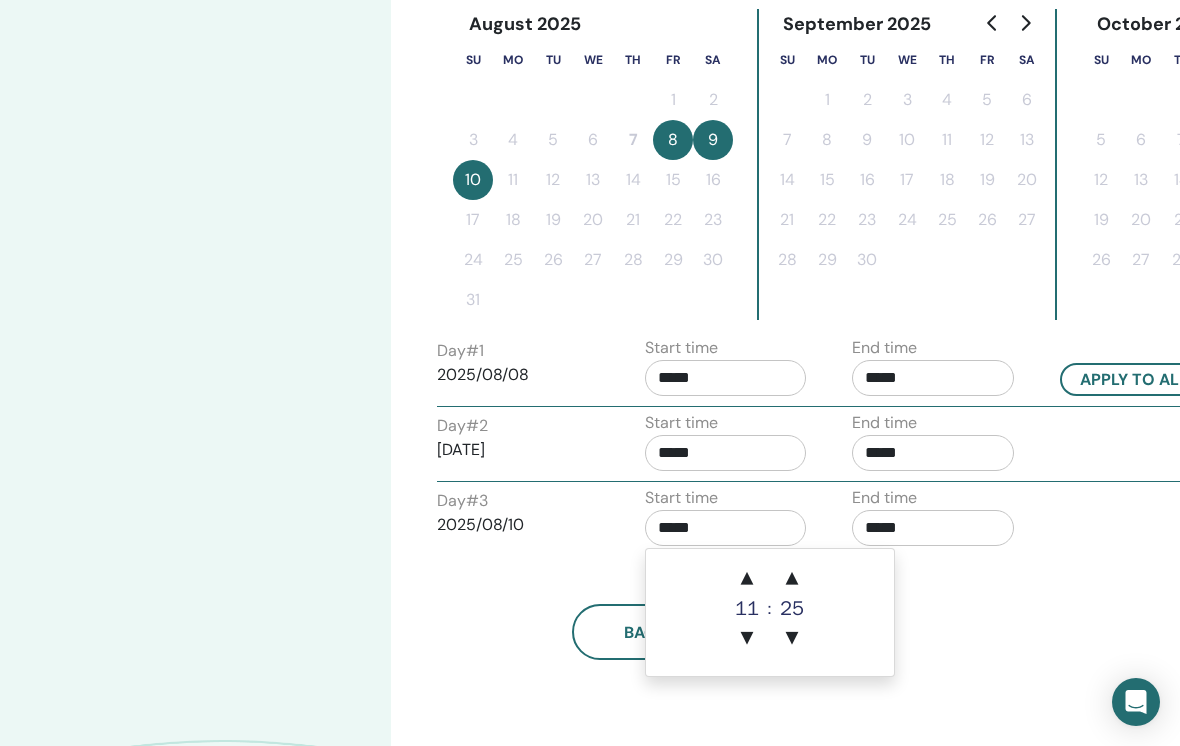 click on "▼" at bounding box center (792, 639) 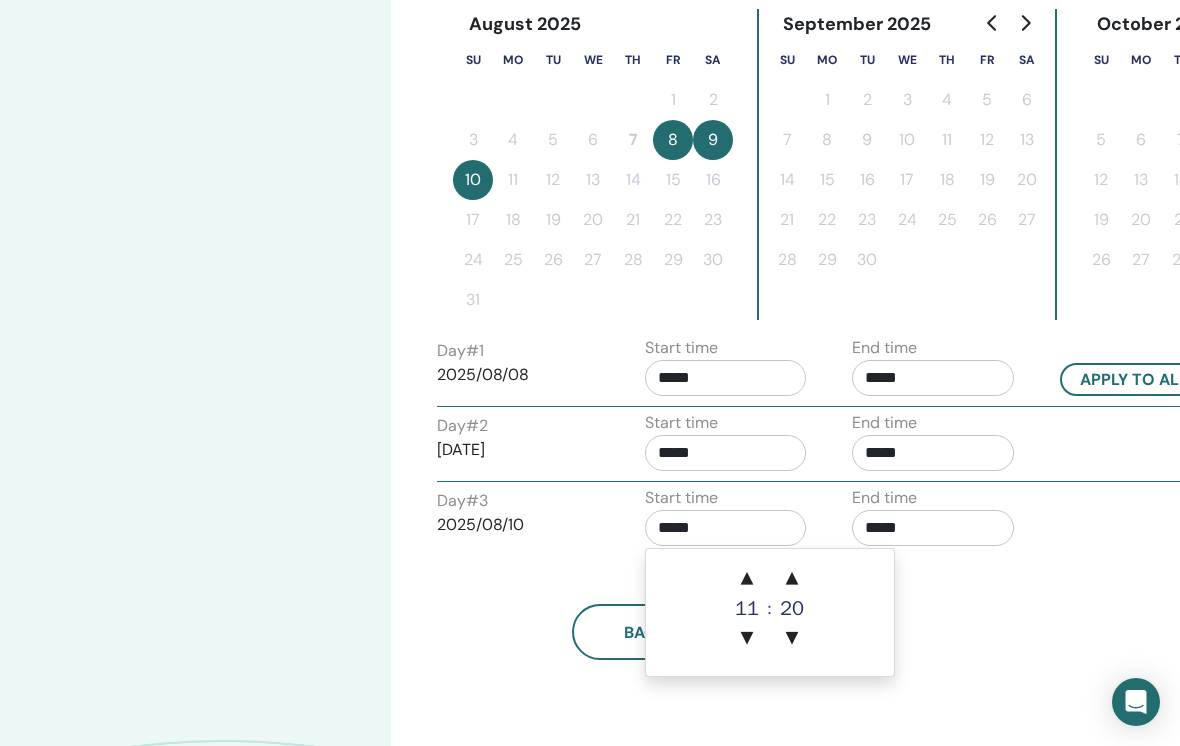 click on "▼" at bounding box center (792, 639) 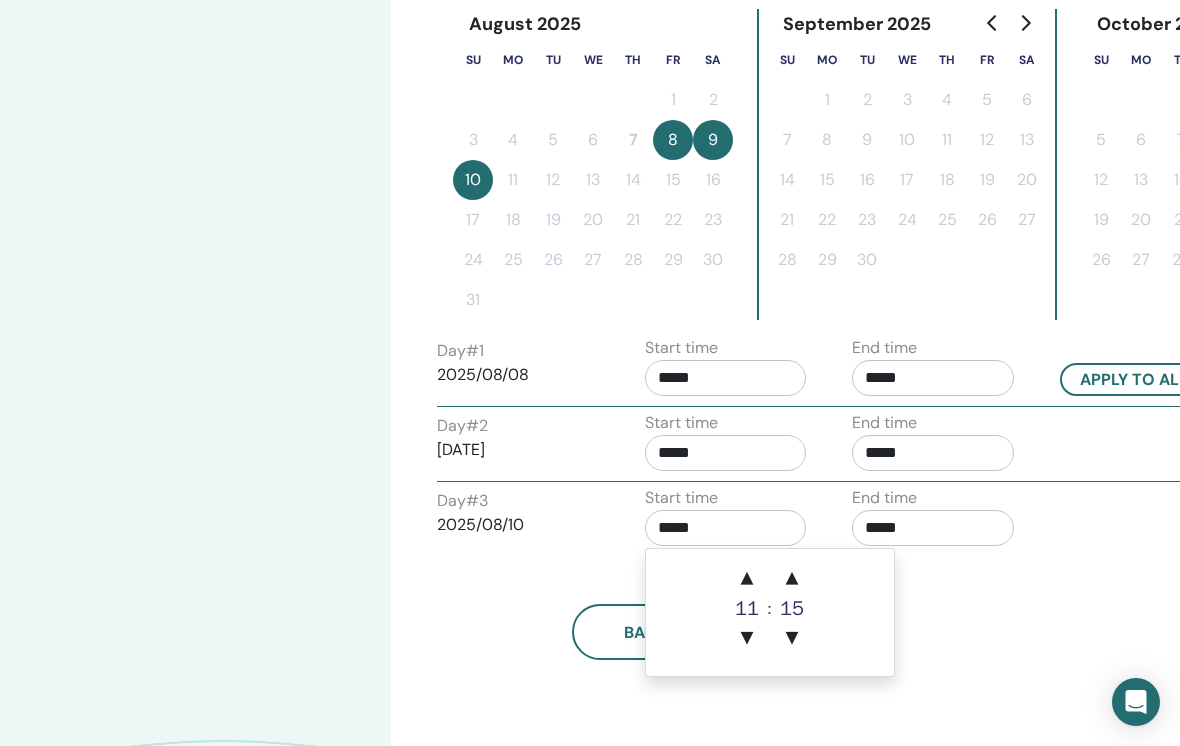 click on "▼" at bounding box center [792, 639] 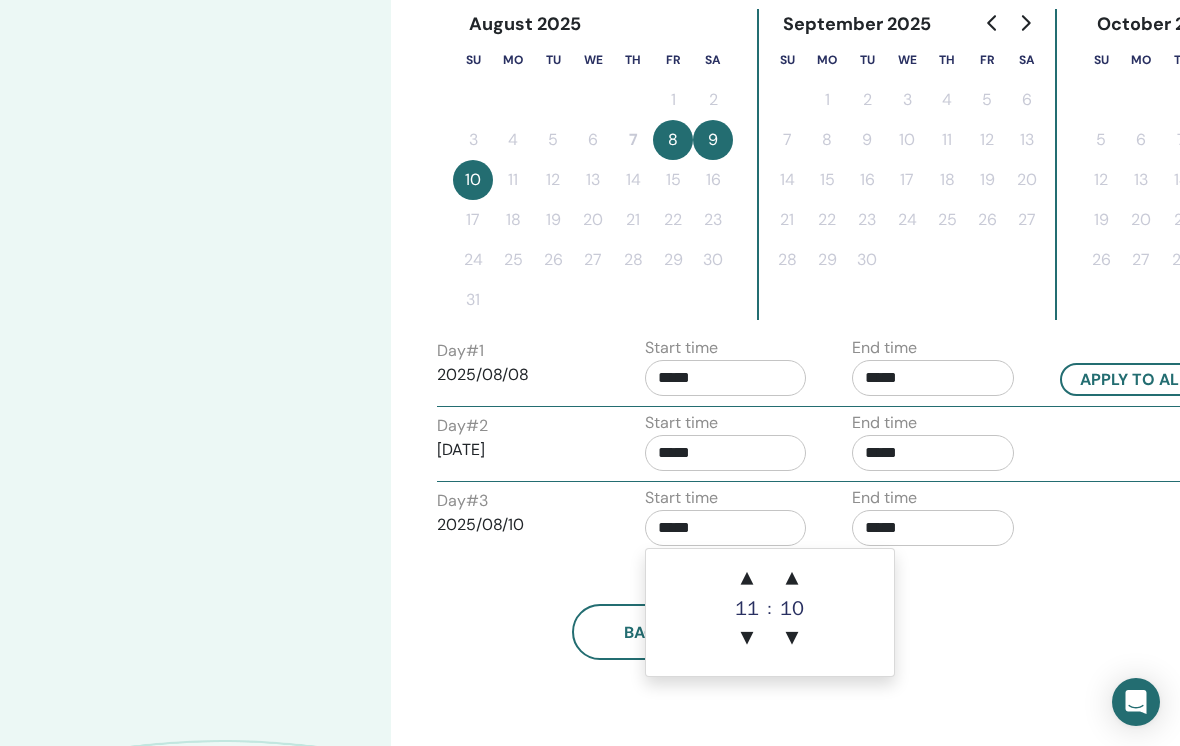click on "▼" at bounding box center [792, 639] 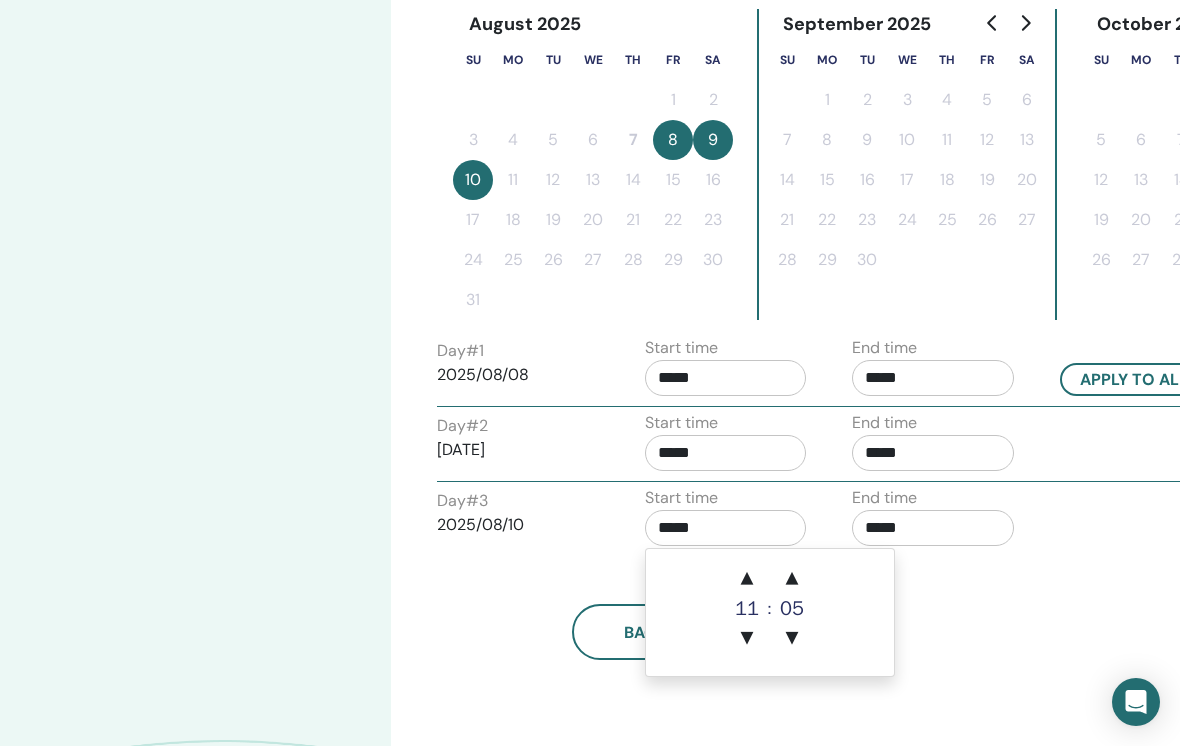 click on "▼" at bounding box center (792, 639) 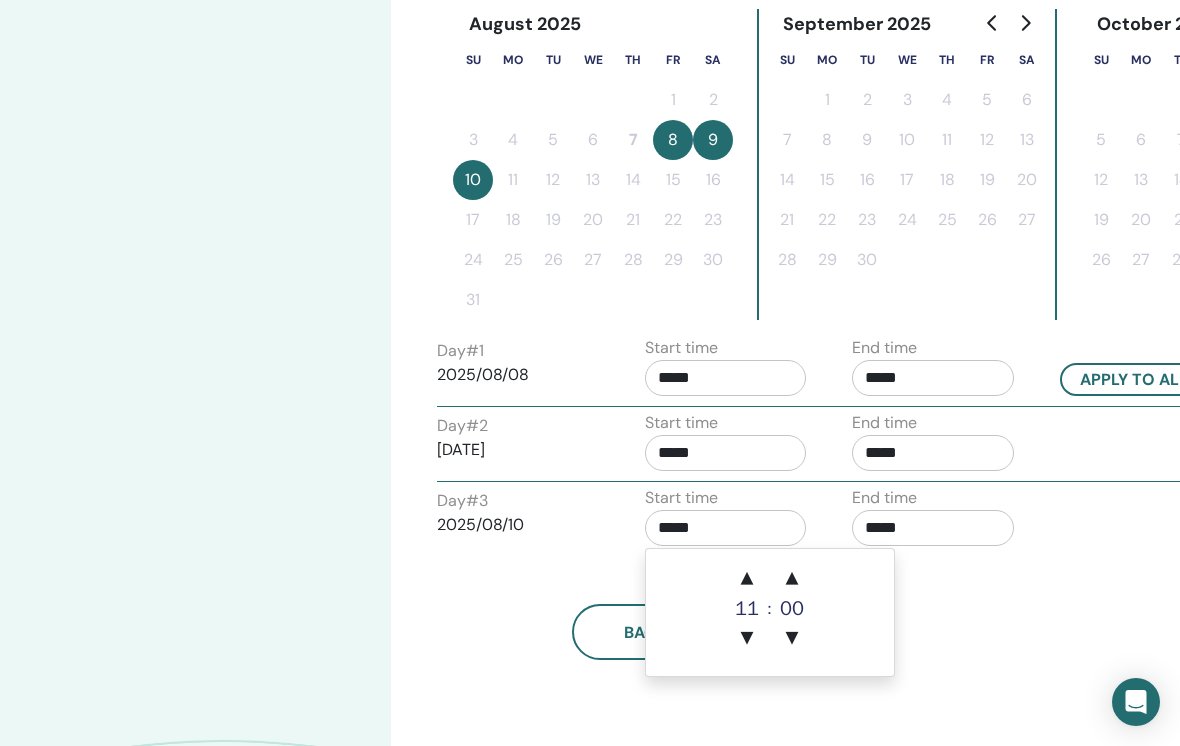 click on "*****" at bounding box center (933, 528) 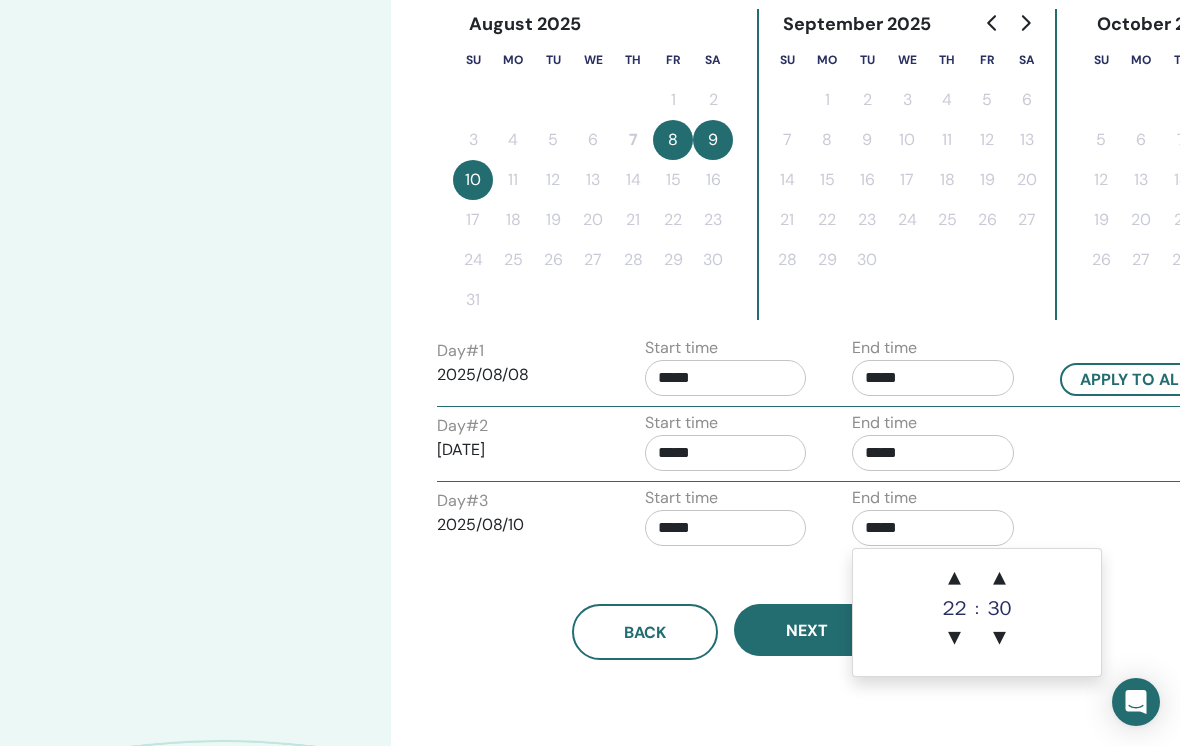 scroll, scrollTop: 537, scrollLeft: 8, axis: both 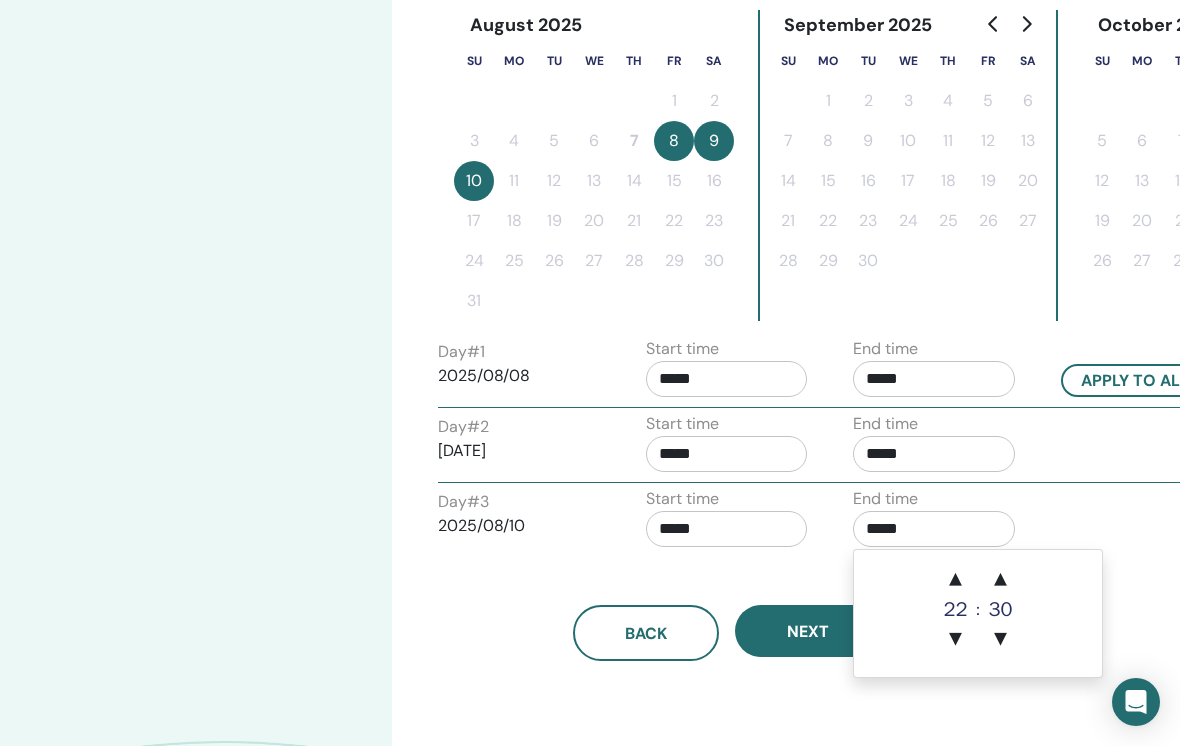 click on "▼" at bounding box center (956, 640) 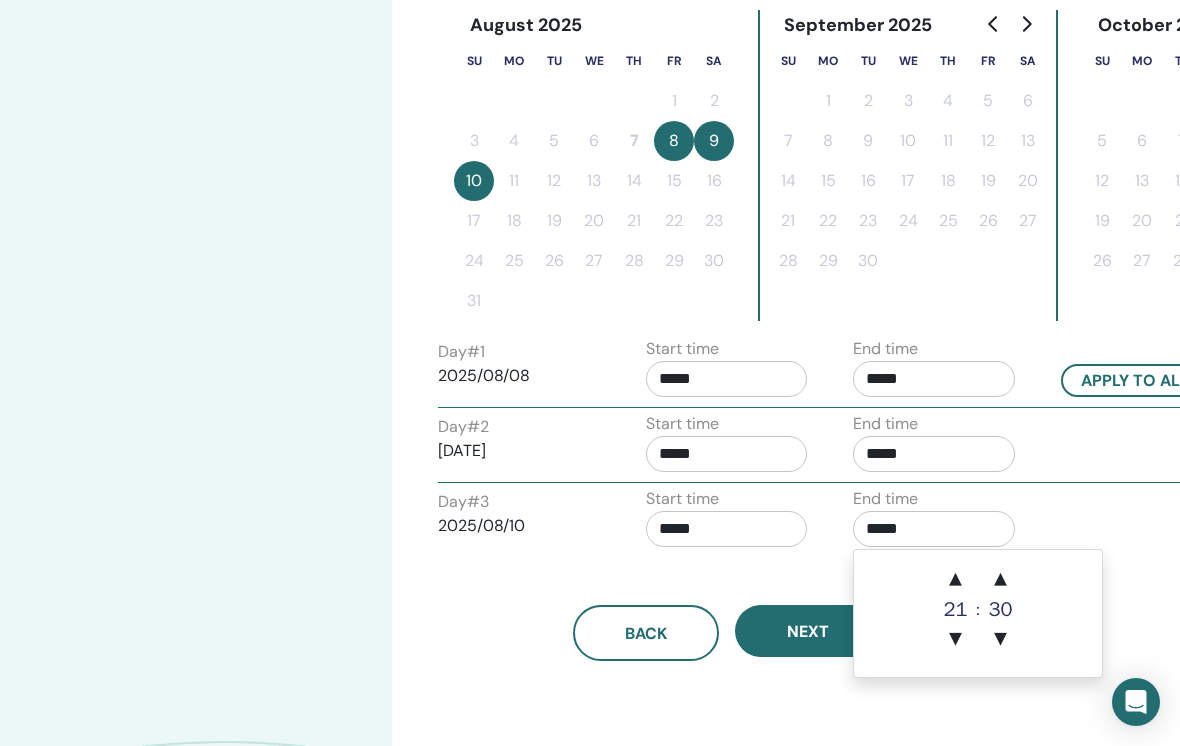 click on "▼" at bounding box center [956, 640] 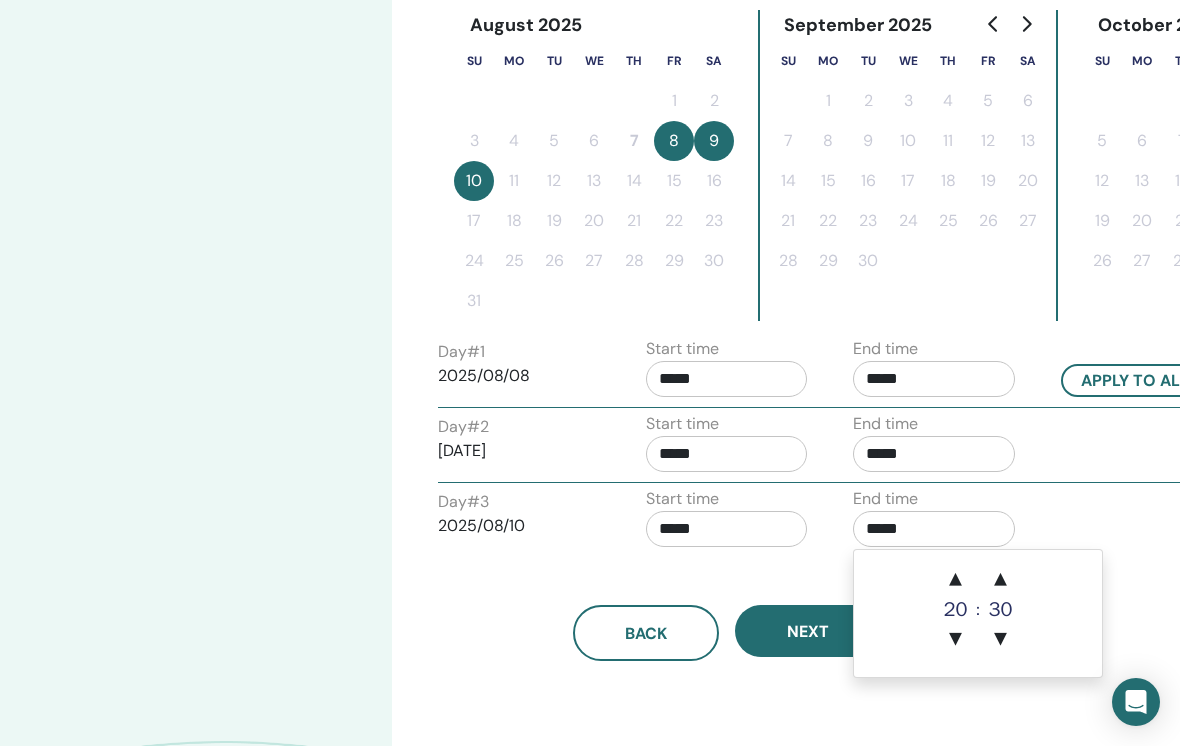click on "▼" at bounding box center [956, 640] 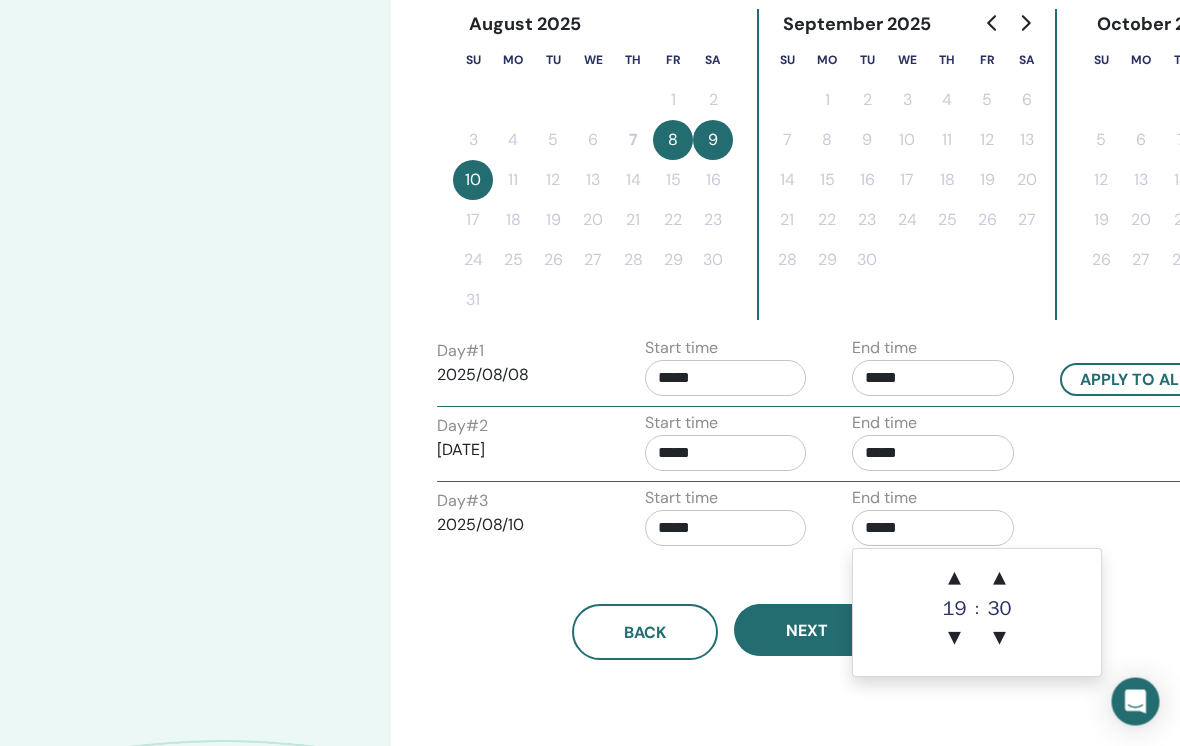 click on "▼" at bounding box center [956, 640] 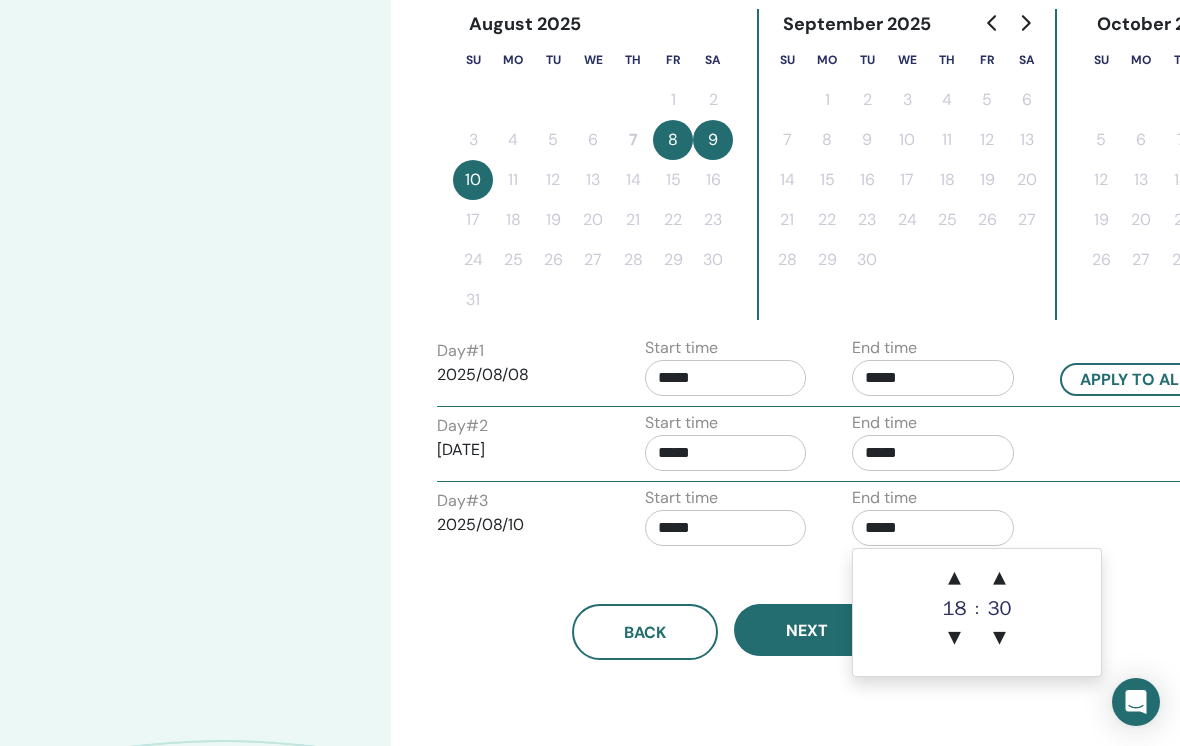 click on "▲" at bounding box center [955, 579] 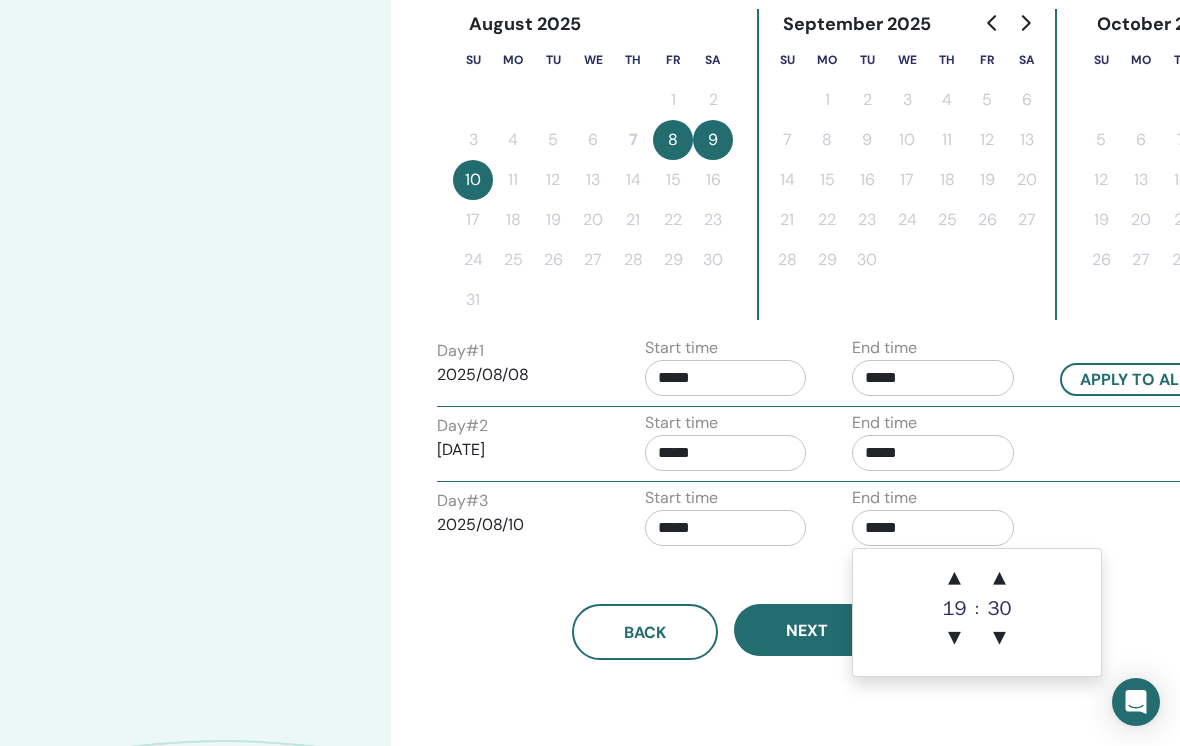 click on "▼" at bounding box center [999, 639] 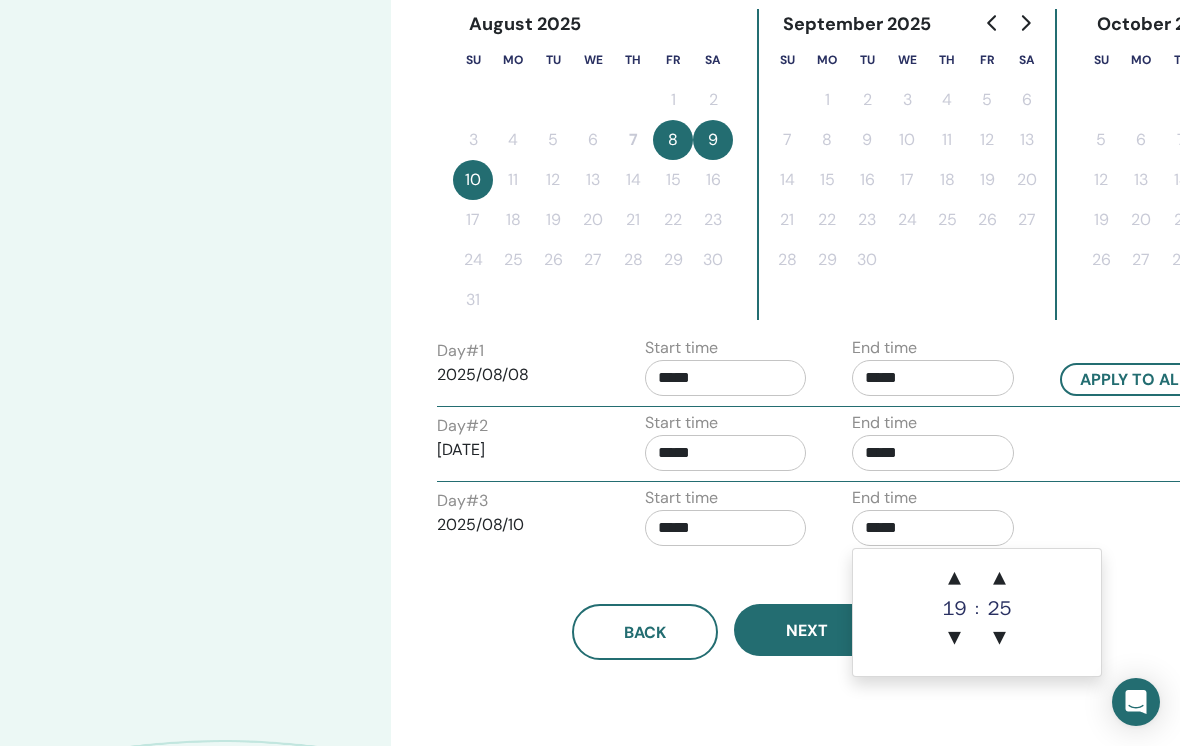 click on "▼" at bounding box center [999, 639] 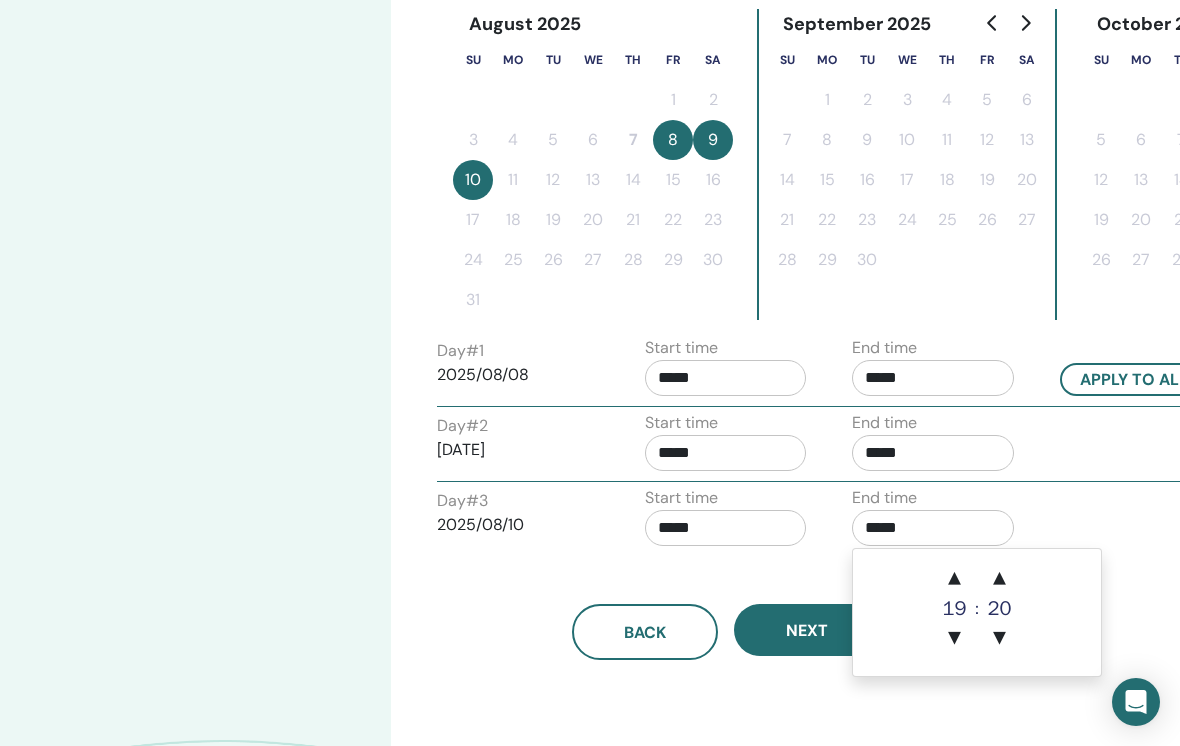 click on "▼" at bounding box center [999, 639] 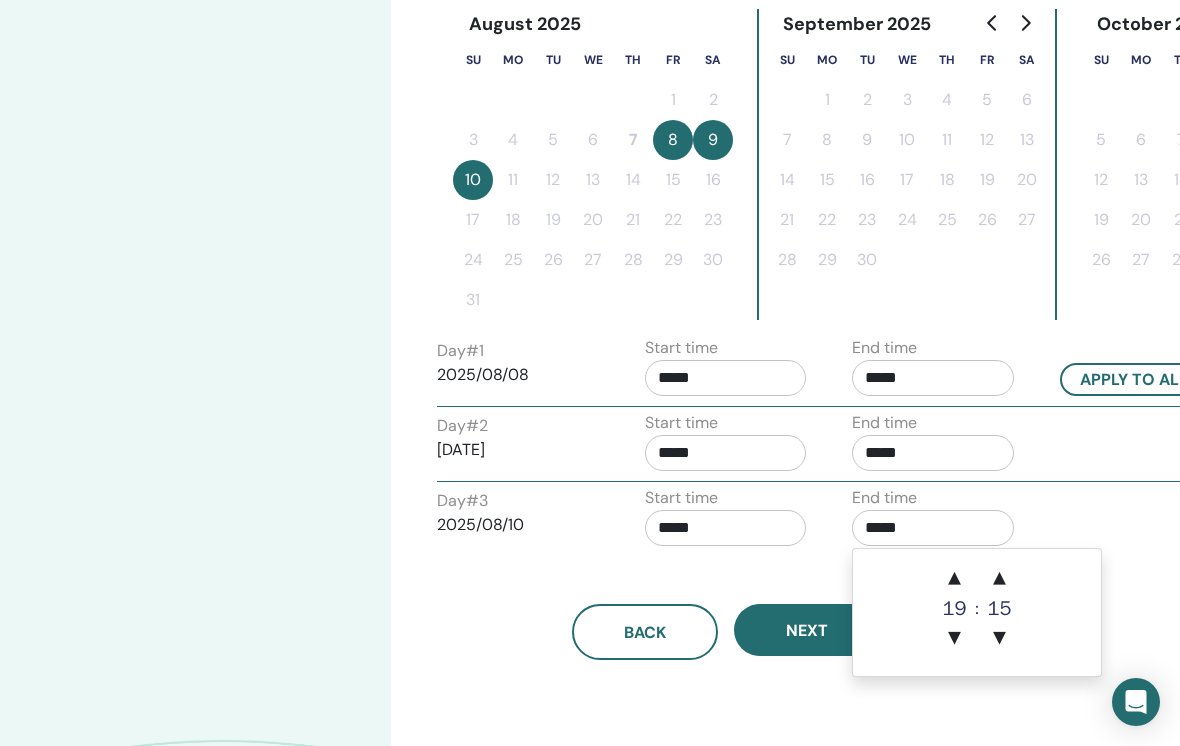 click on "▼" at bounding box center [999, 639] 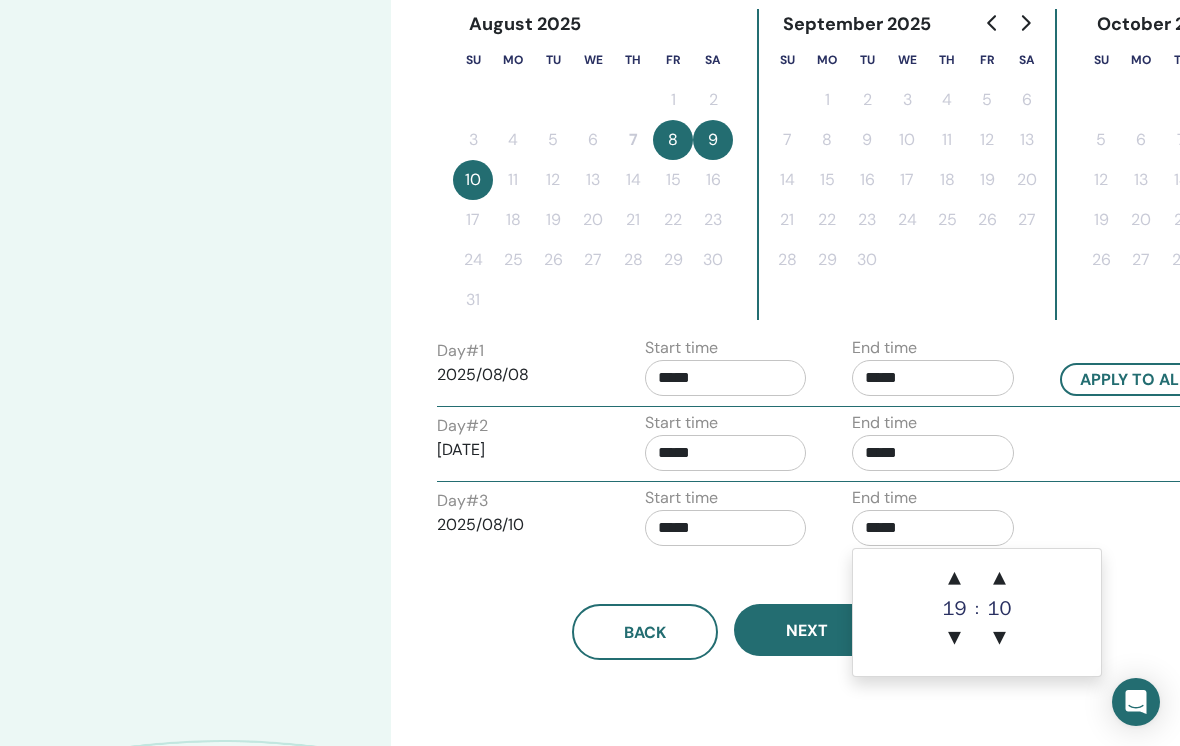 click on "▼" at bounding box center (999, 639) 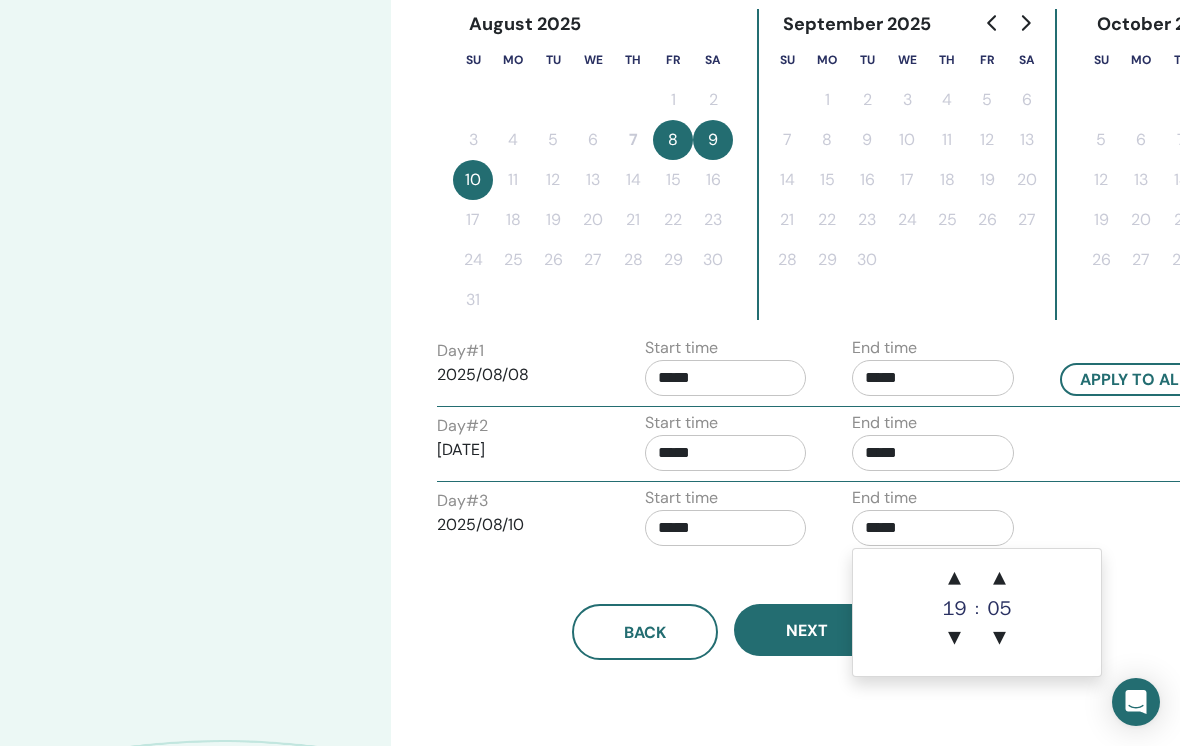 click on "▼" at bounding box center [999, 639] 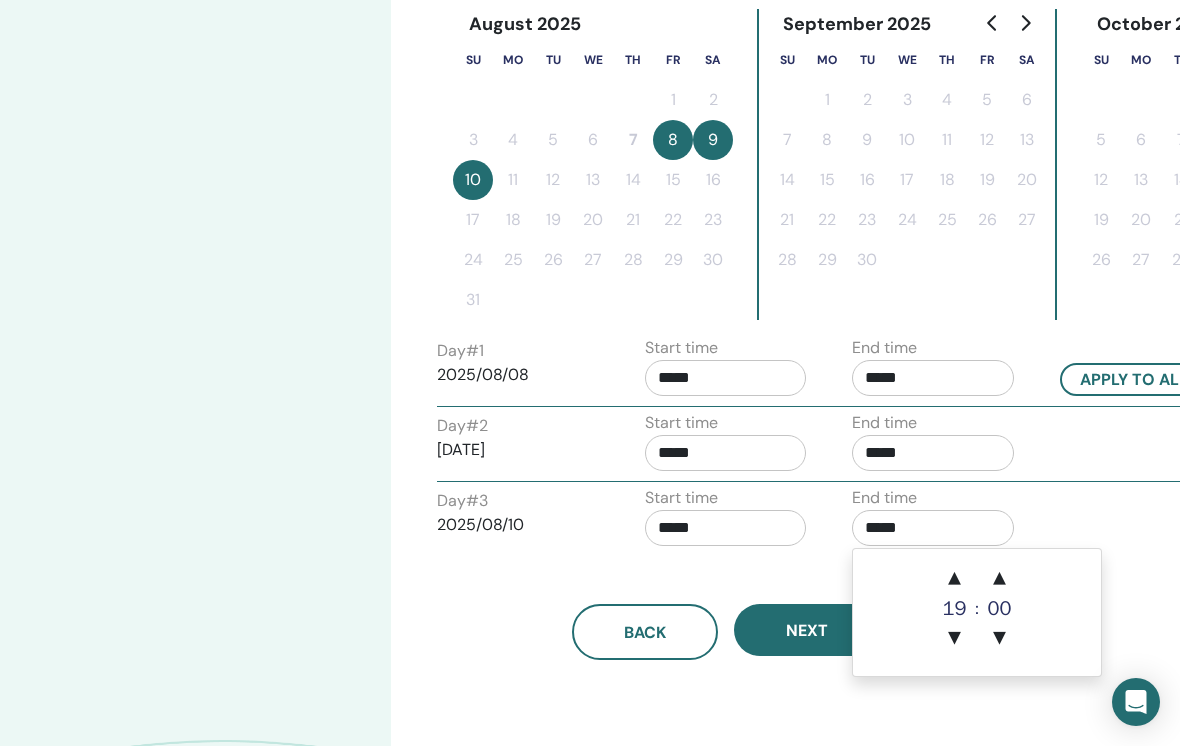 click on "Day  # 3 2025/08/10 Start time ***** End time *****" at bounding box center [837, 521] 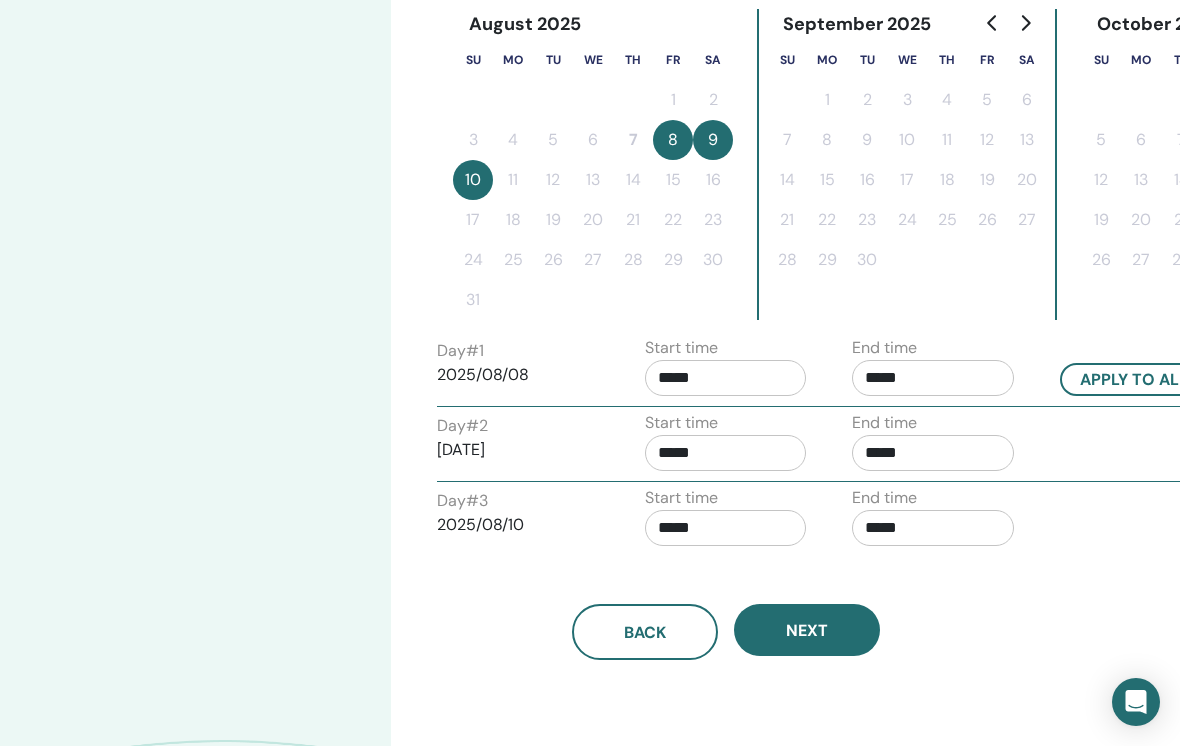 click on "Next" at bounding box center (807, 630) 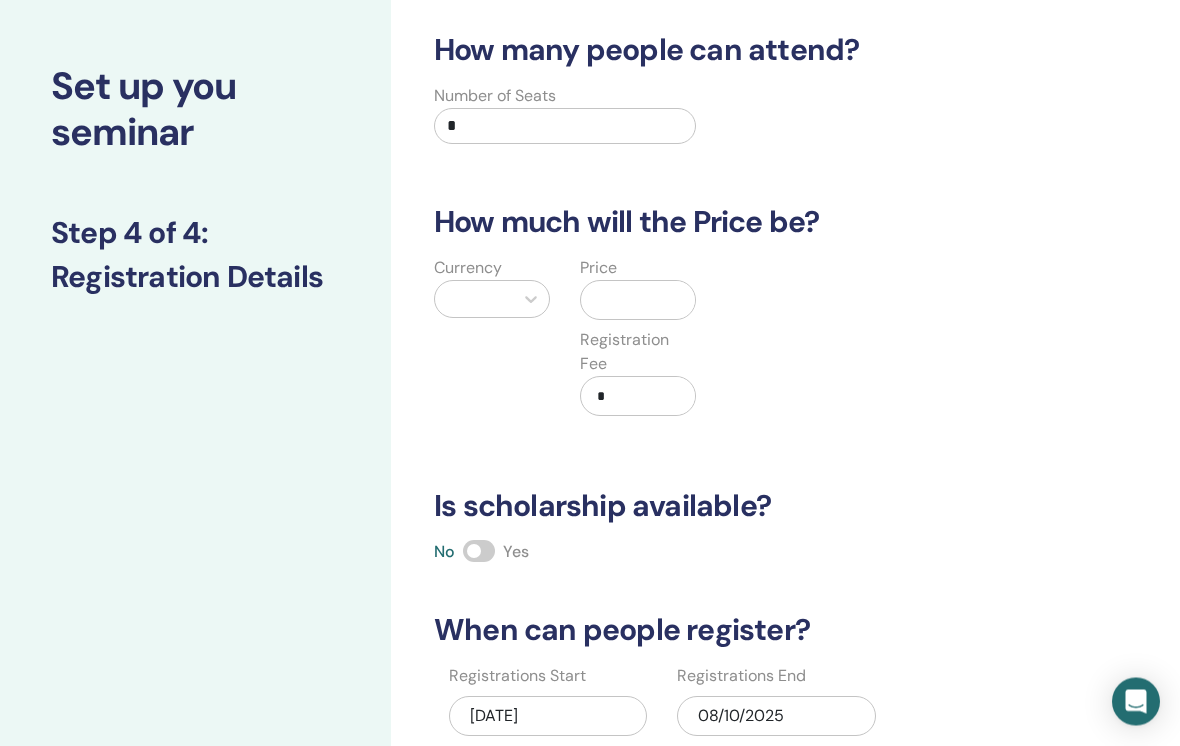 scroll, scrollTop: 0, scrollLeft: 9, axis: horizontal 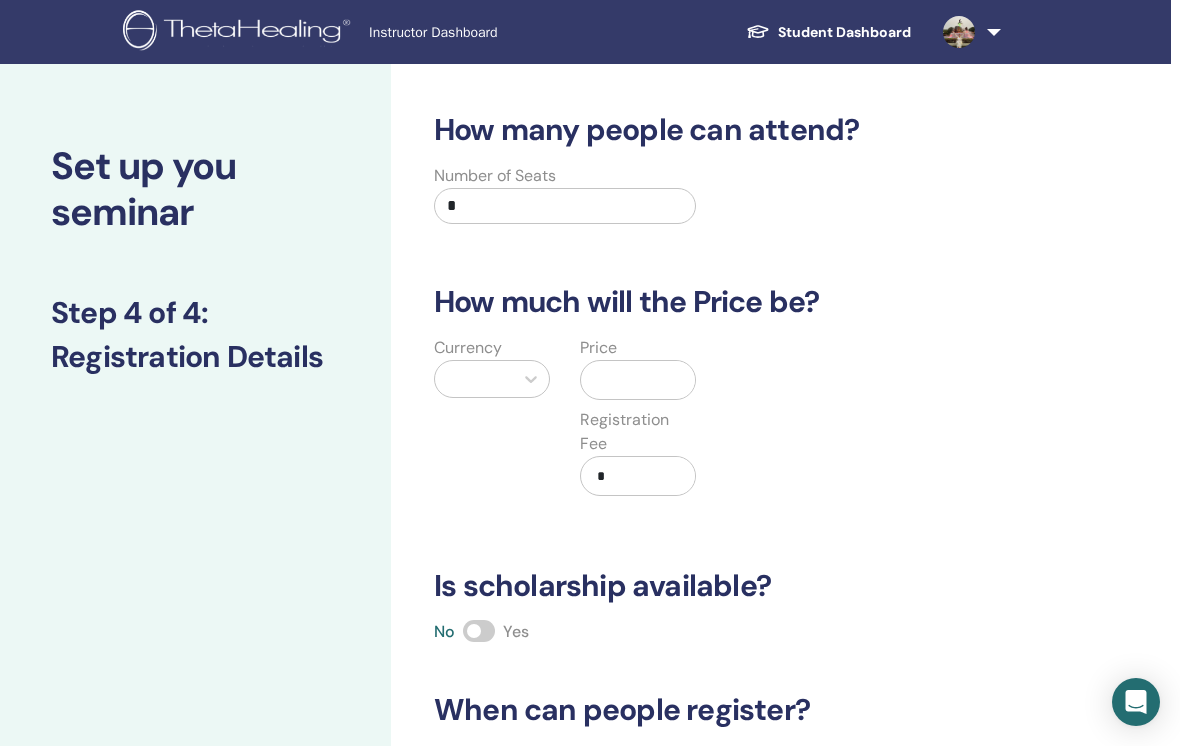 click at bounding box center [642, 380] 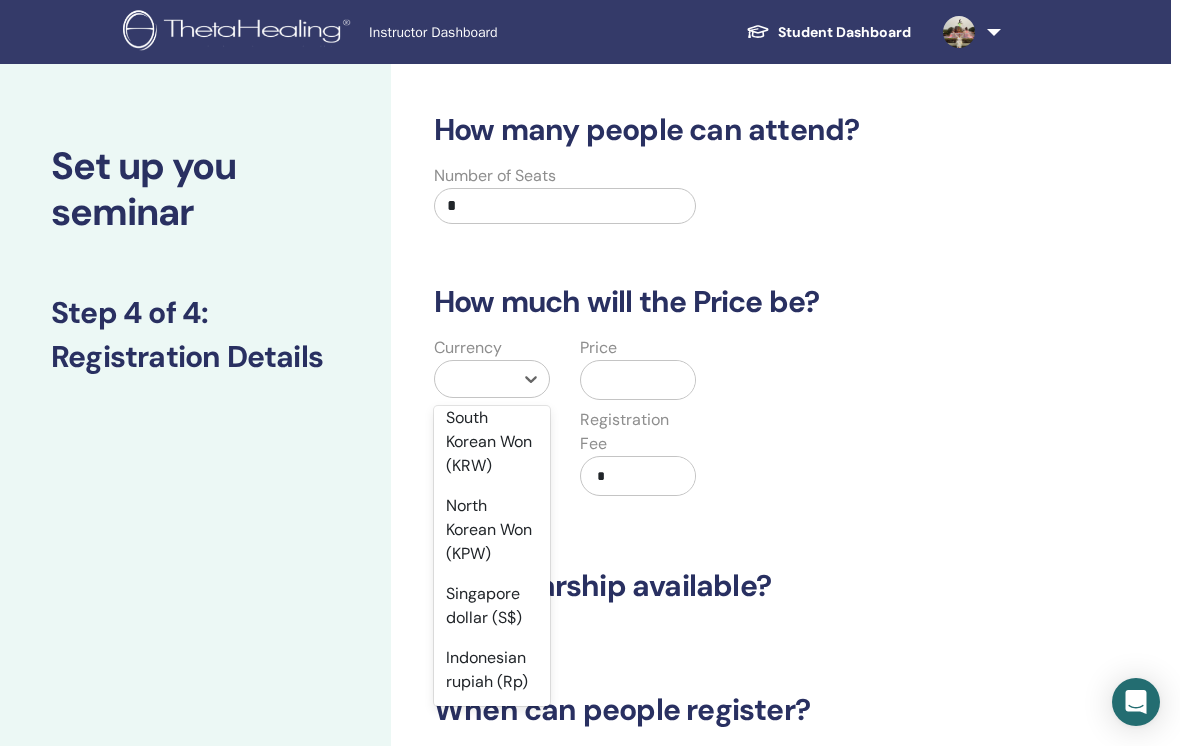 scroll, scrollTop: 2492, scrollLeft: 0, axis: vertical 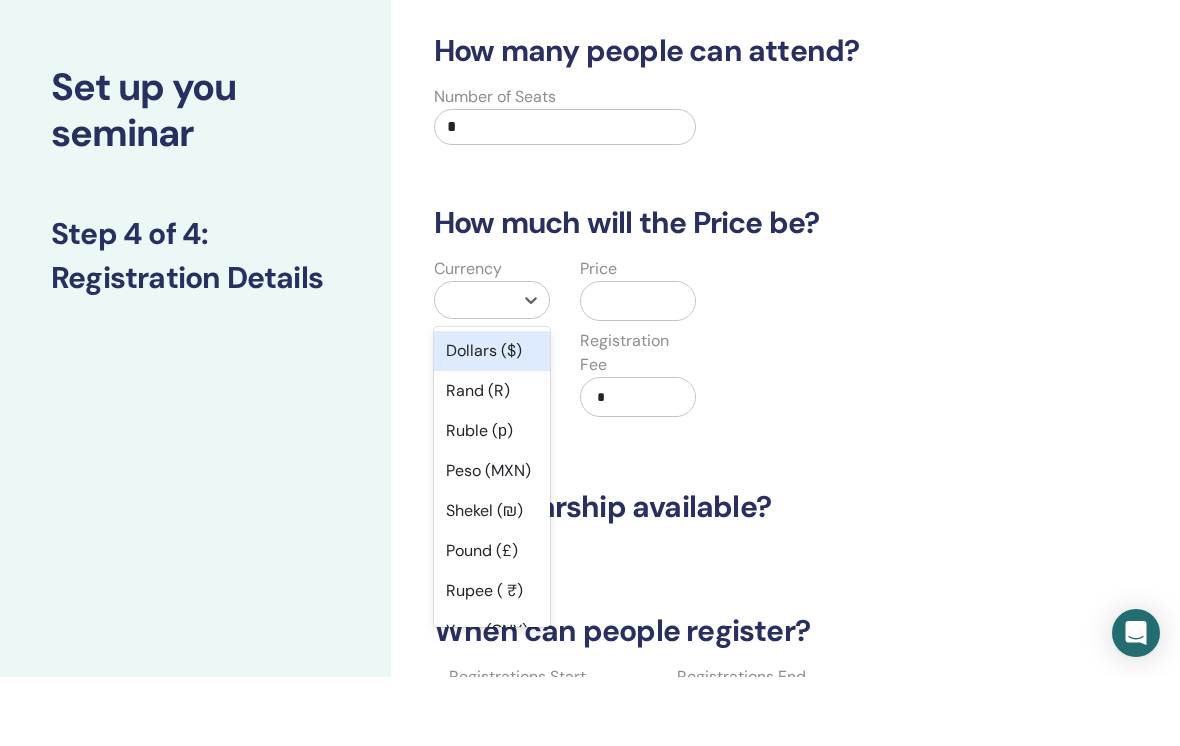 click on "Dollars ($)" at bounding box center [492, 420] 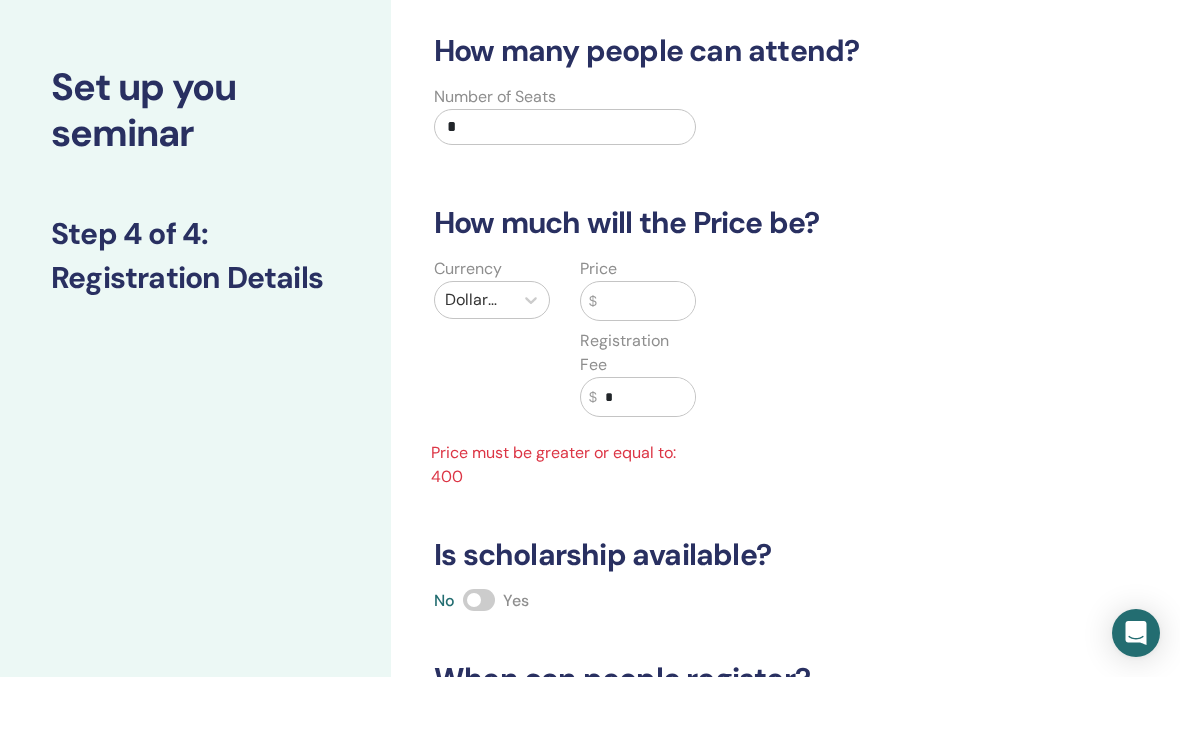 click at bounding box center [646, 370] 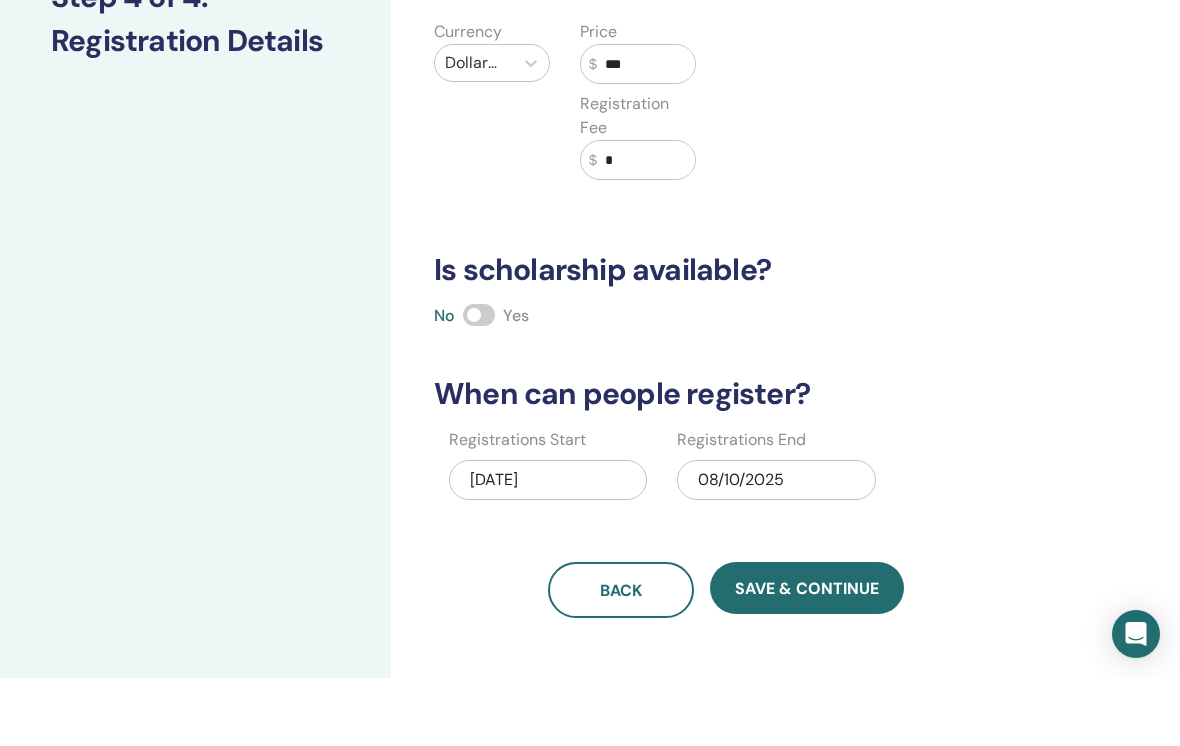 scroll, scrollTop: 283, scrollLeft: 9, axis: both 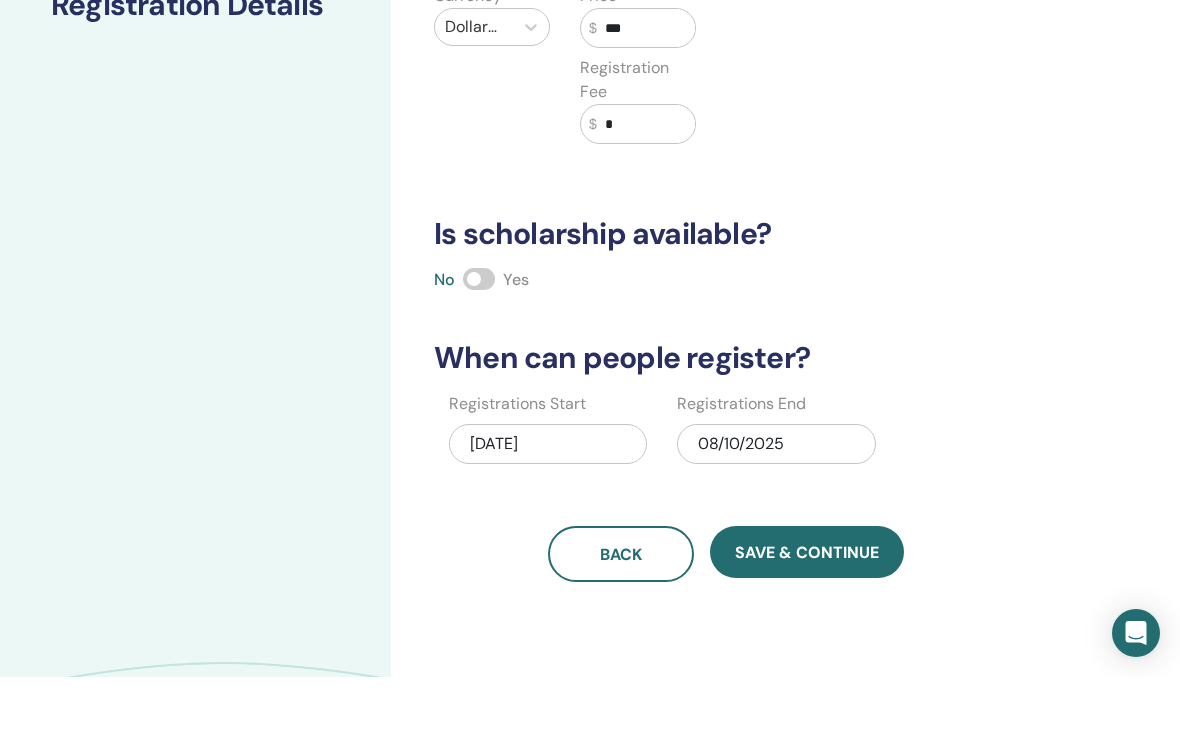 type on "***" 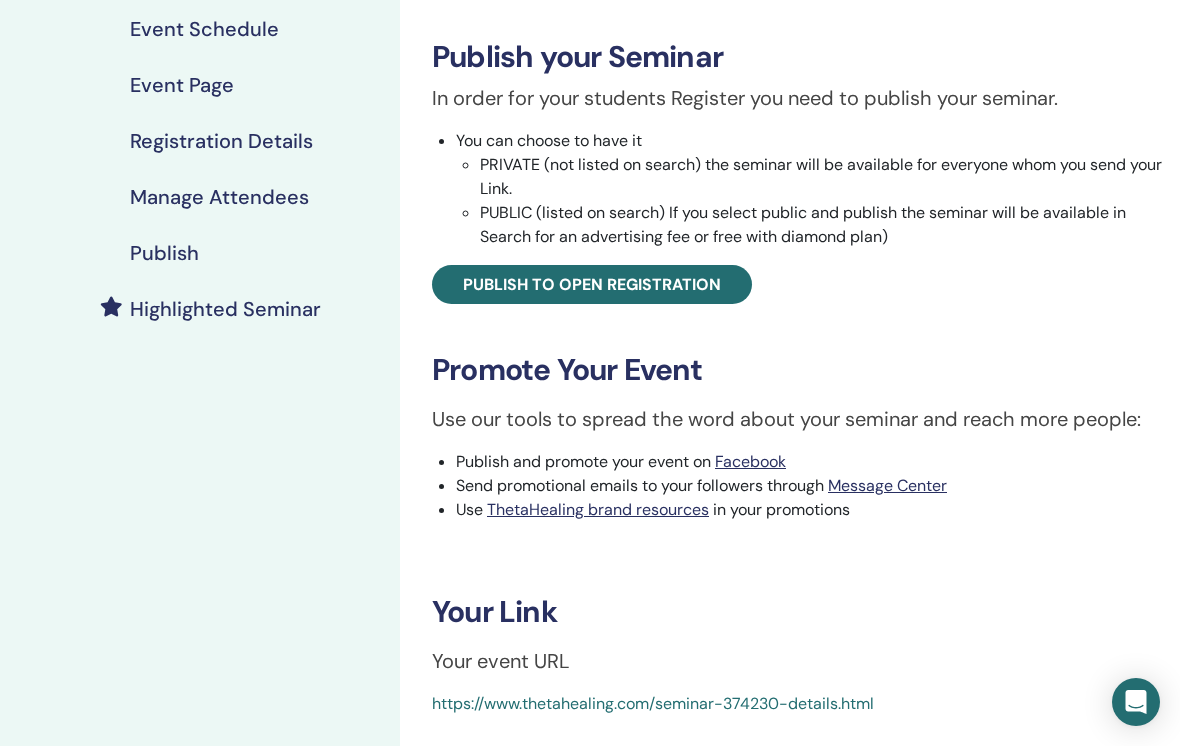 scroll, scrollTop: 295, scrollLeft: 0, axis: vertical 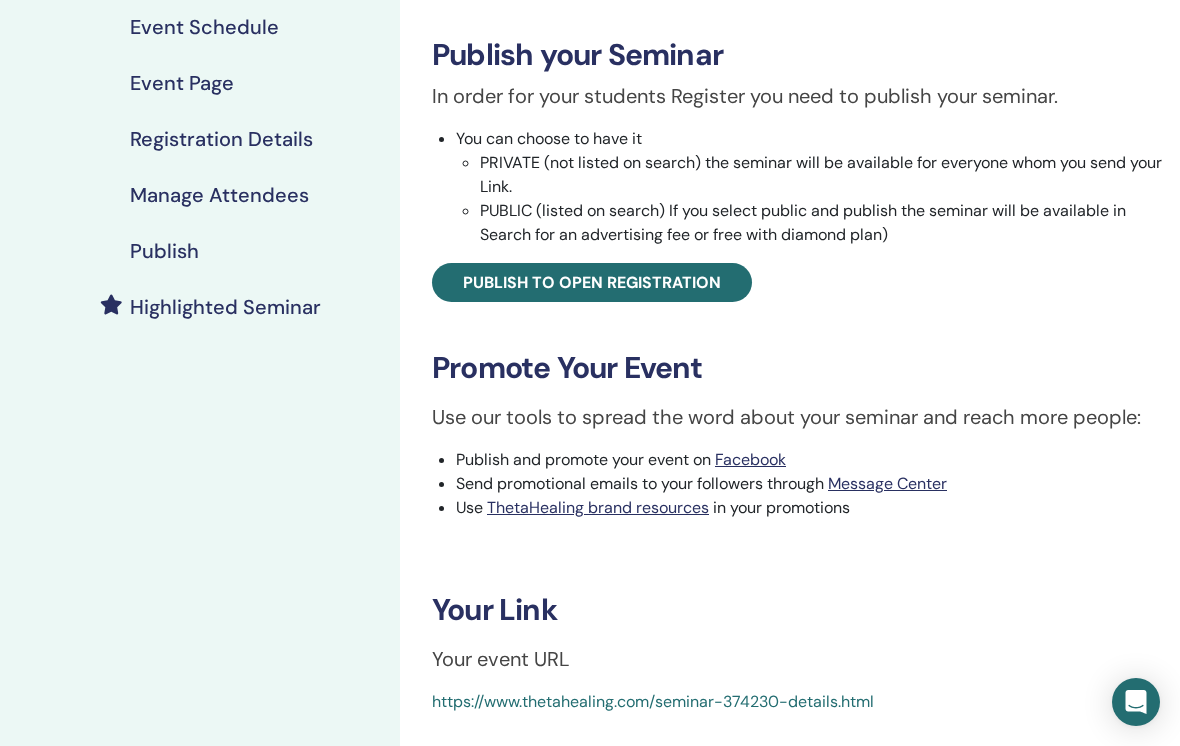 click on "Publish to open registration" at bounding box center (592, 282) 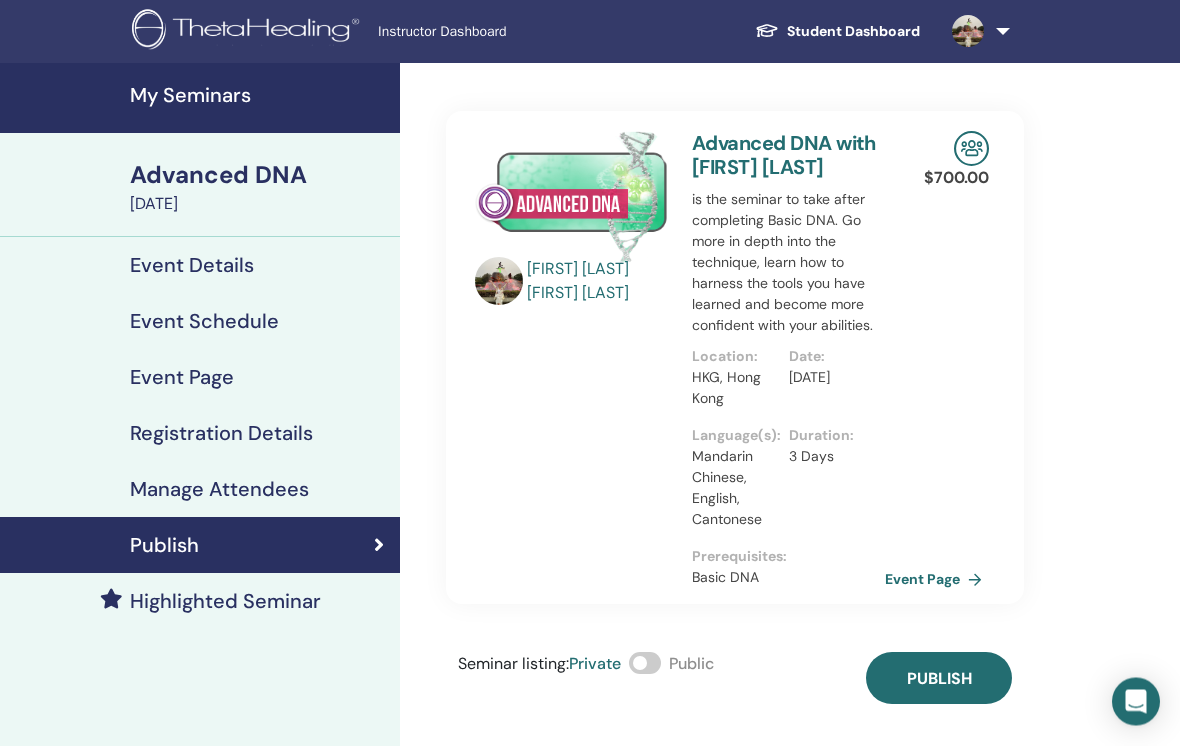 scroll, scrollTop: 0, scrollLeft: 0, axis: both 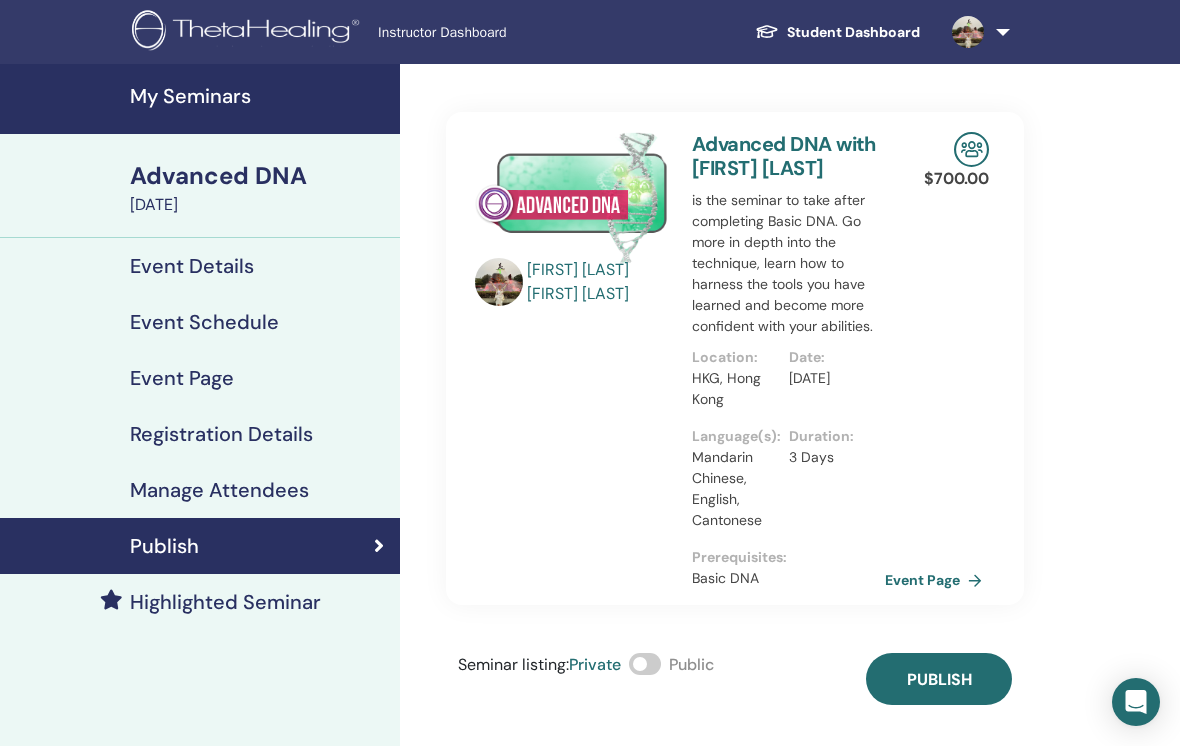 click on "Event Page" at bounding box center (937, 580) 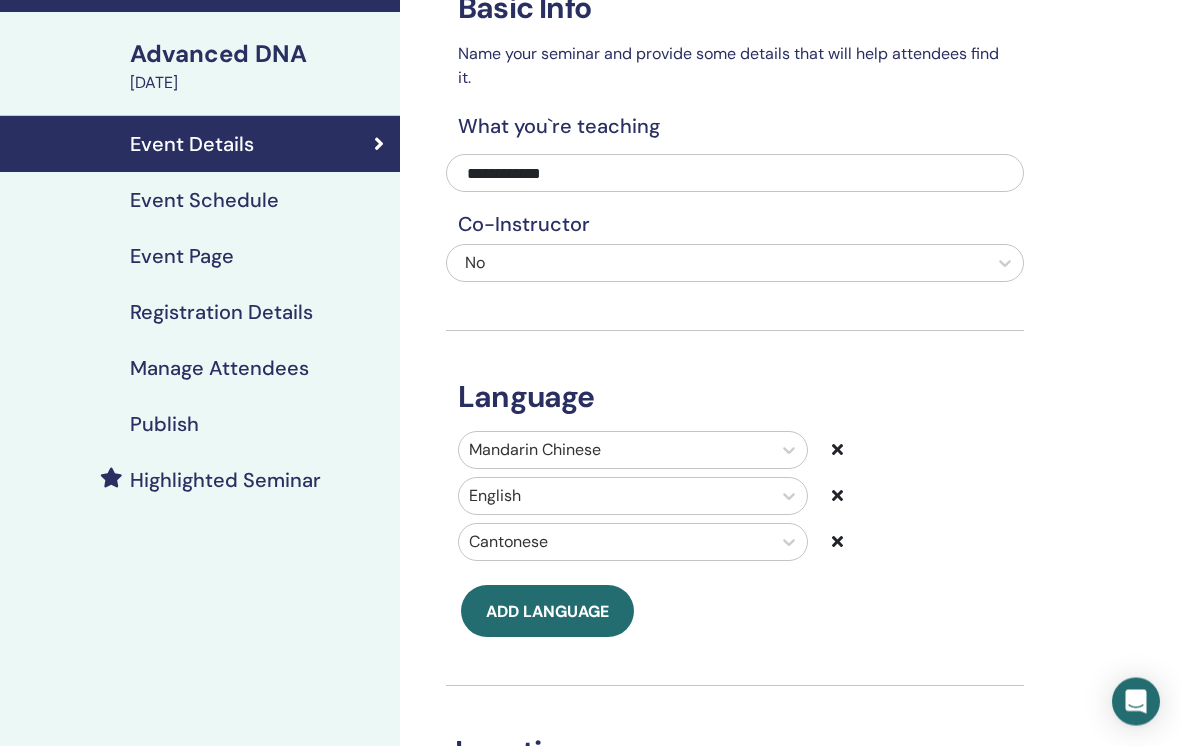 click on "Event Schedule" at bounding box center (200, 201) 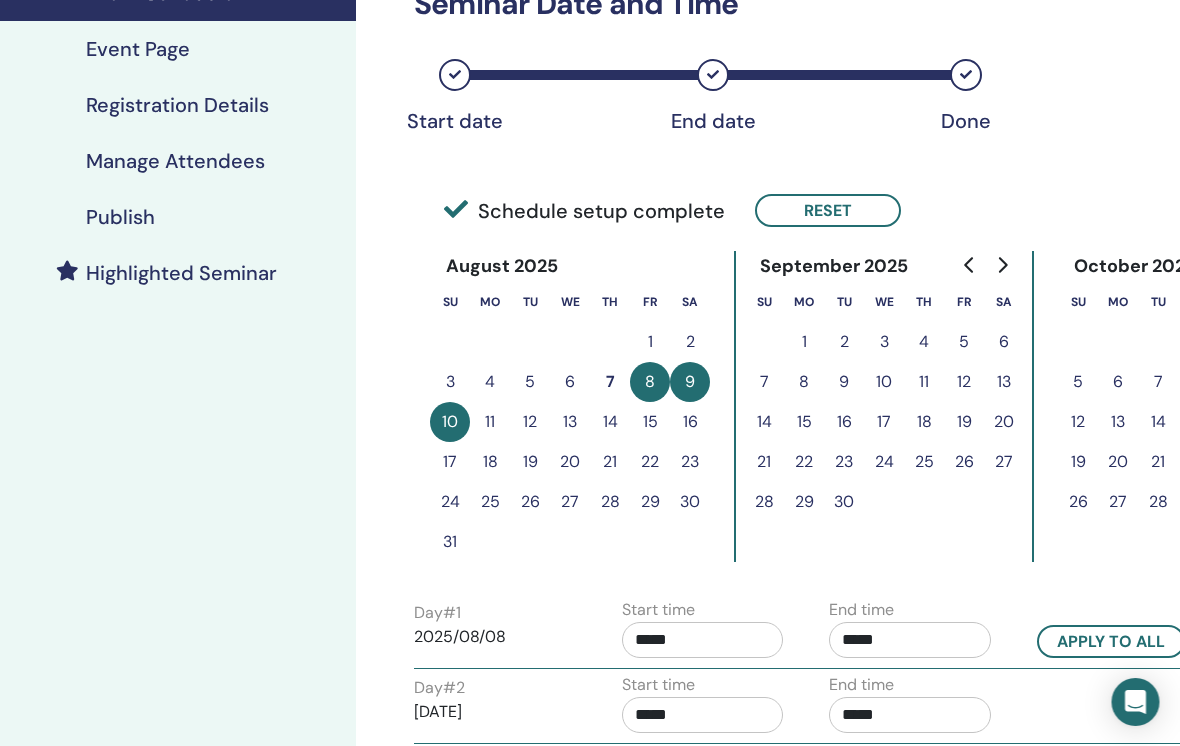 scroll, scrollTop: 329, scrollLeft: 0, axis: vertical 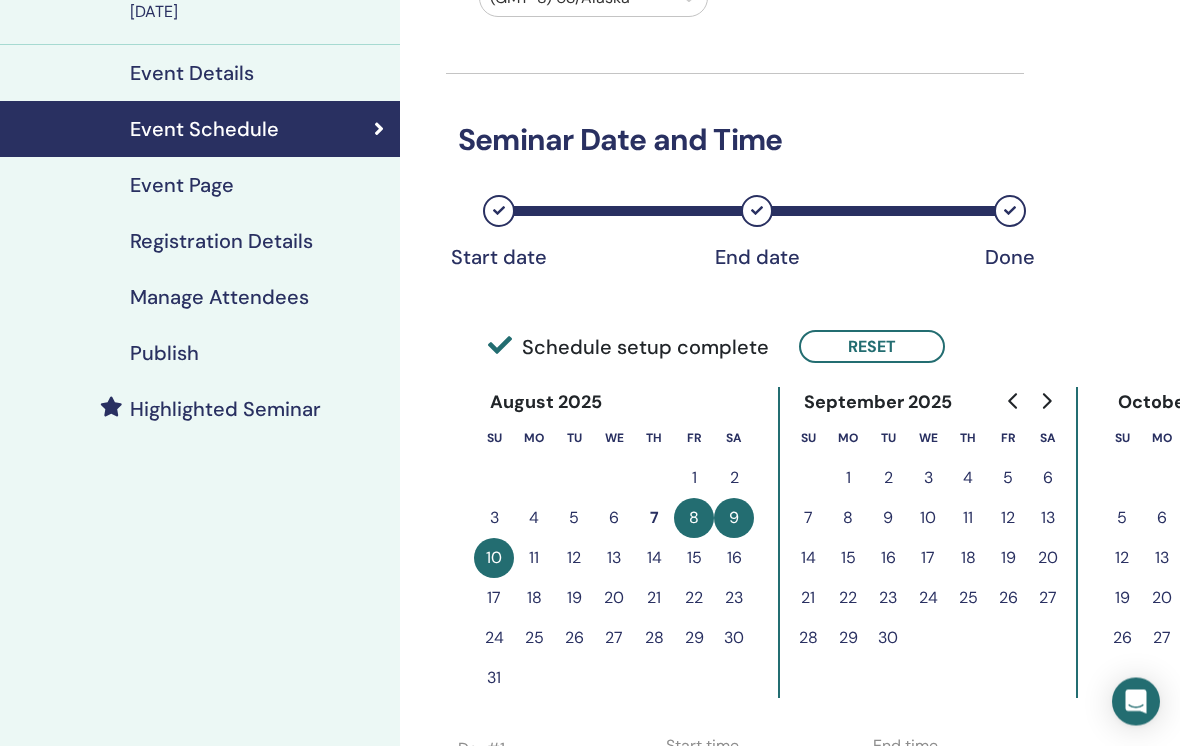 click on "Event Page" at bounding box center [200, 186] 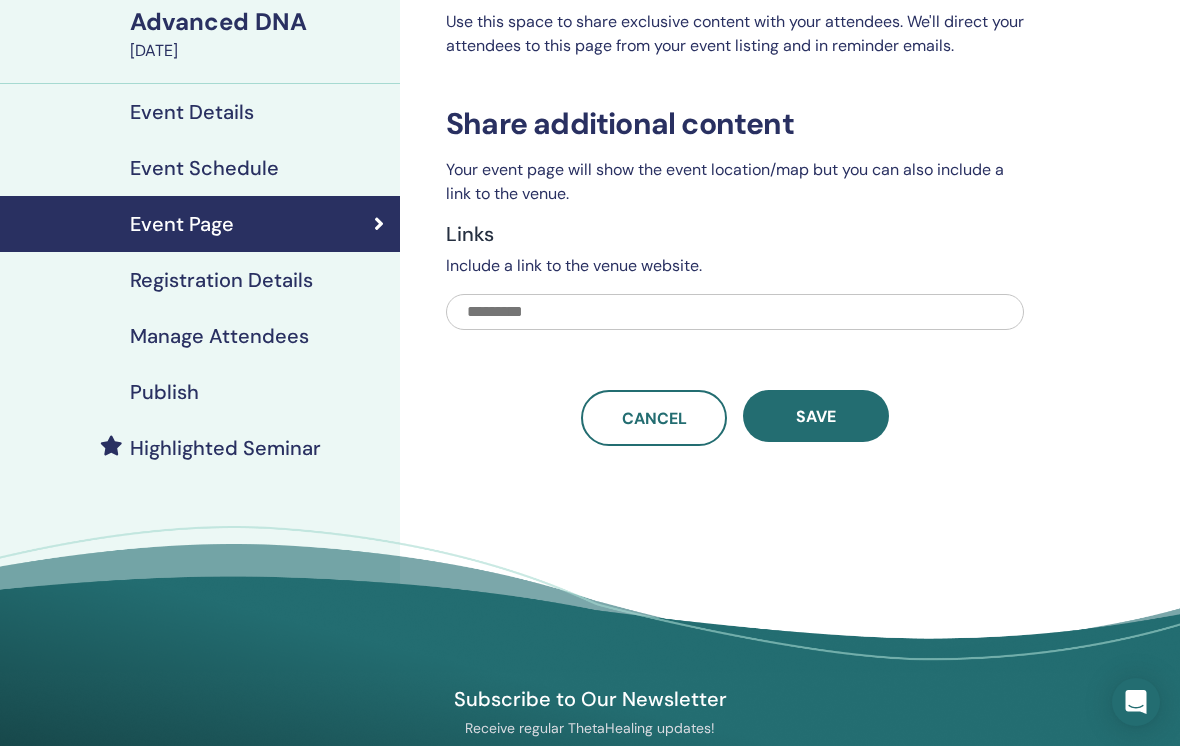 scroll, scrollTop: 108, scrollLeft: 0, axis: vertical 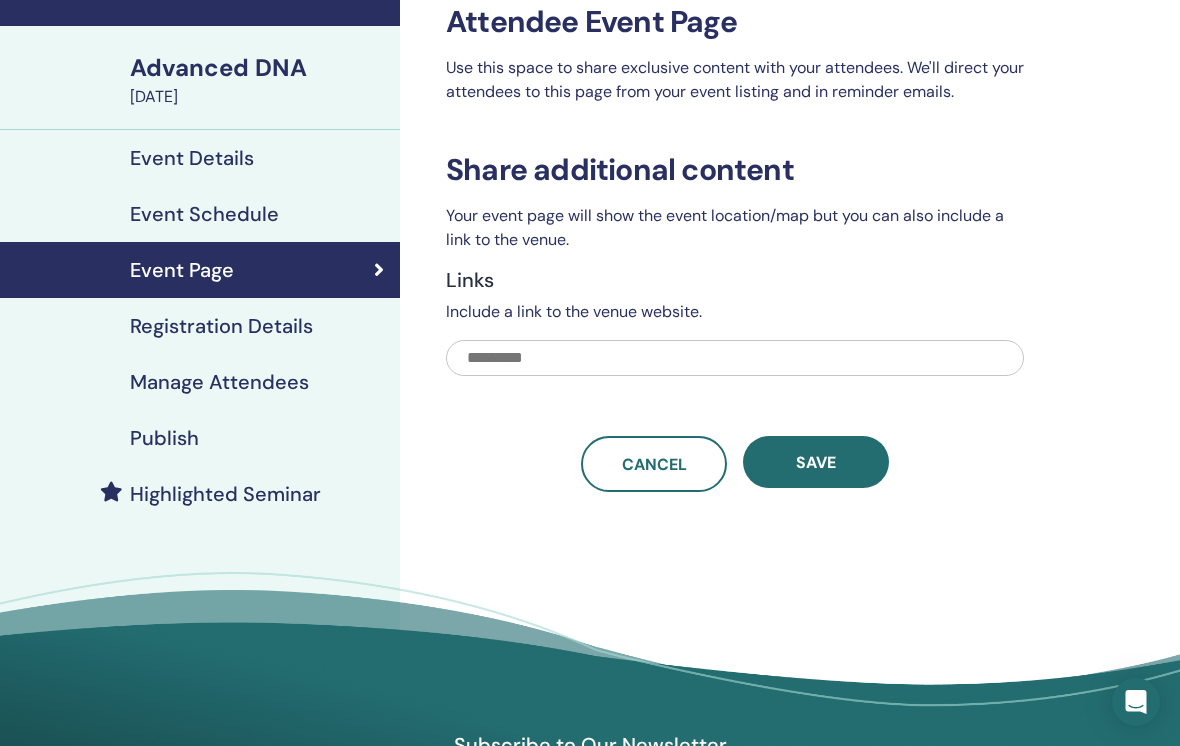 click on "Registration Details" at bounding box center [221, 326] 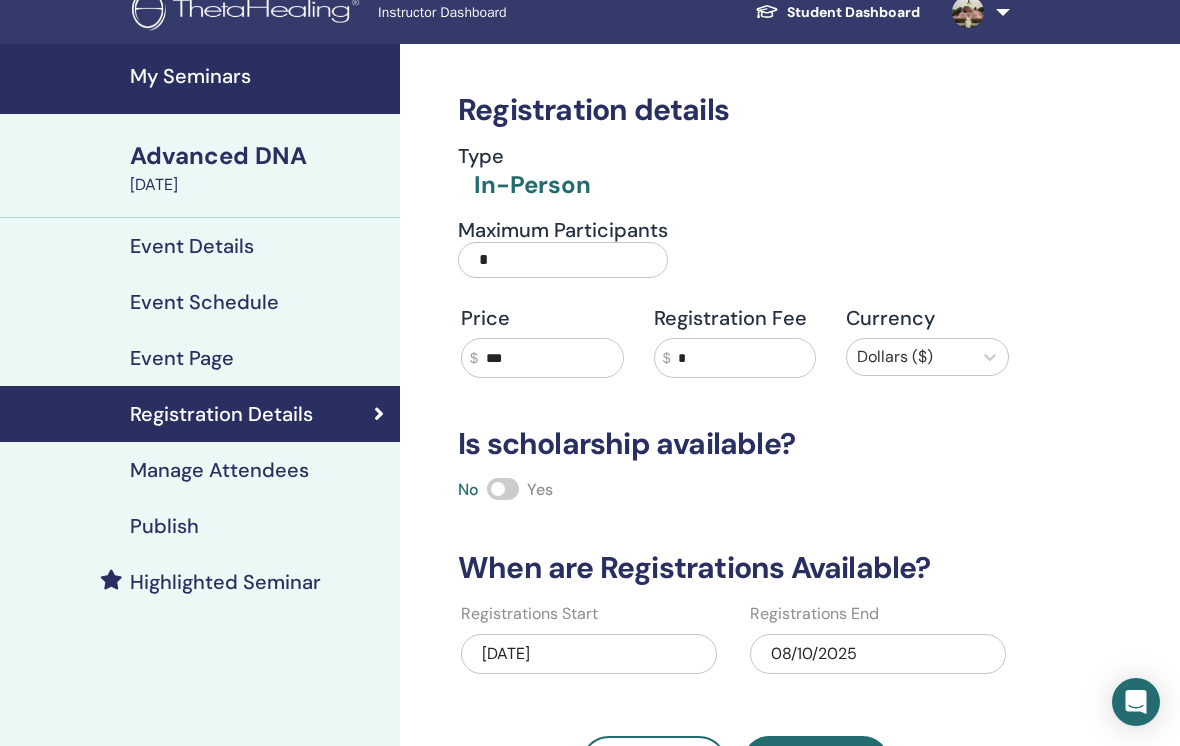 scroll, scrollTop: 0, scrollLeft: 0, axis: both 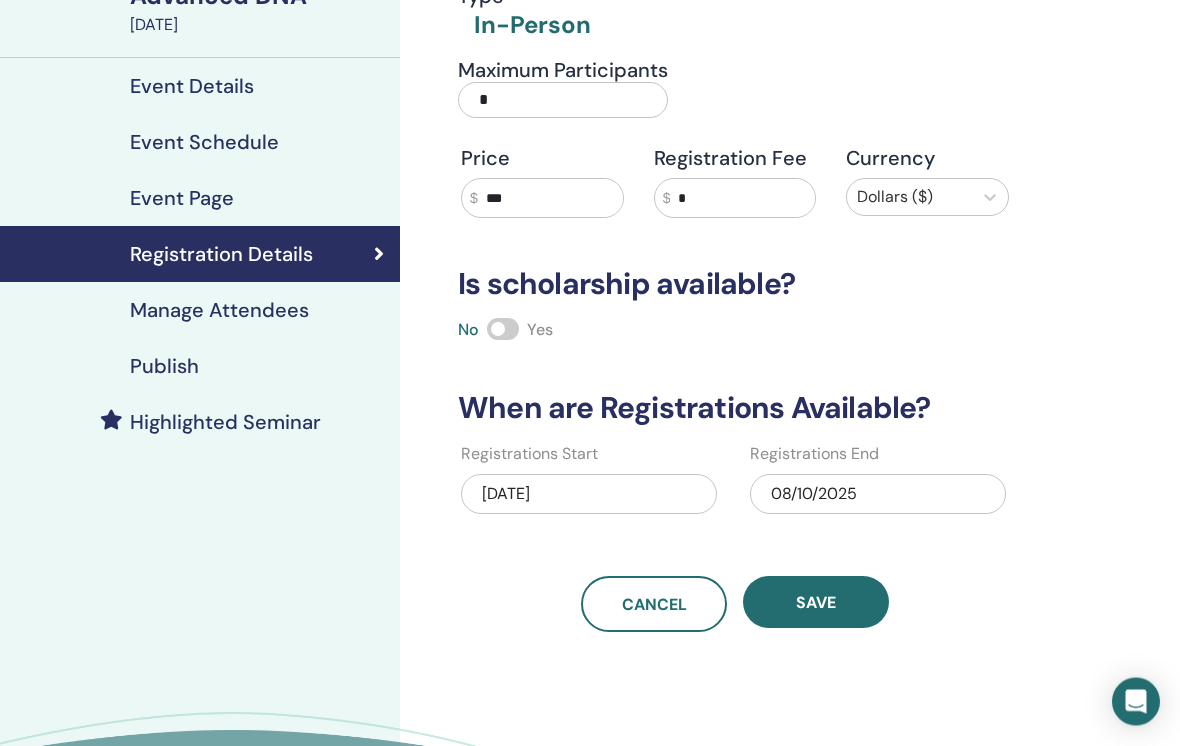 click on "Manage Attendees" at bounding box center [200, 311] 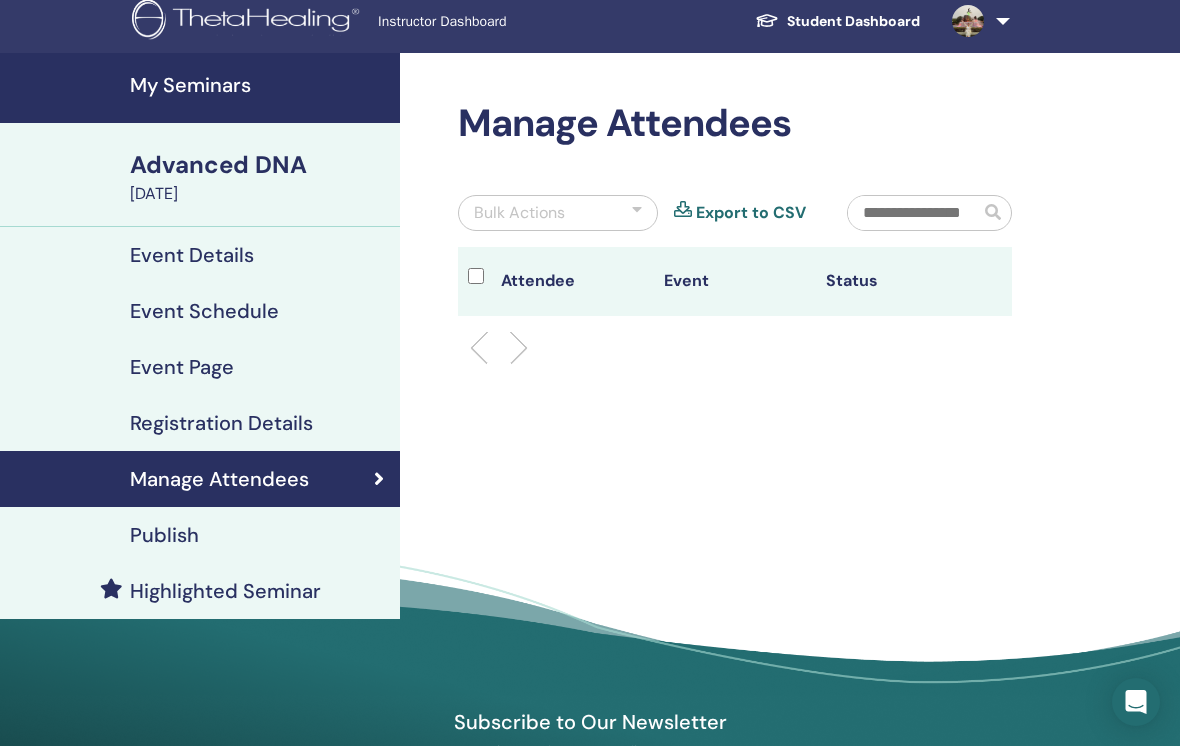 scroll, scrollTop: 13, scrollLeft: 0, axis: vertical 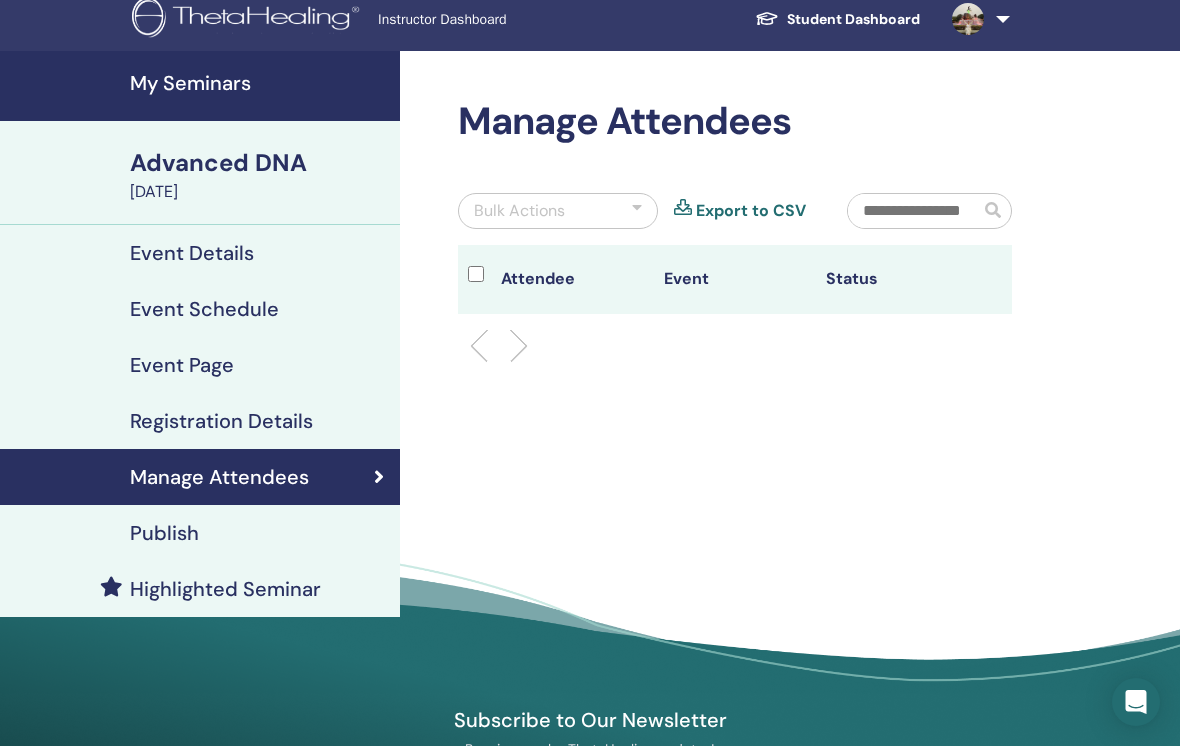 click on "Publish" at bounding box center (200, 533) 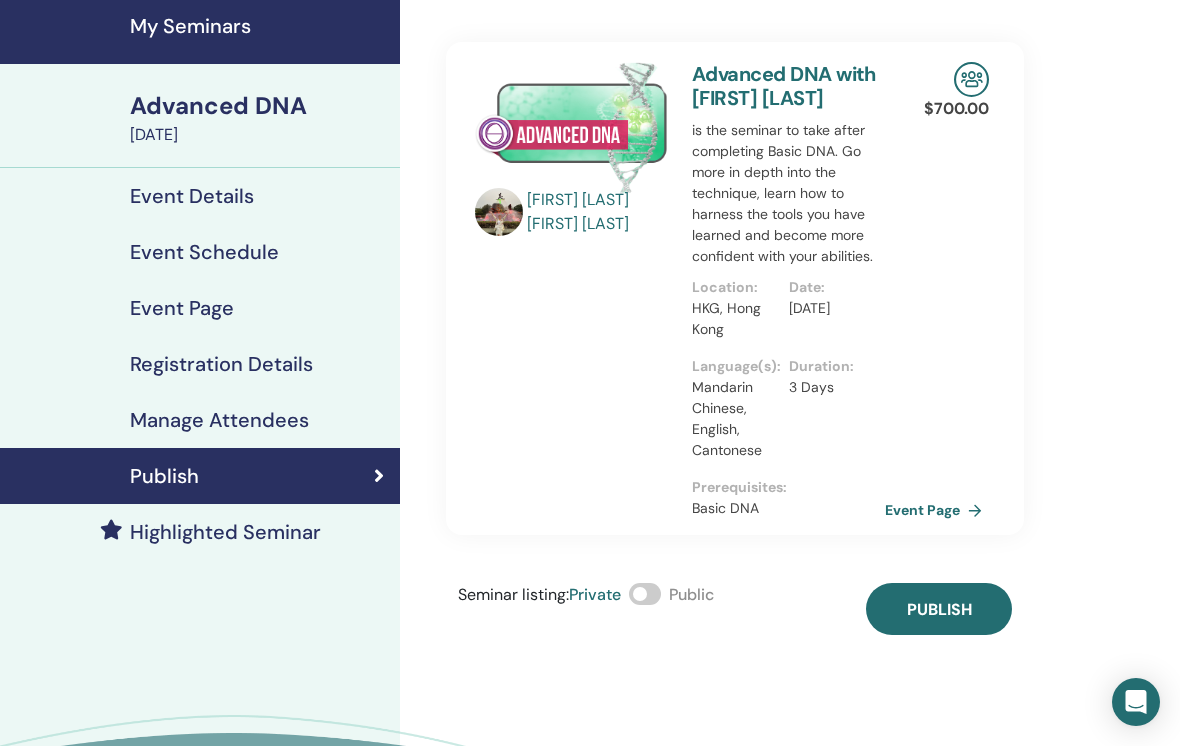 scroll, scrollTop: 67, scrollLeft: 0, axis: vertical 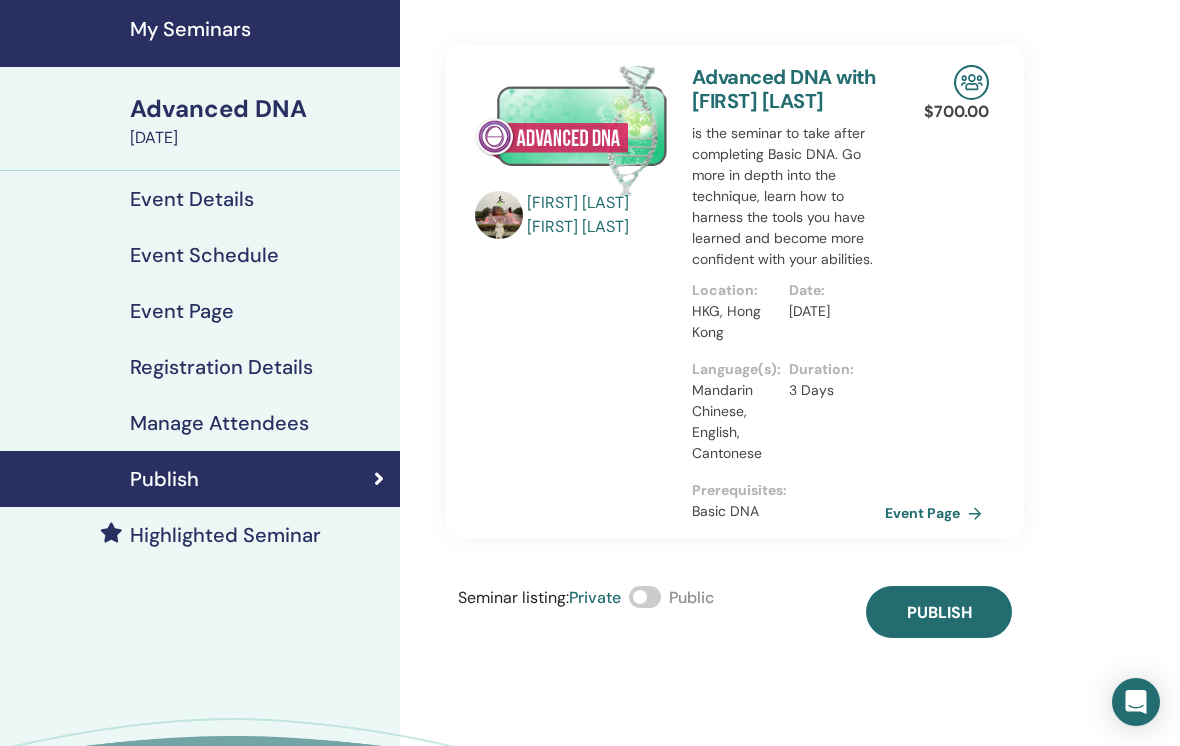 click on "Event Details" at bounding box center [200, 199] 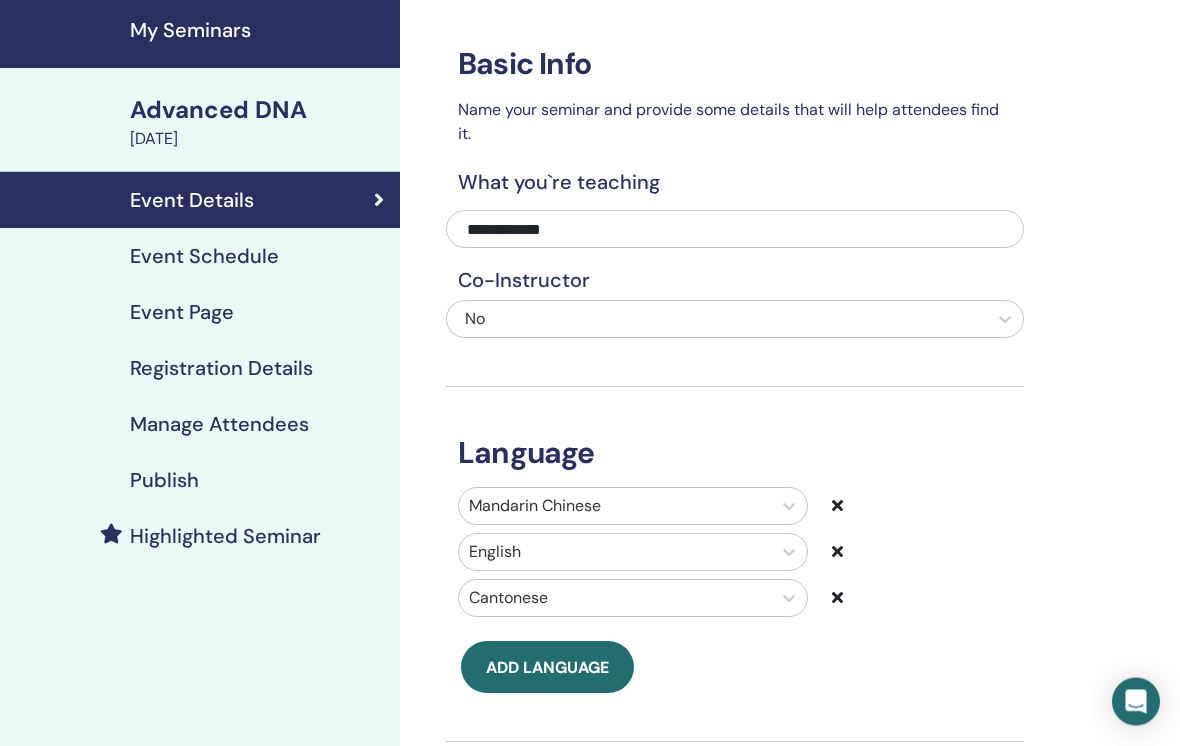 scroll, scrollTop: 0, scrollLeft: 0, axis: both 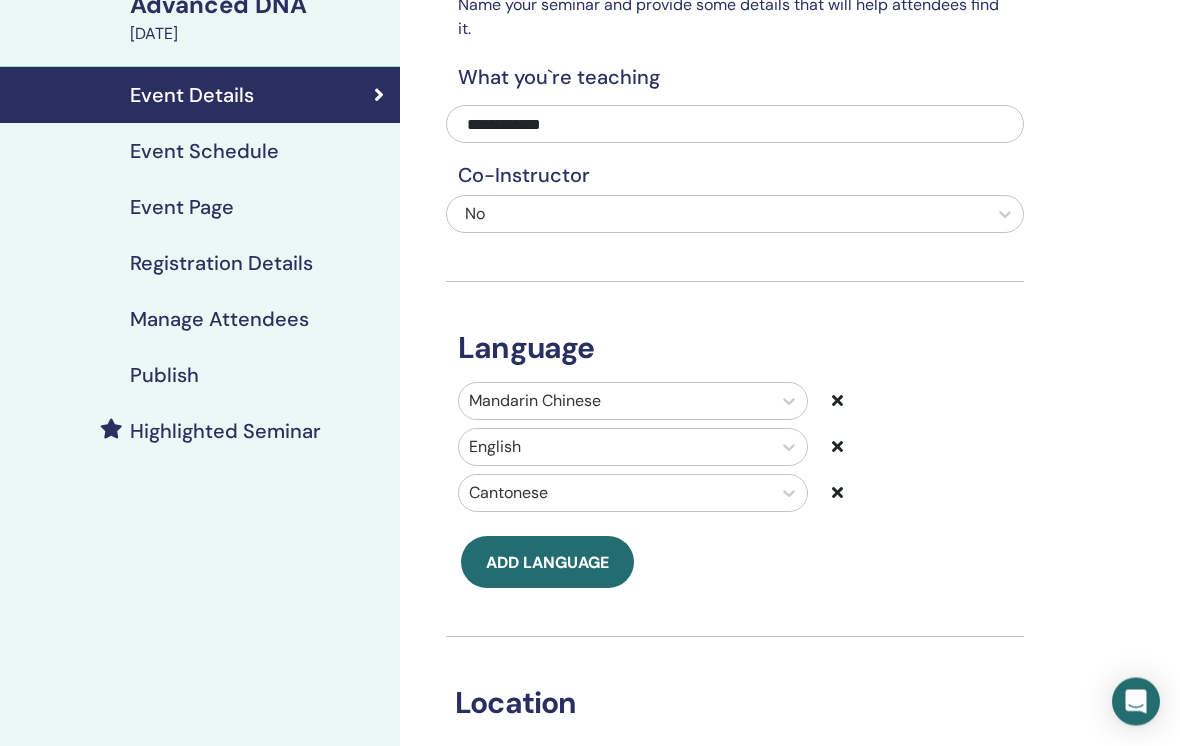 click on "Event Schedule" at bounding box center (200, 152) 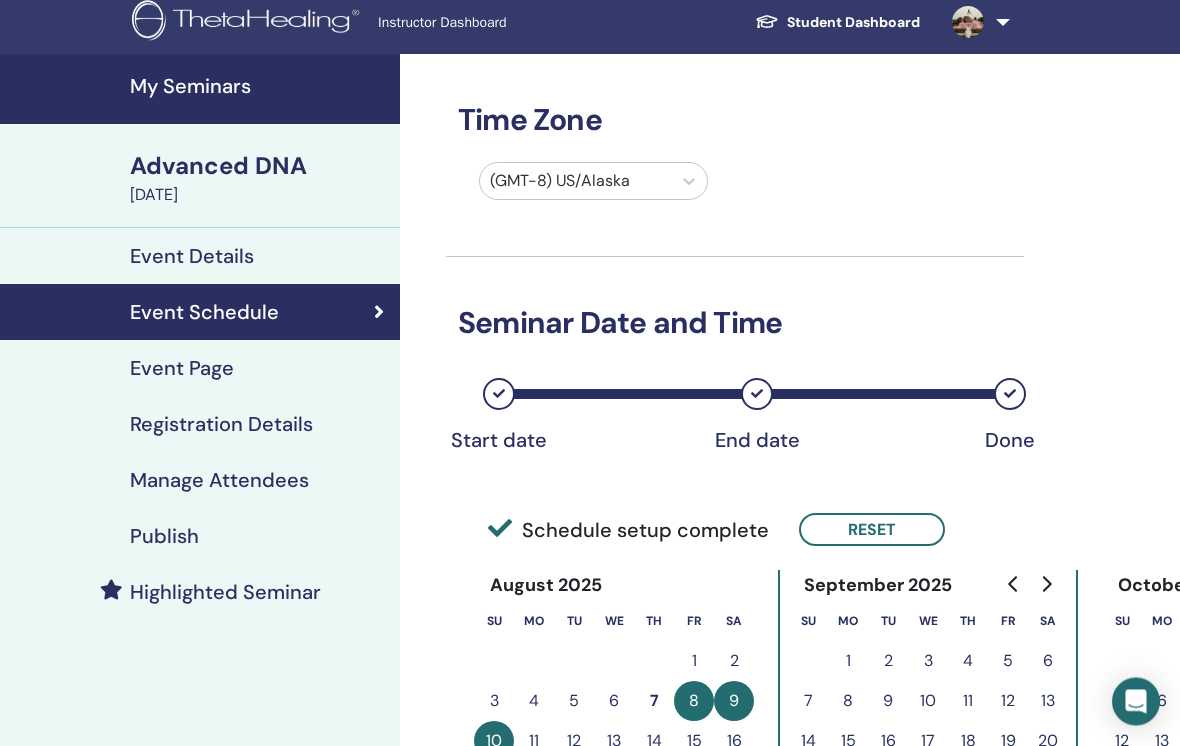 scroll, scrollTop: 9, scrollLeft: 0, axis: vertical 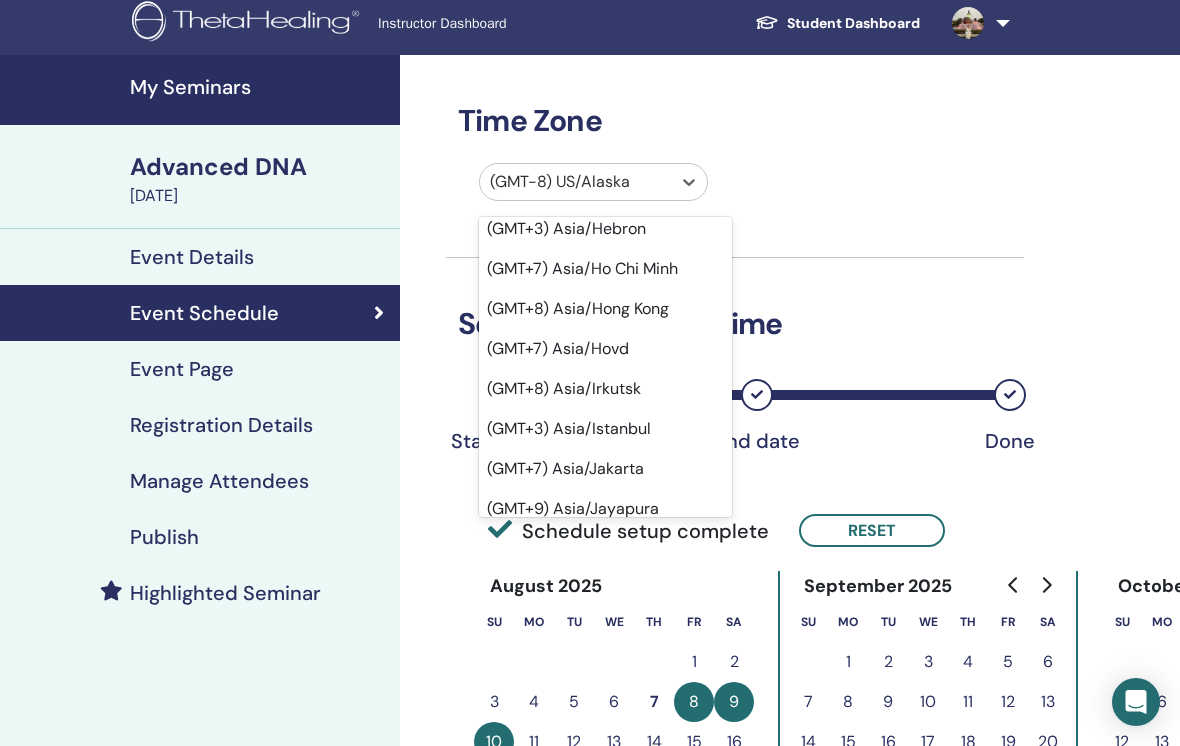 click on "(GMT+8) Asia/Hong Kong" at bounding box center (601, 309) 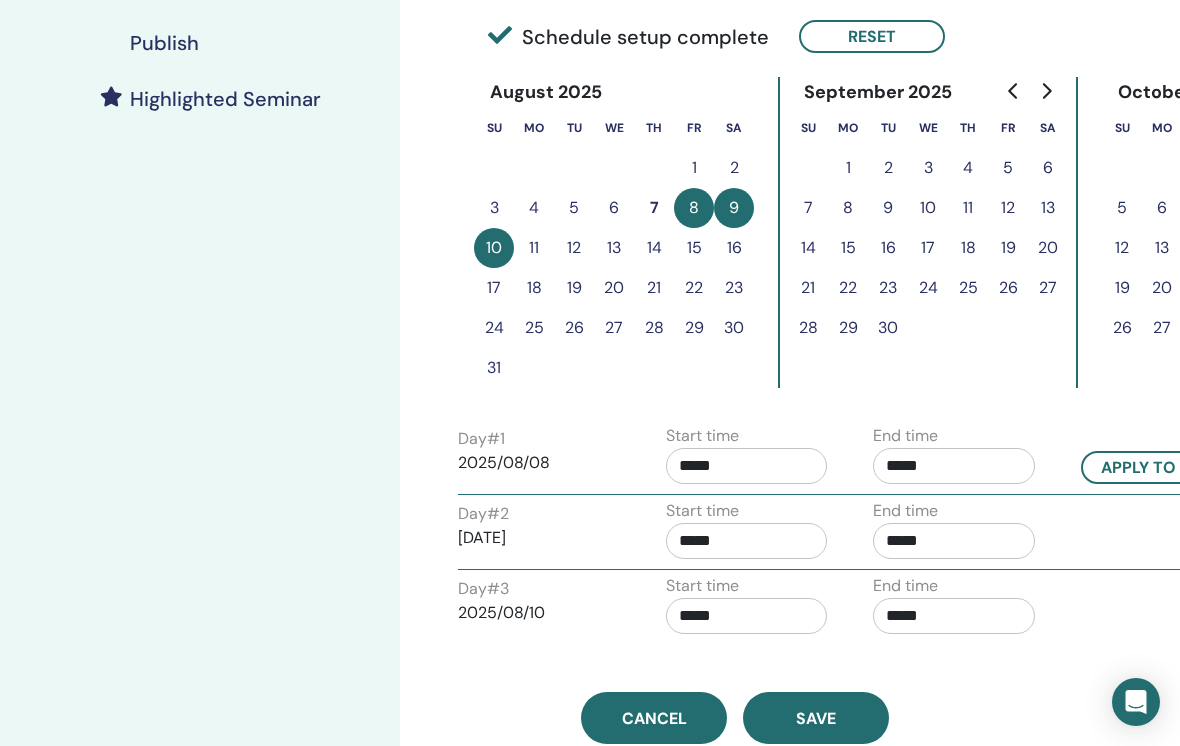 scroll, scrollTop: 547, scrollLeft: 0, axis: vertical 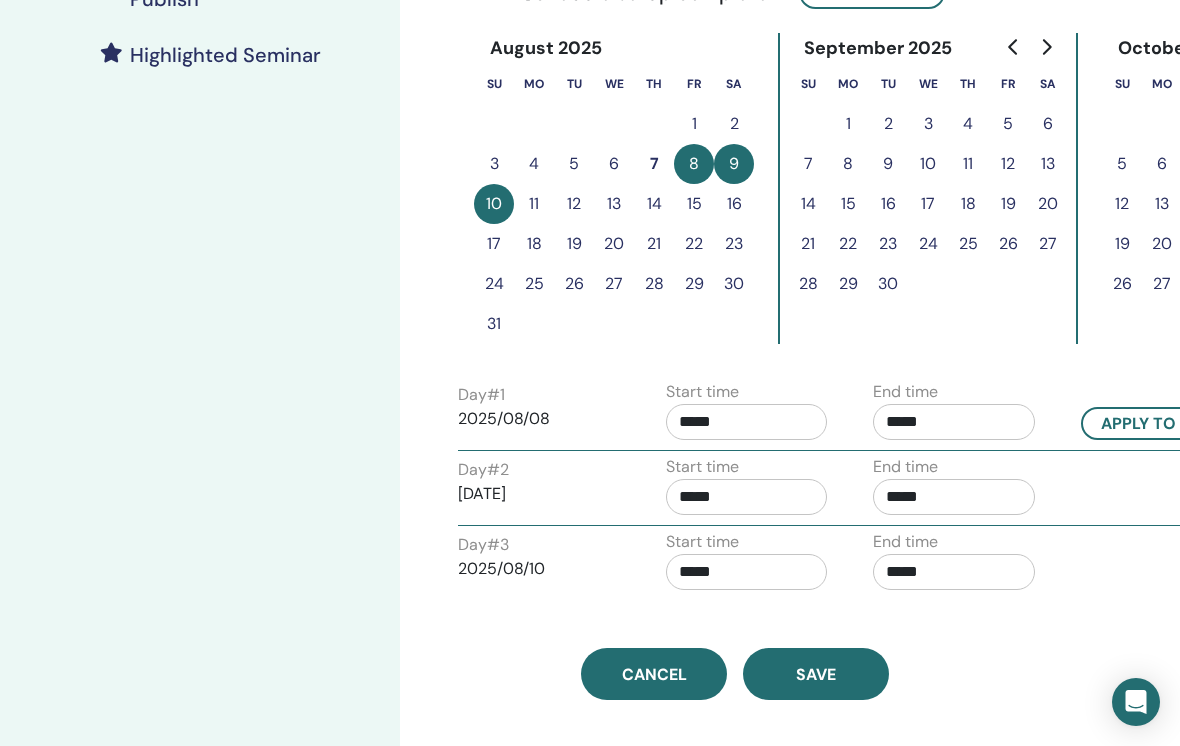 click on "Save" at bounding box center [816, 674] 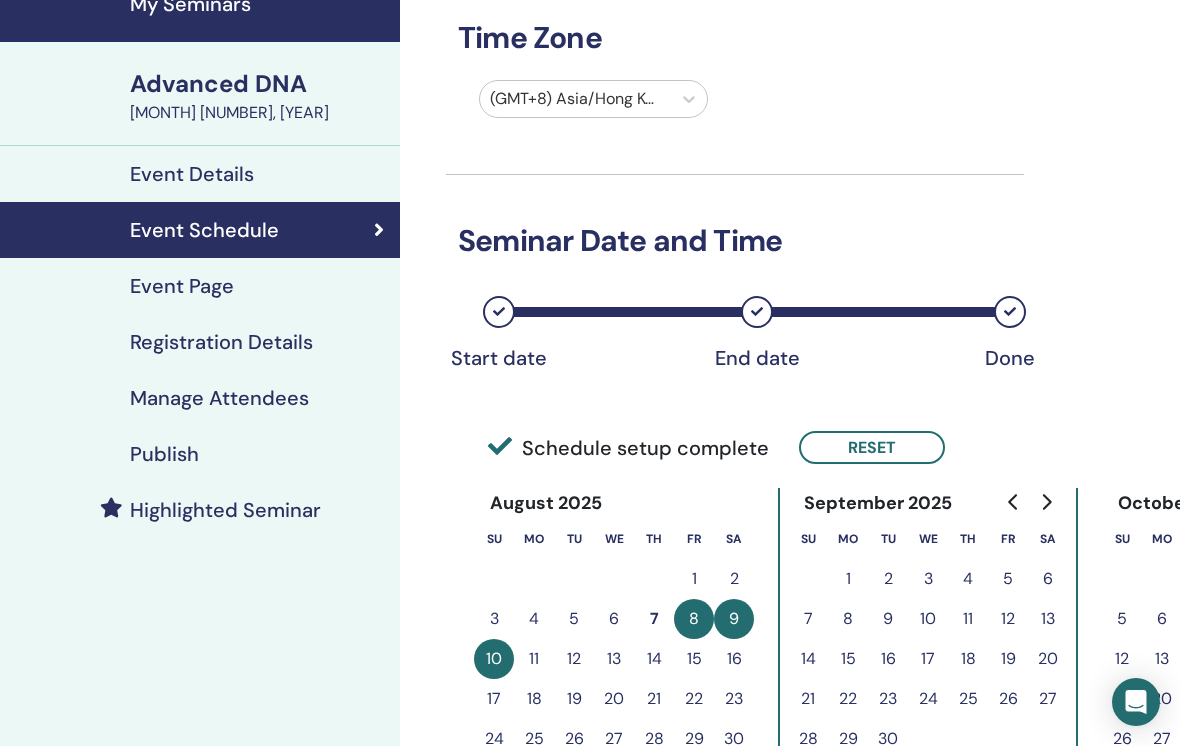 scroll, scrollTop: 93, scrollLeft: 0, axis: vertical 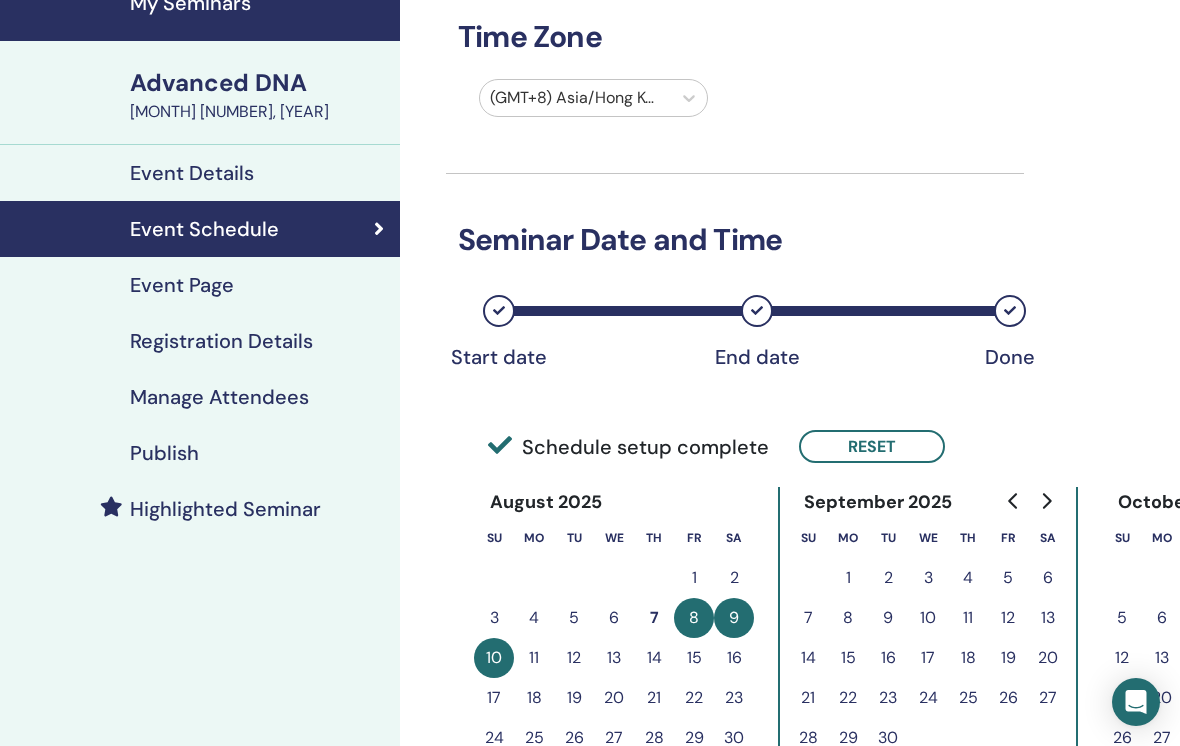 click on "Registration Details" at bounding box center (200, 341) 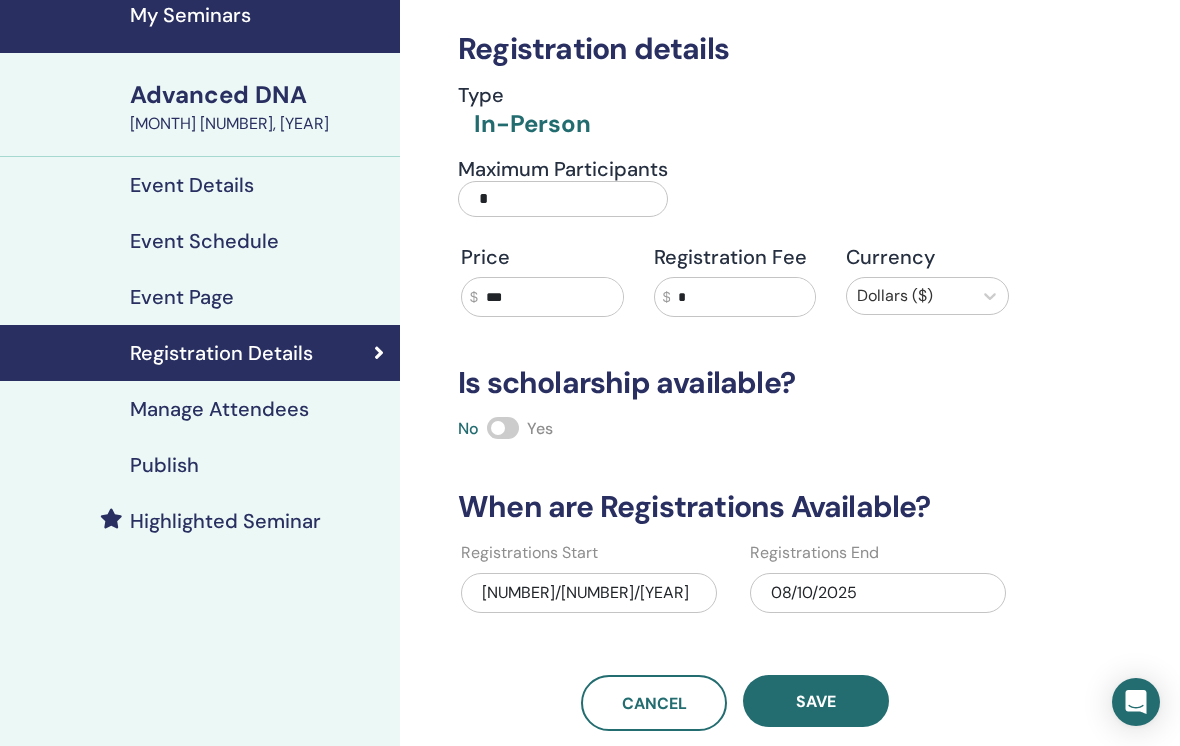 scroll, scrollTop: 82, scrollLeft: 0, axis: vertical 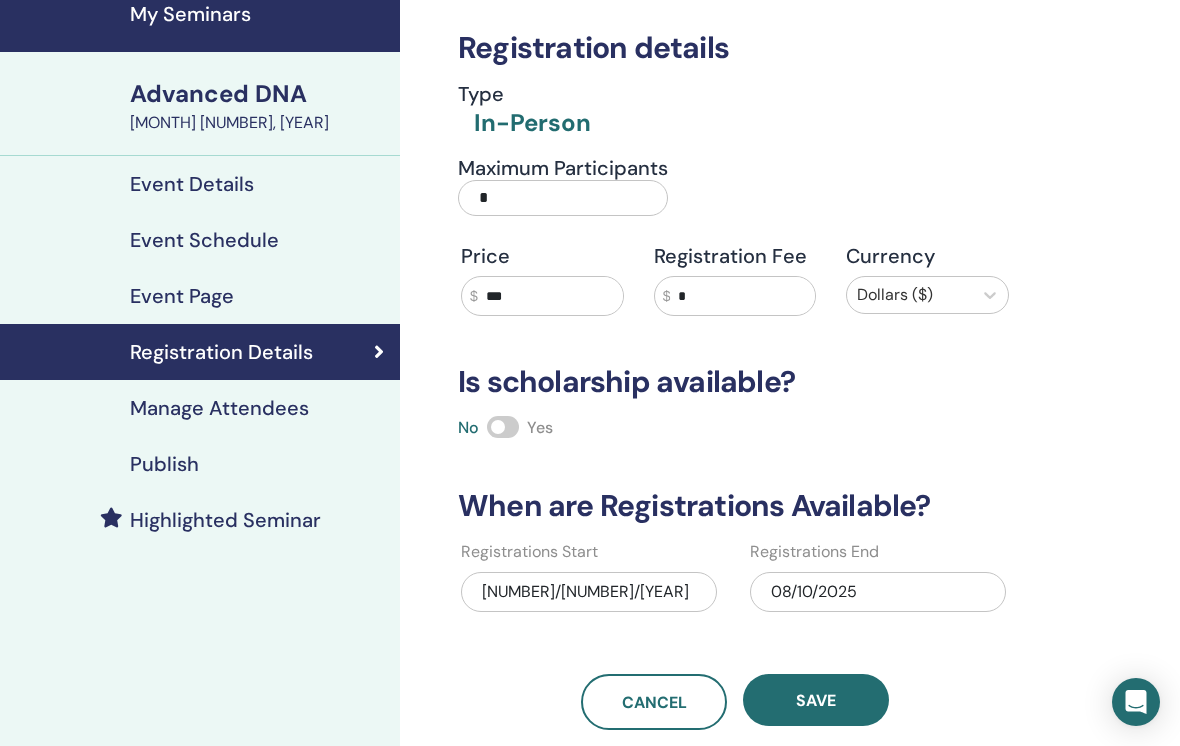 click on "Manage Attendees" at bounding box center (200, 408) 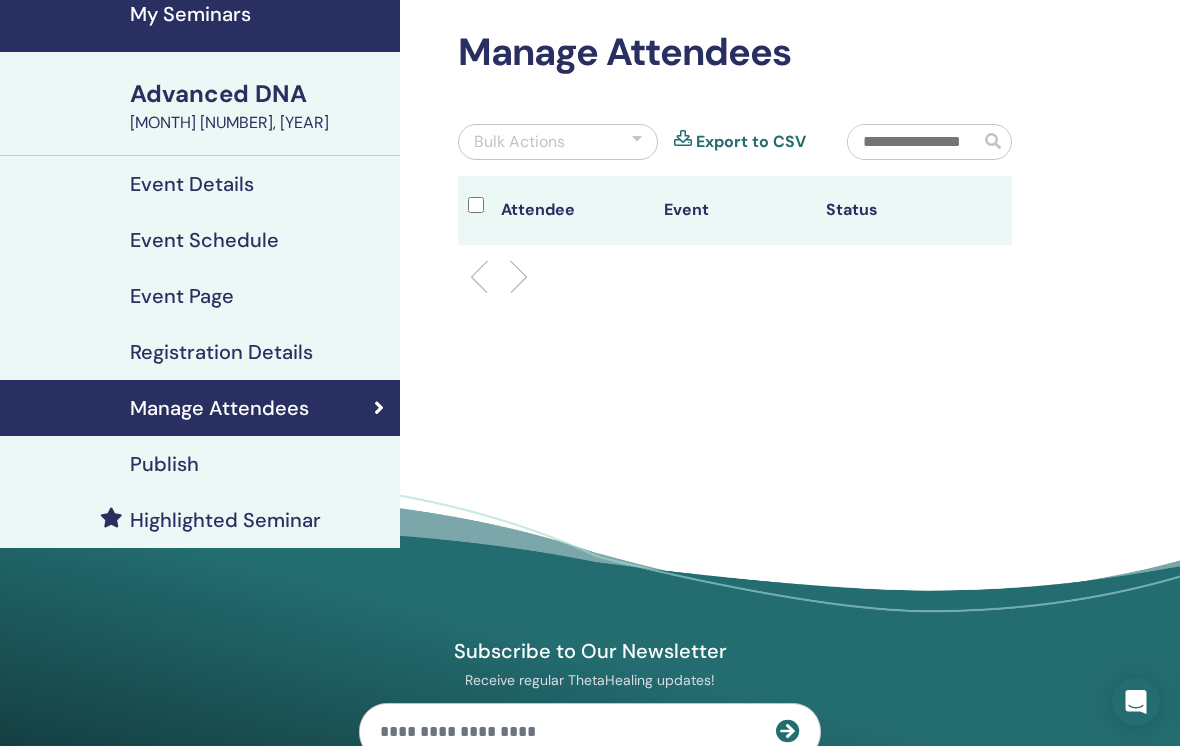 click on "Publish" at bounding box center [200, 464] 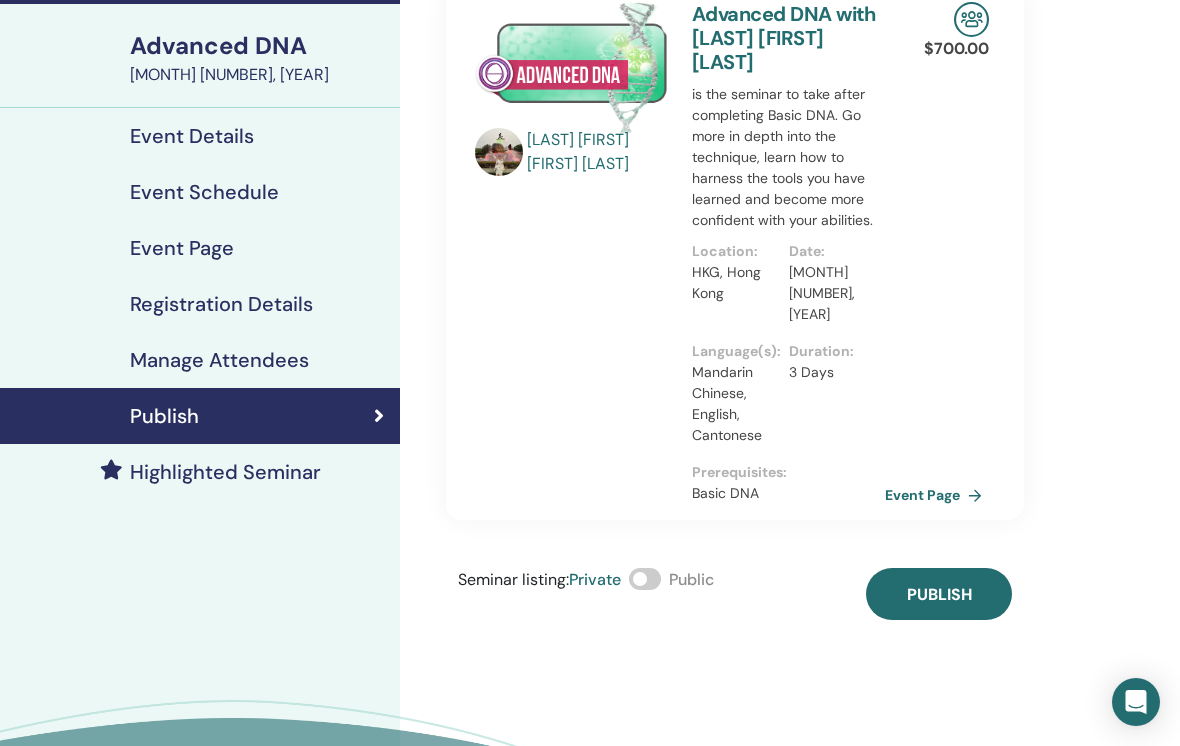 scroll, scrollTop: 128, scrollLeft: 0, axis: vertical 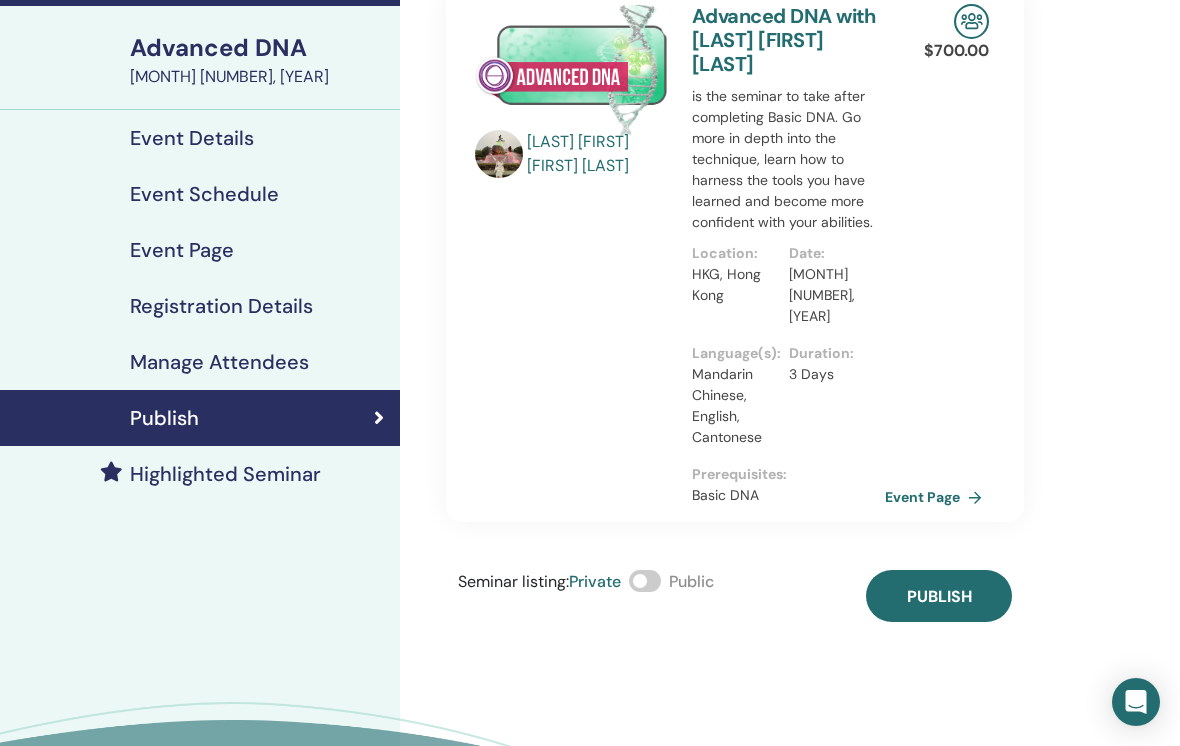click on "Publish" at bounding box center (939, 596) 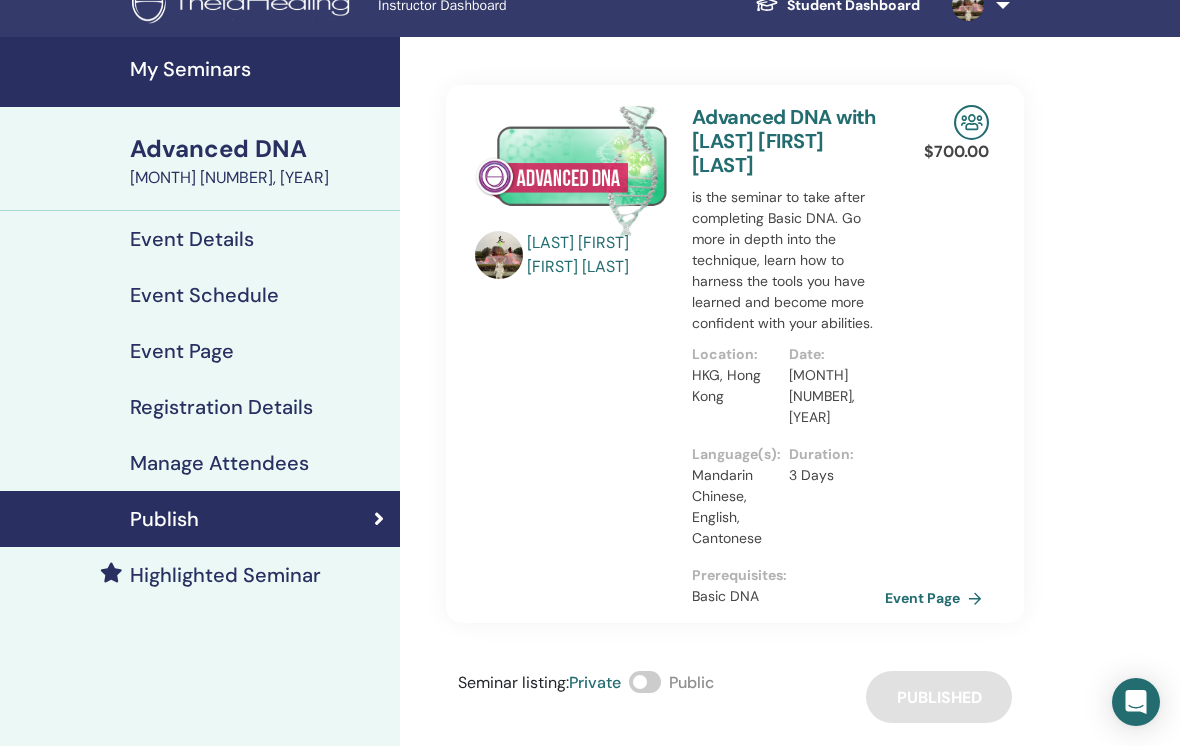 scroll, scrollTop: 28, scrollLeft: 0, axis: vertical 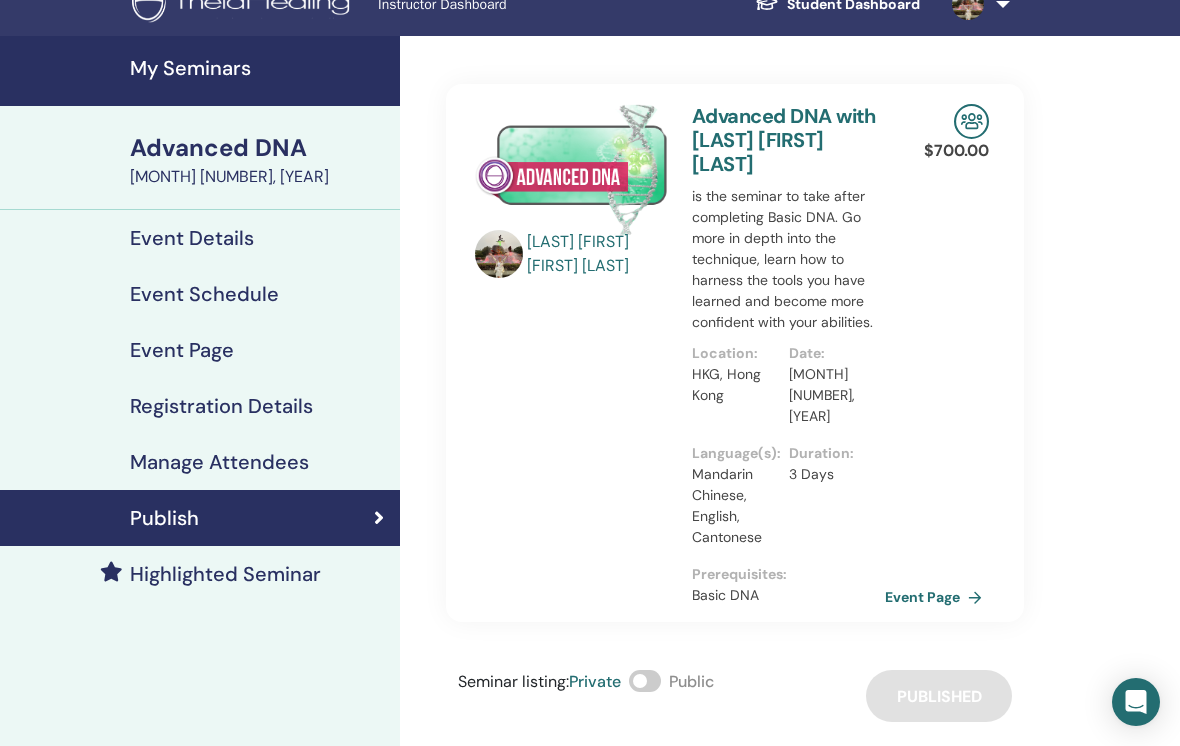 click on "Event Page" at bounding box center (937, 597) 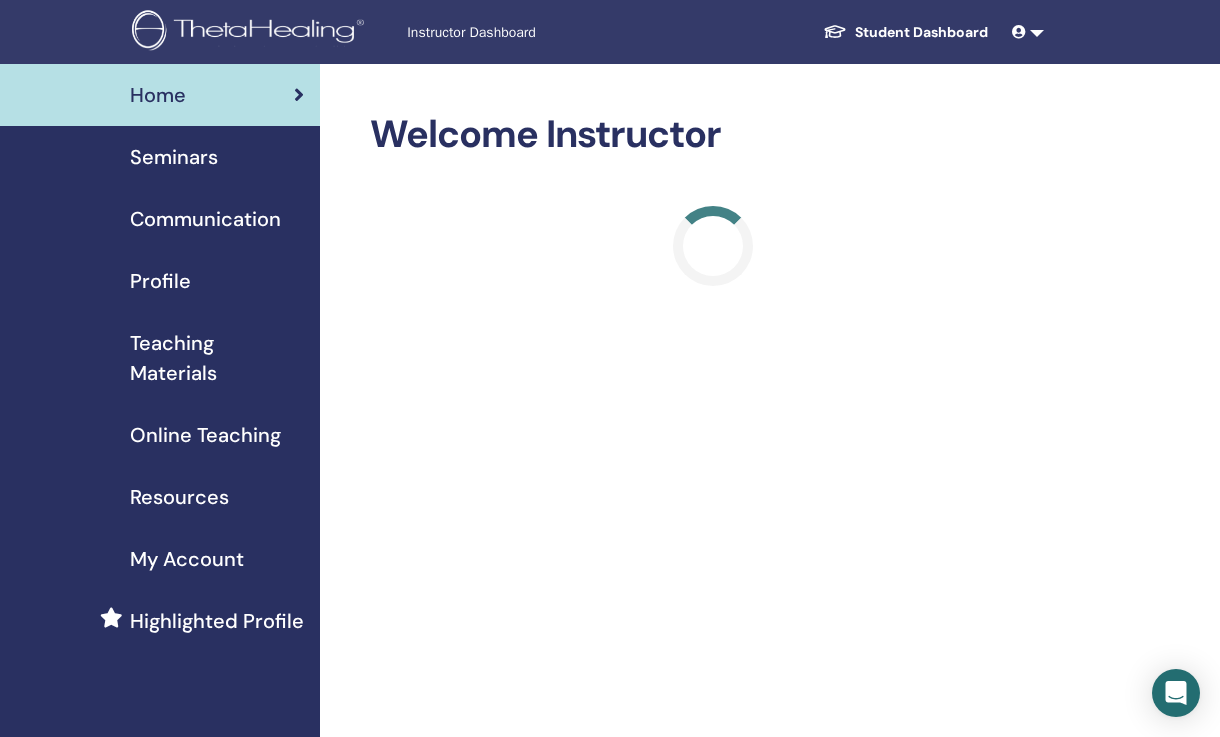 scroll, scrollTop: 0, scrollLeft: 0, axis: both 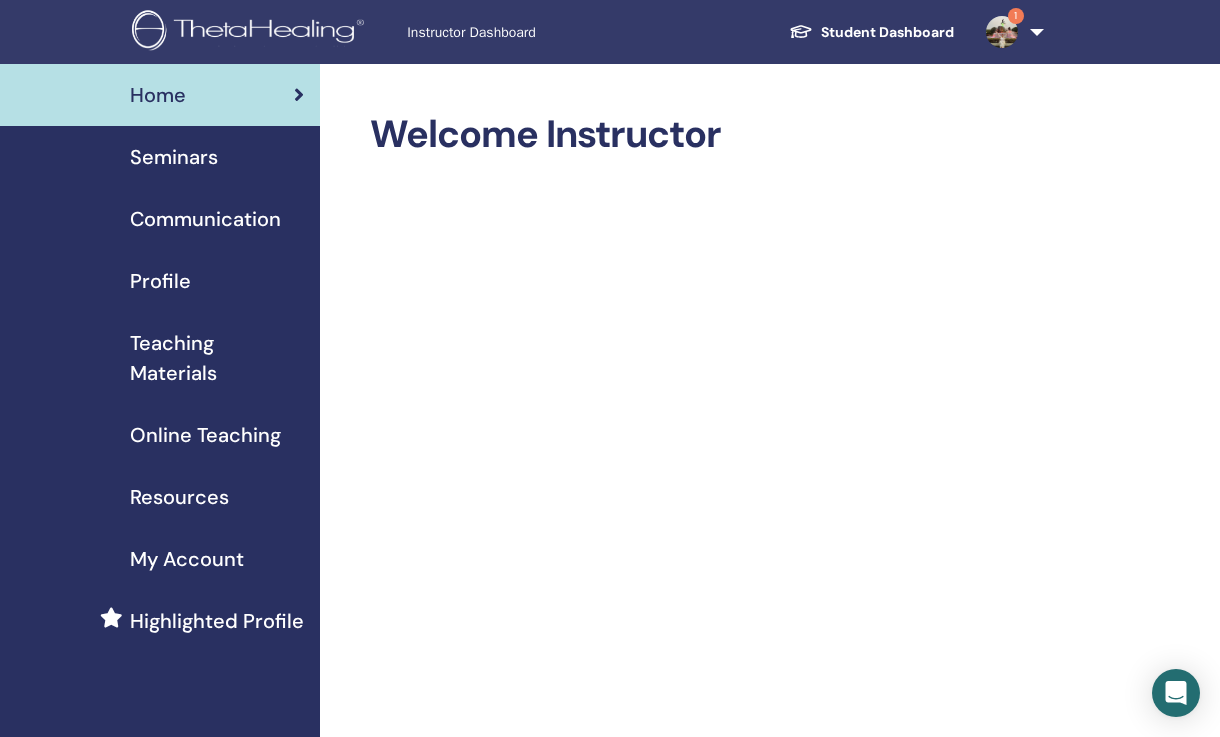 click on "Seminars" at bounding box center (160, 157) 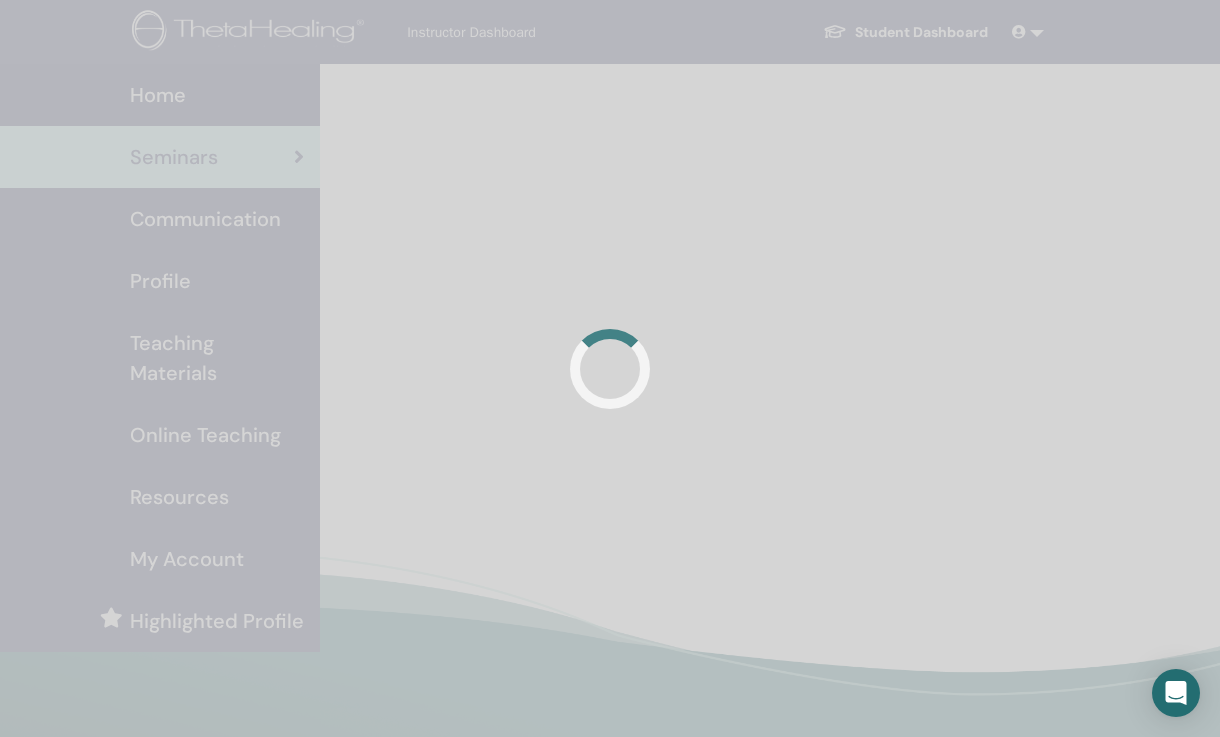 scroll, scrollTop: 0, scrollLeft: 0, axis: both 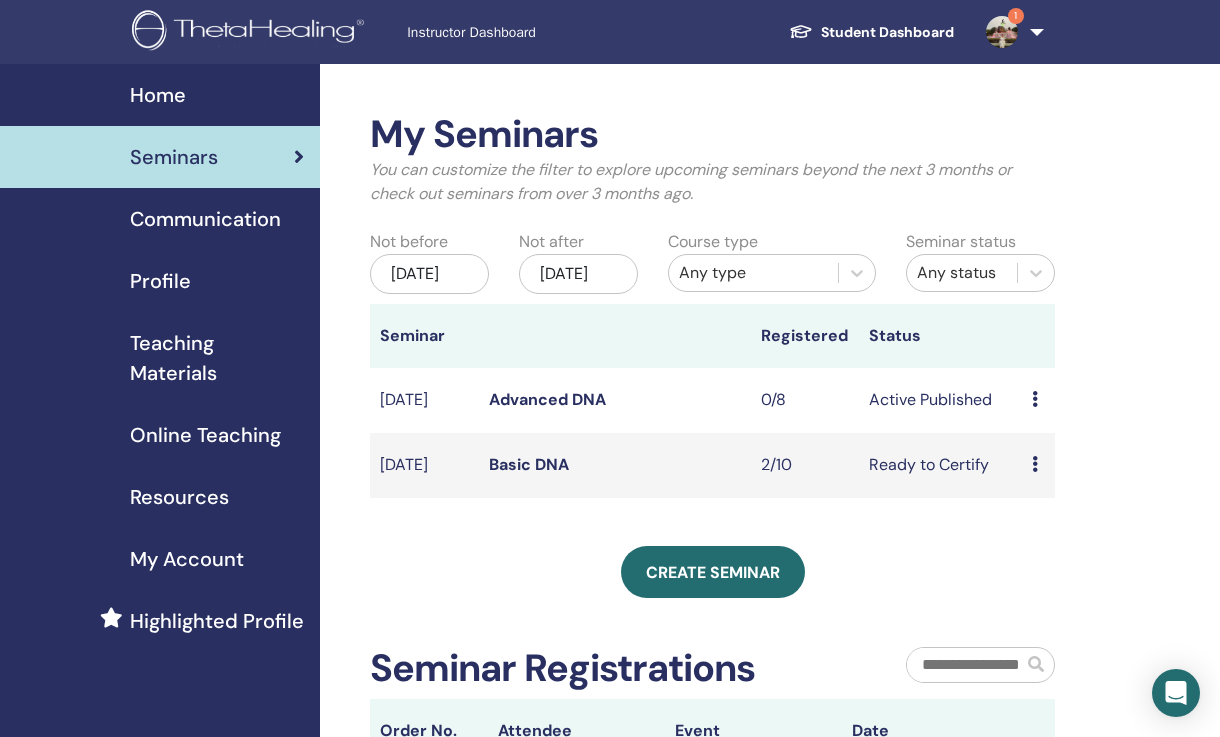 click at bounding box center (1035, 399) 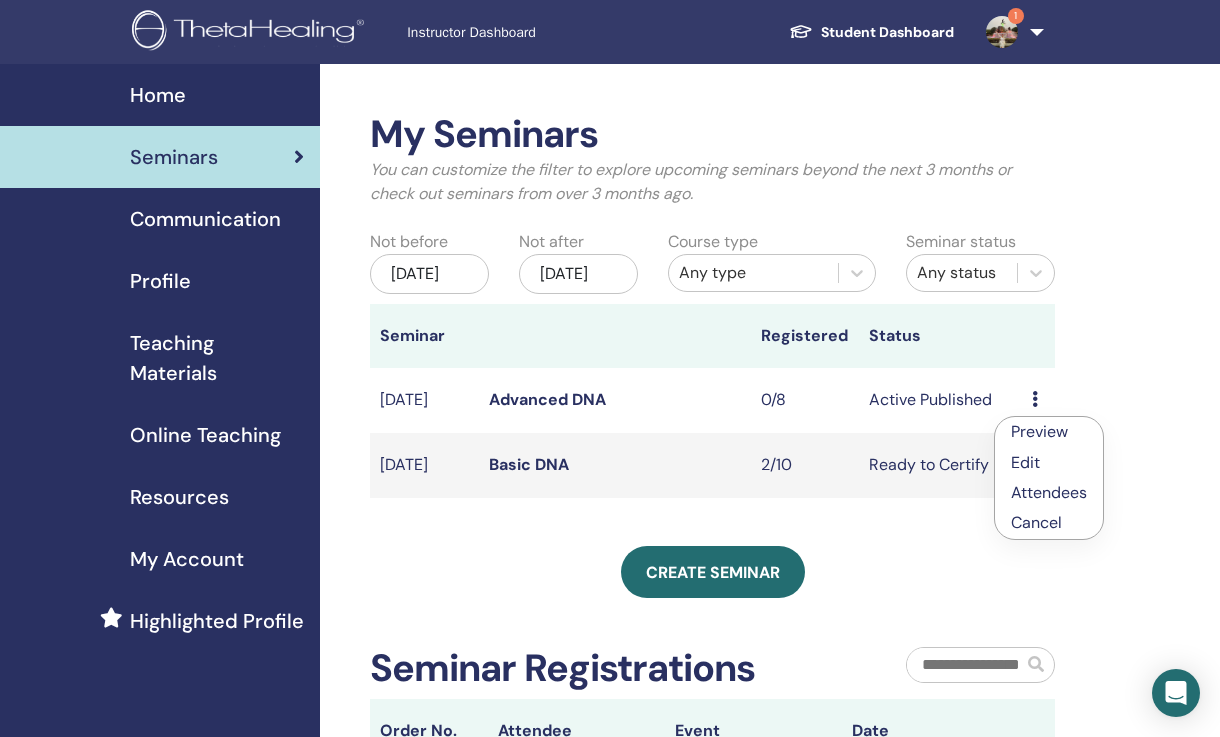 click on "My Seminars You can customize the filter to explore upcoming seminars beyond the next 3 months or check out seminars from over 3 months ago. Not before [DATE], [DATE] Not after [DATE], [DATE] Course type Any type Seminar status Any status Seminar Registered Status [DATE] Advanced DNA 0/8 Active Published Preview Edit Attendees Cancel [DATE] Basic DNA 2/10 Ready to Certify Preview Edit Attendees Cancel Create seminar Seminar Registrations Order No. Attendee Event Date" at bounding box center [777, 553] 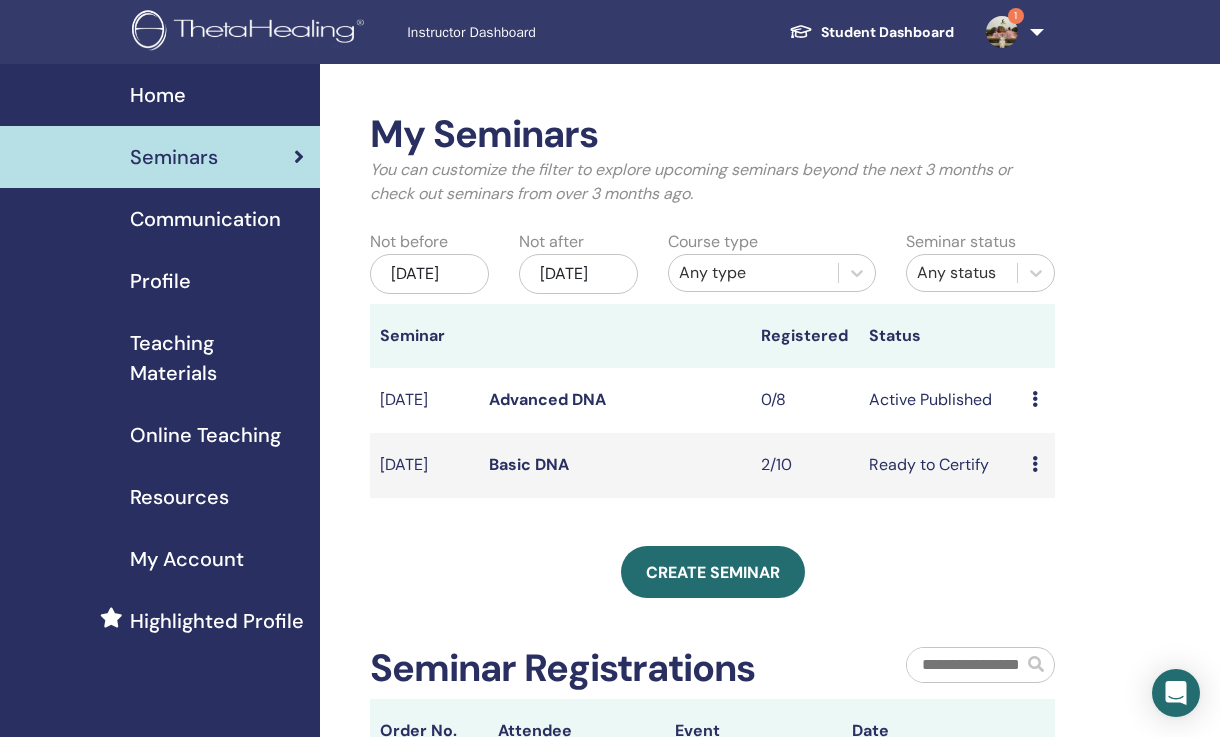 click on "Advanced DNA" at bounding box center (547, 399) 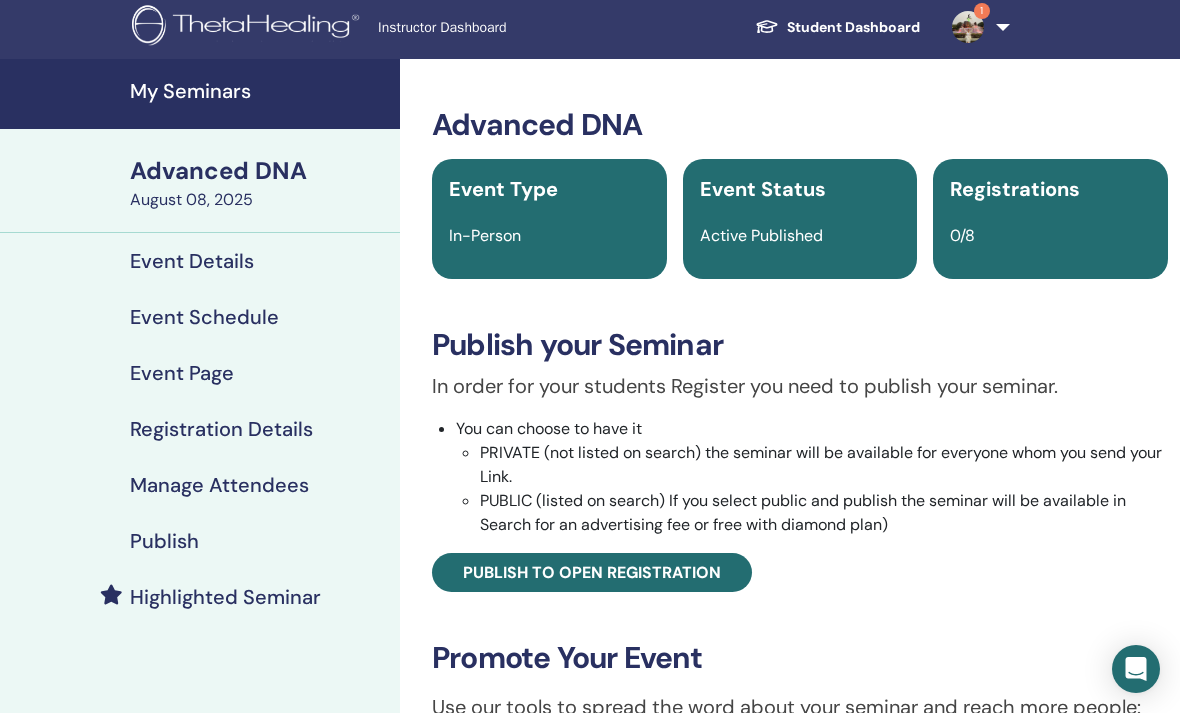 scroll, scrollTop: 9, scrollLeft: 0, axis: vertical 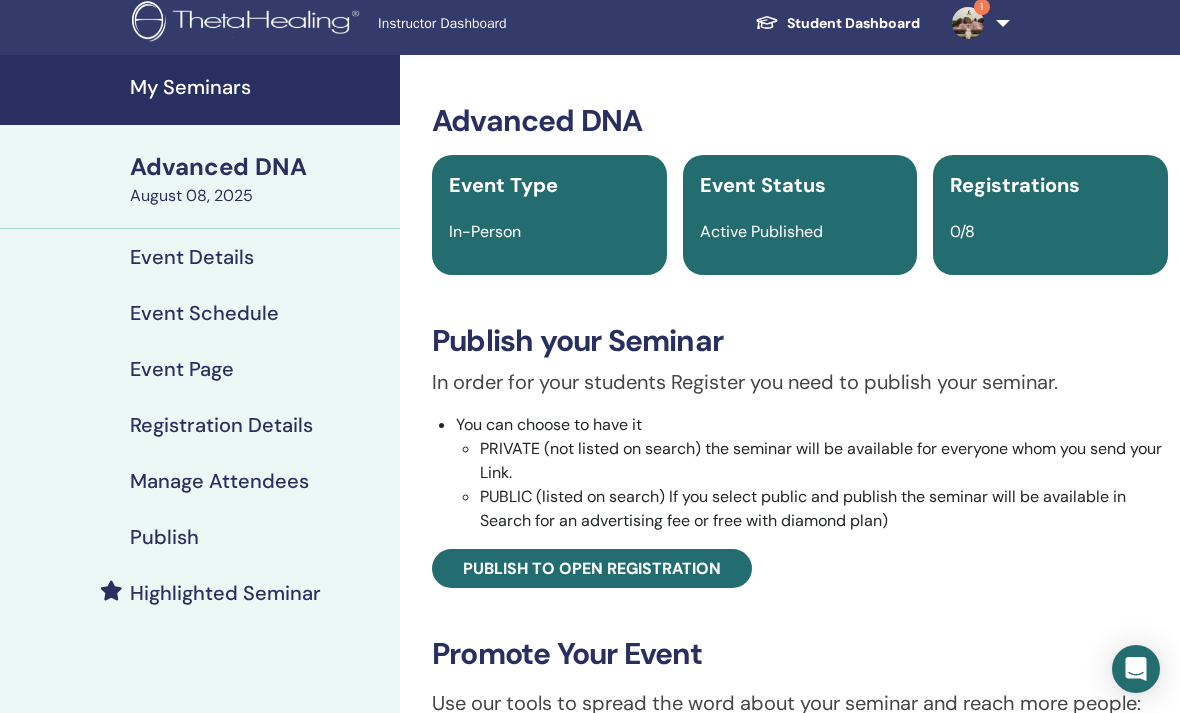 click on "Publish" at bounding box center (200, 537) 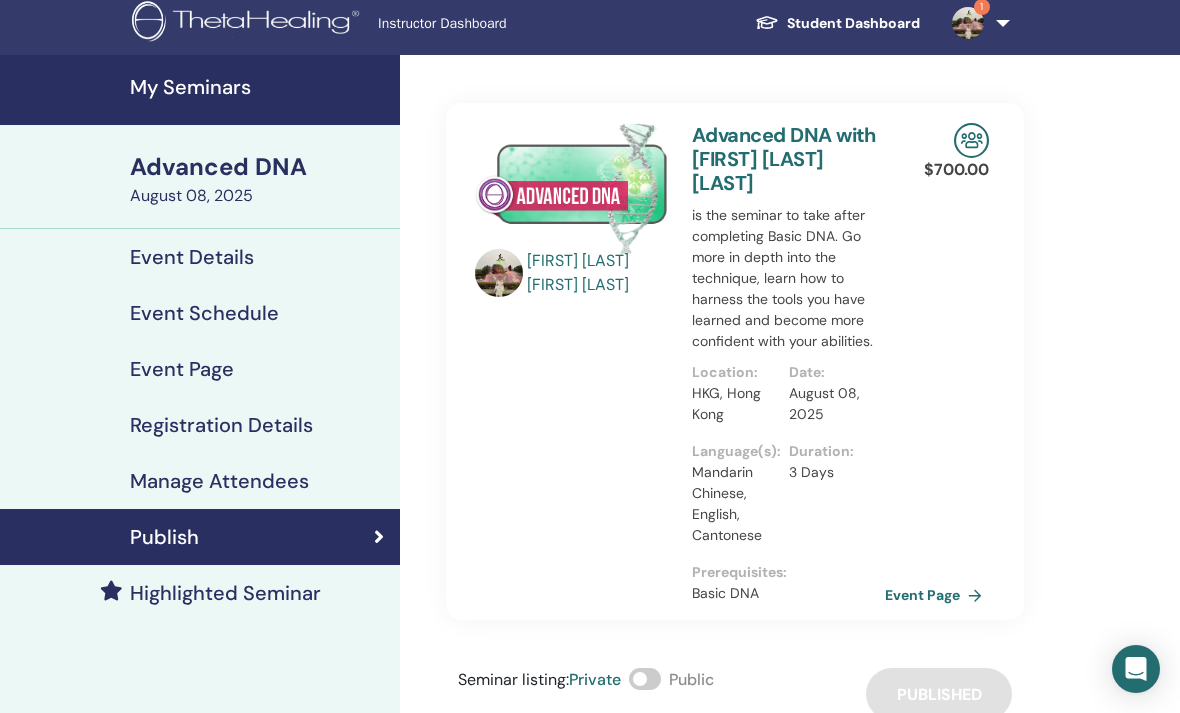 click on "Event Page" at bounding box center [937, 595] 